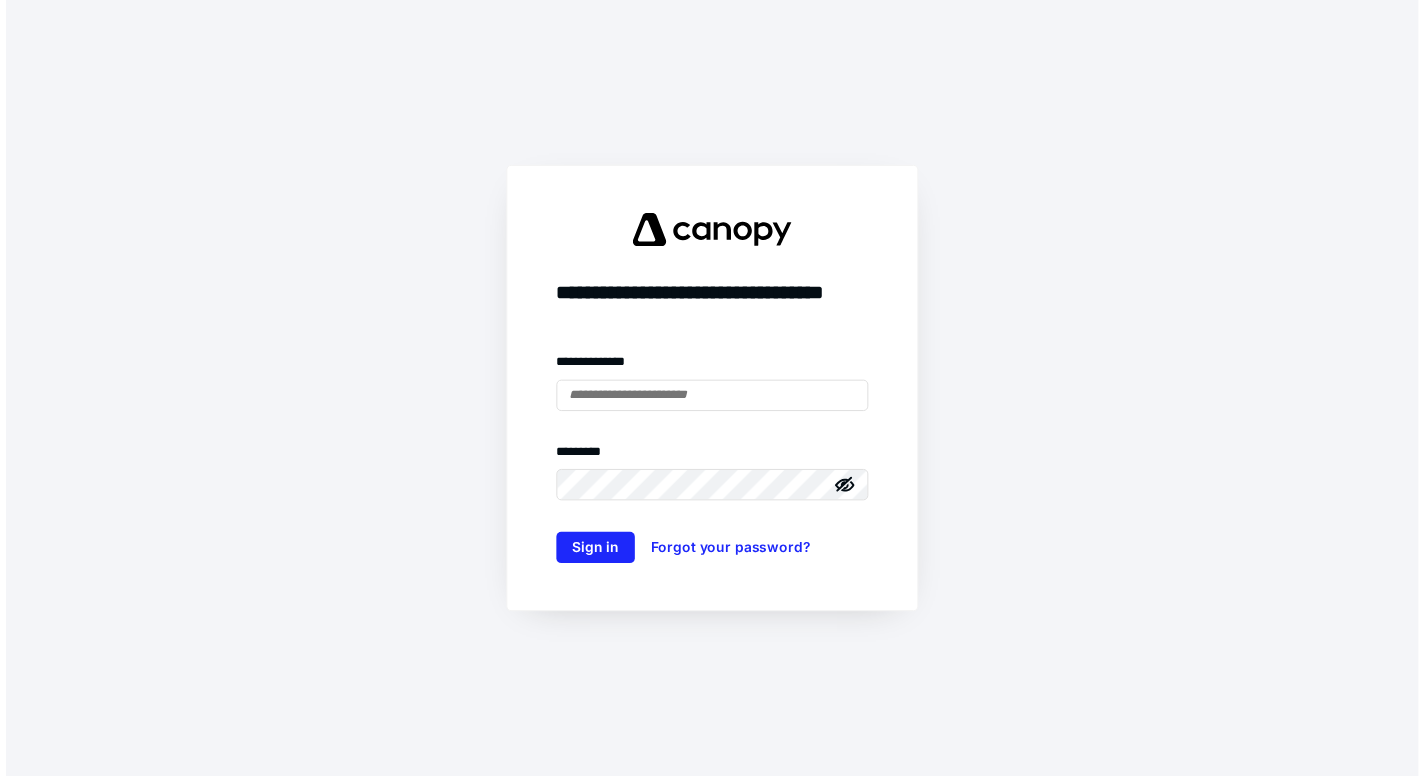 scroll, scrollTop: 0, scrollLeft: 0, axis: both 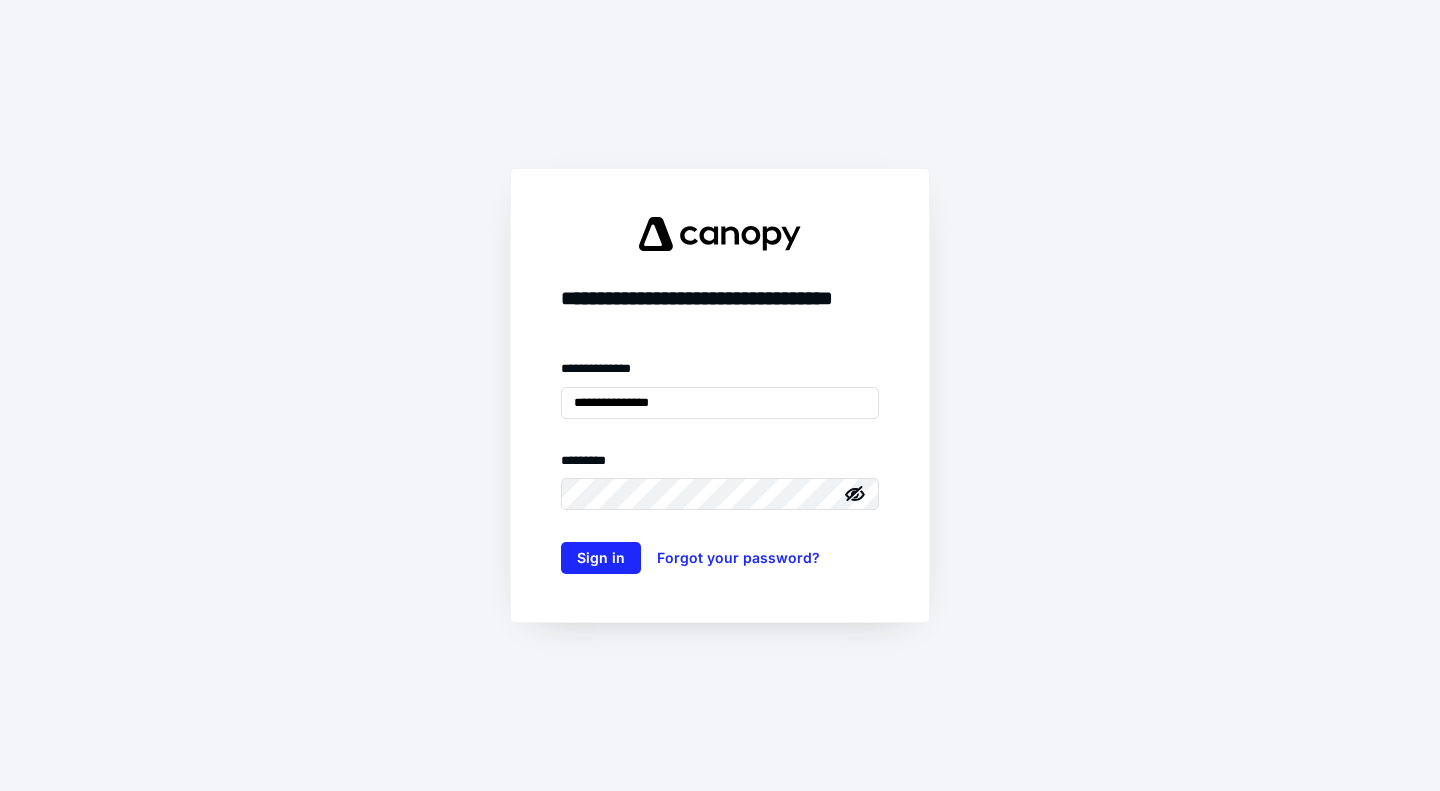 type on "**********" 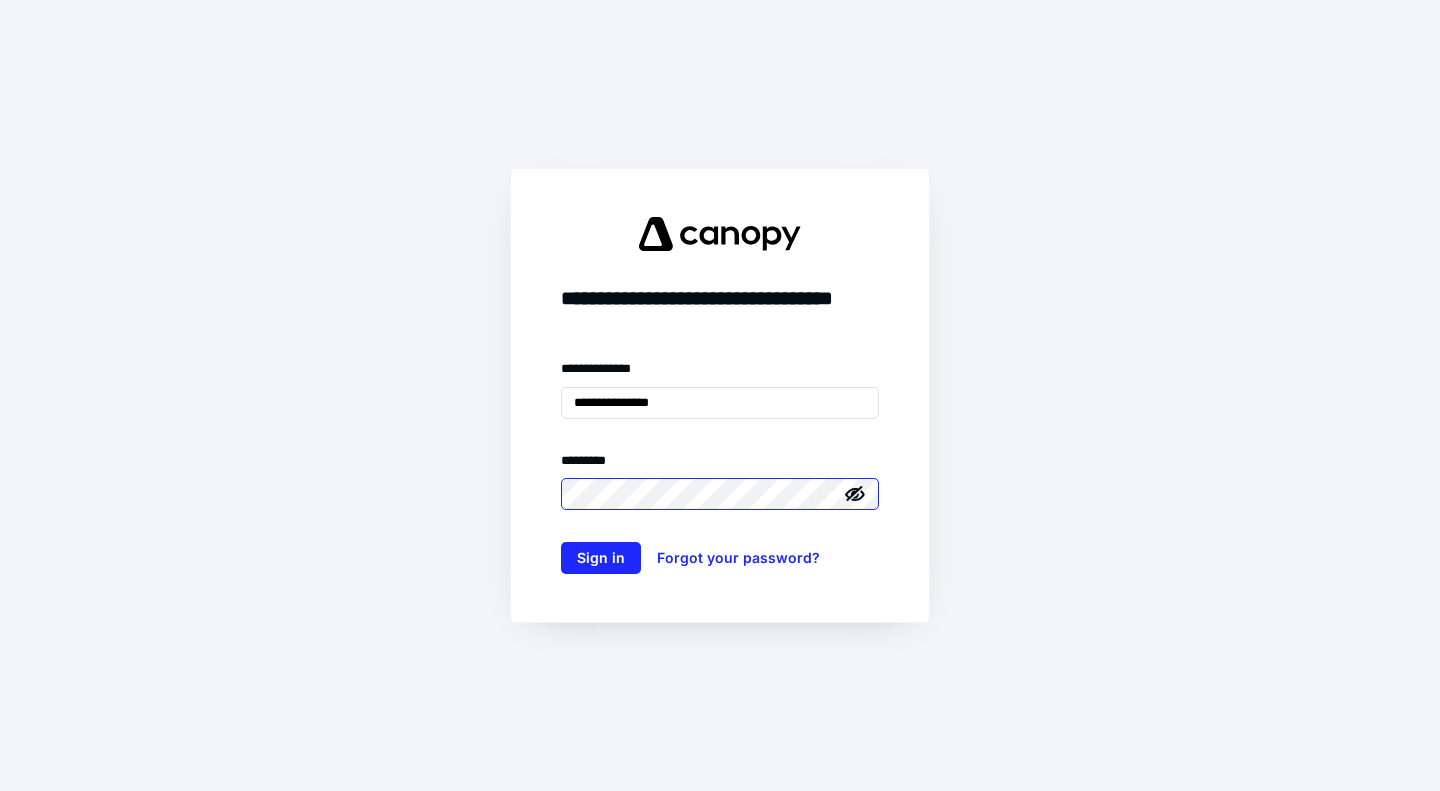 click on "Sign in" at bounding box center [601, 558] 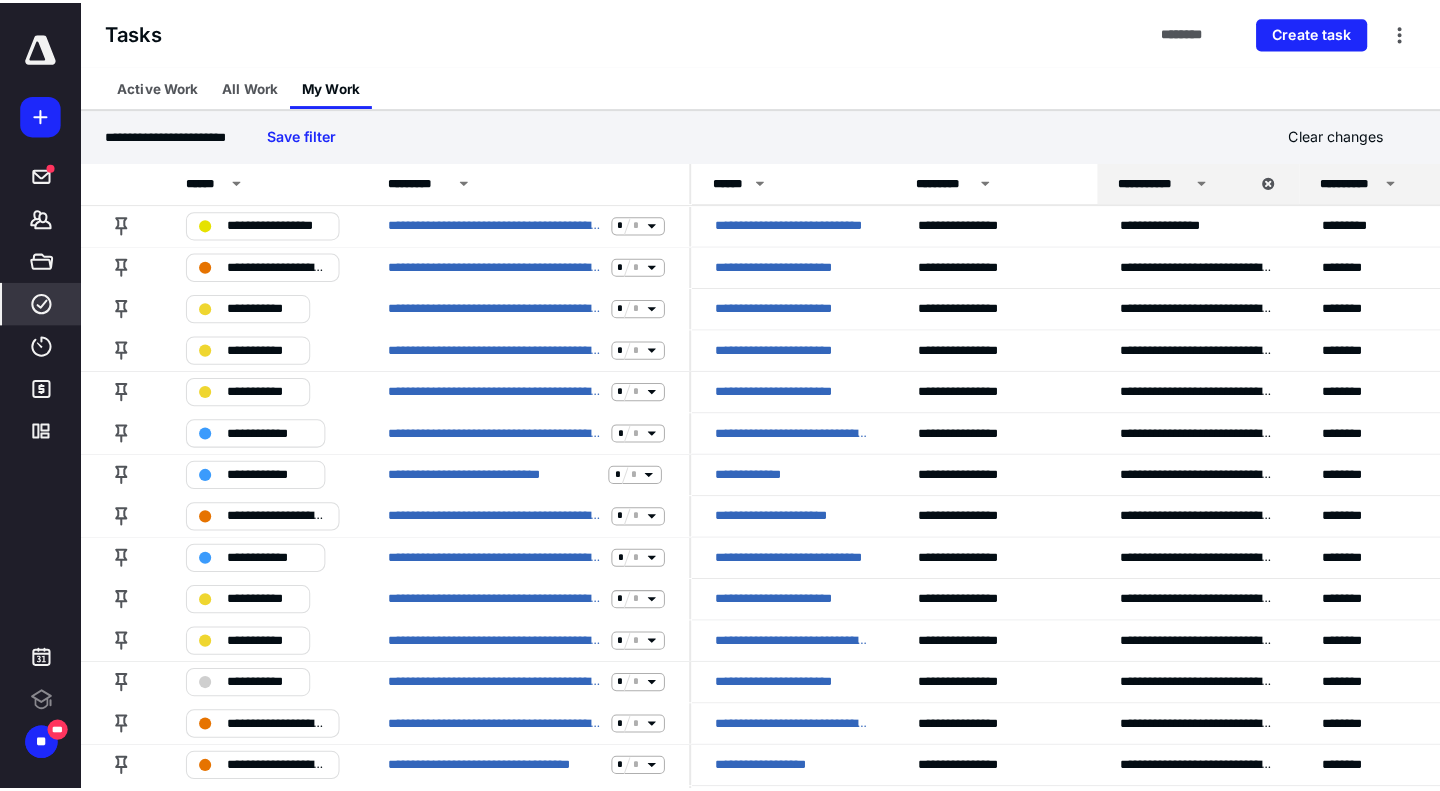 scroll, scrollTop: 0, scrollLeft: 0, axis: both 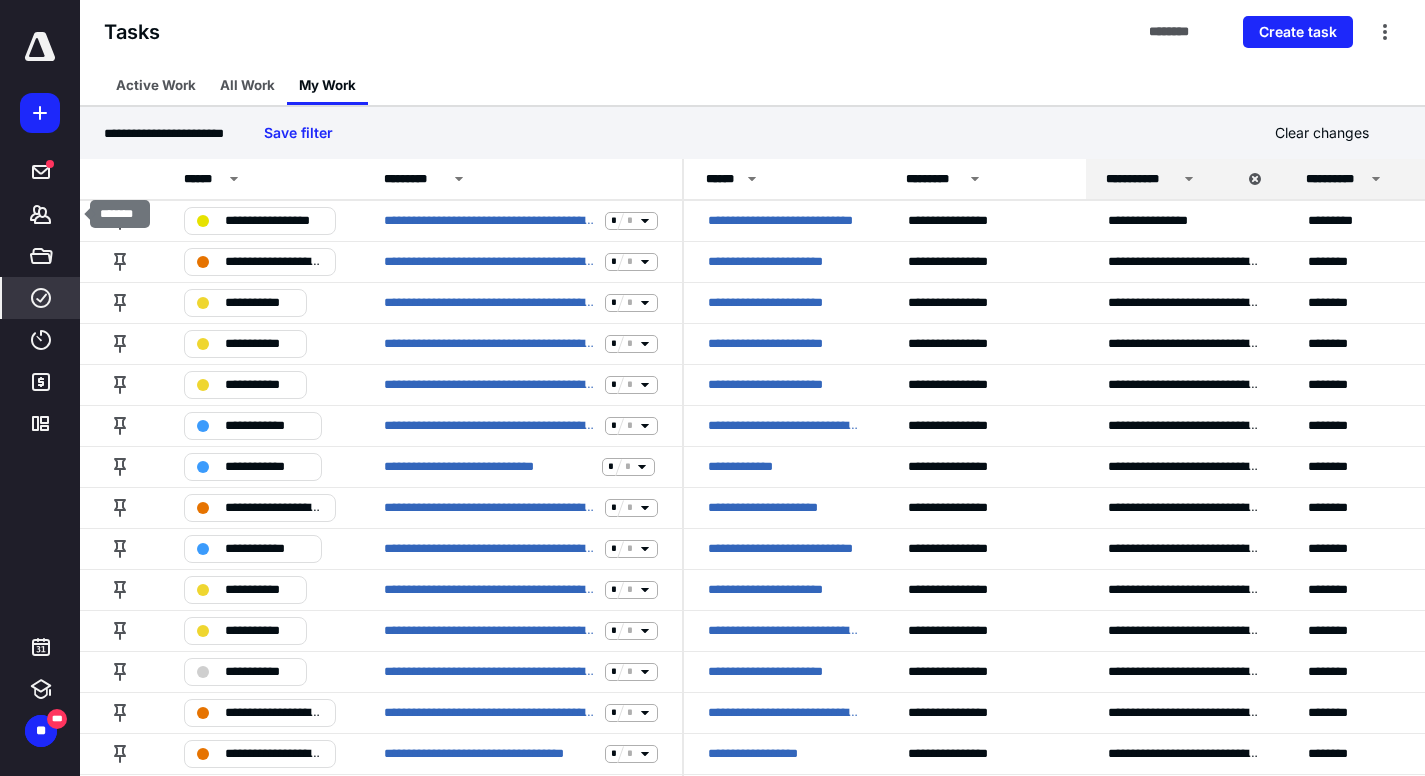 click 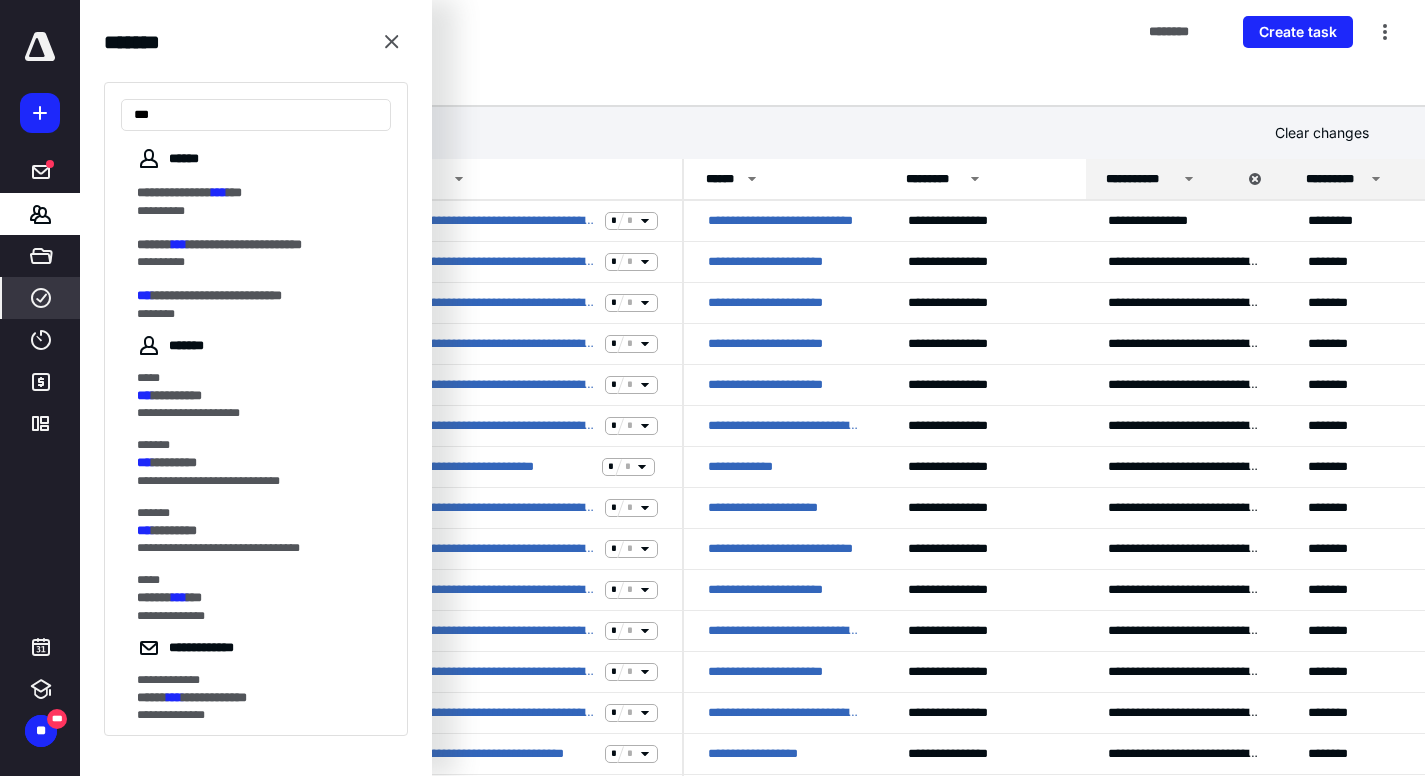 type on "***" 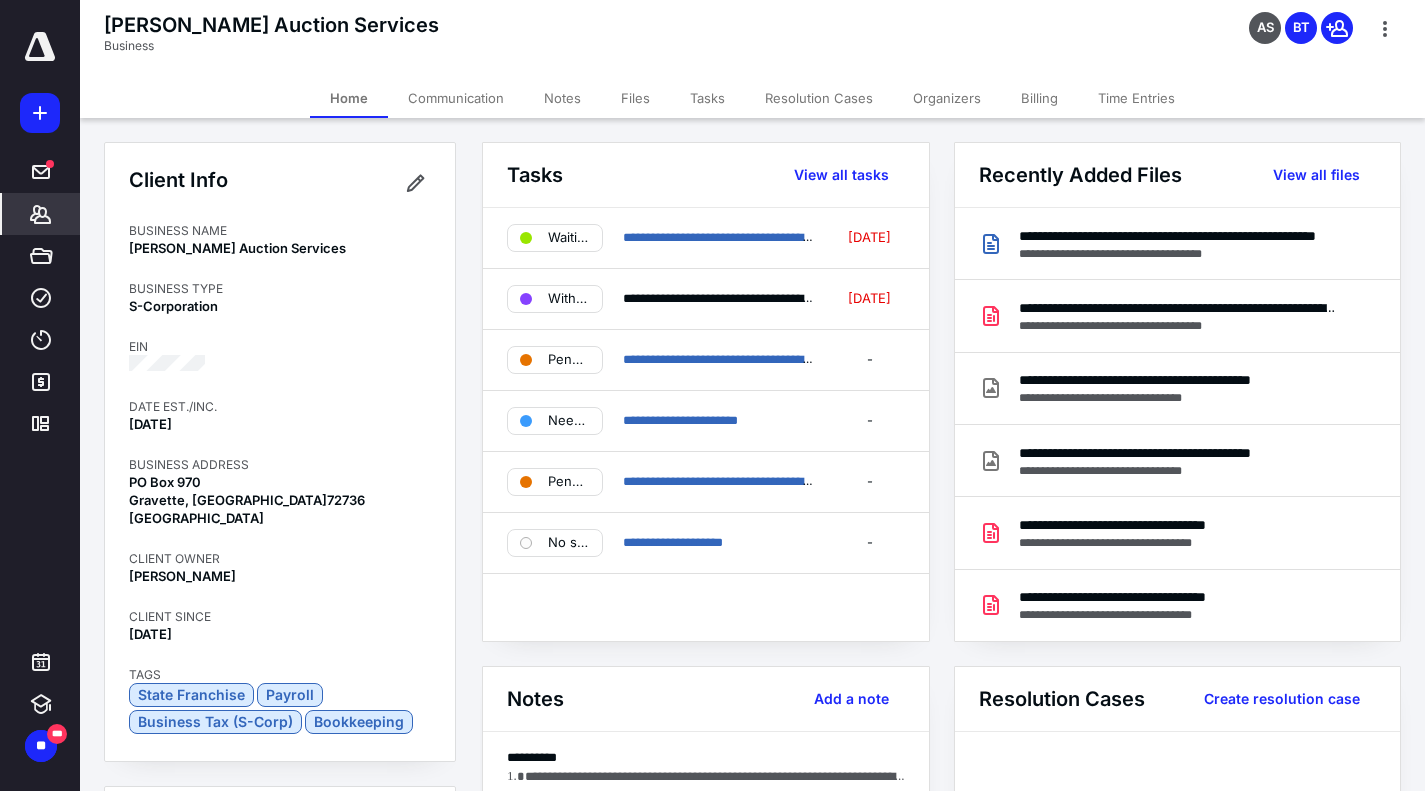 click on "Communication" at bounding box center [456, 98] 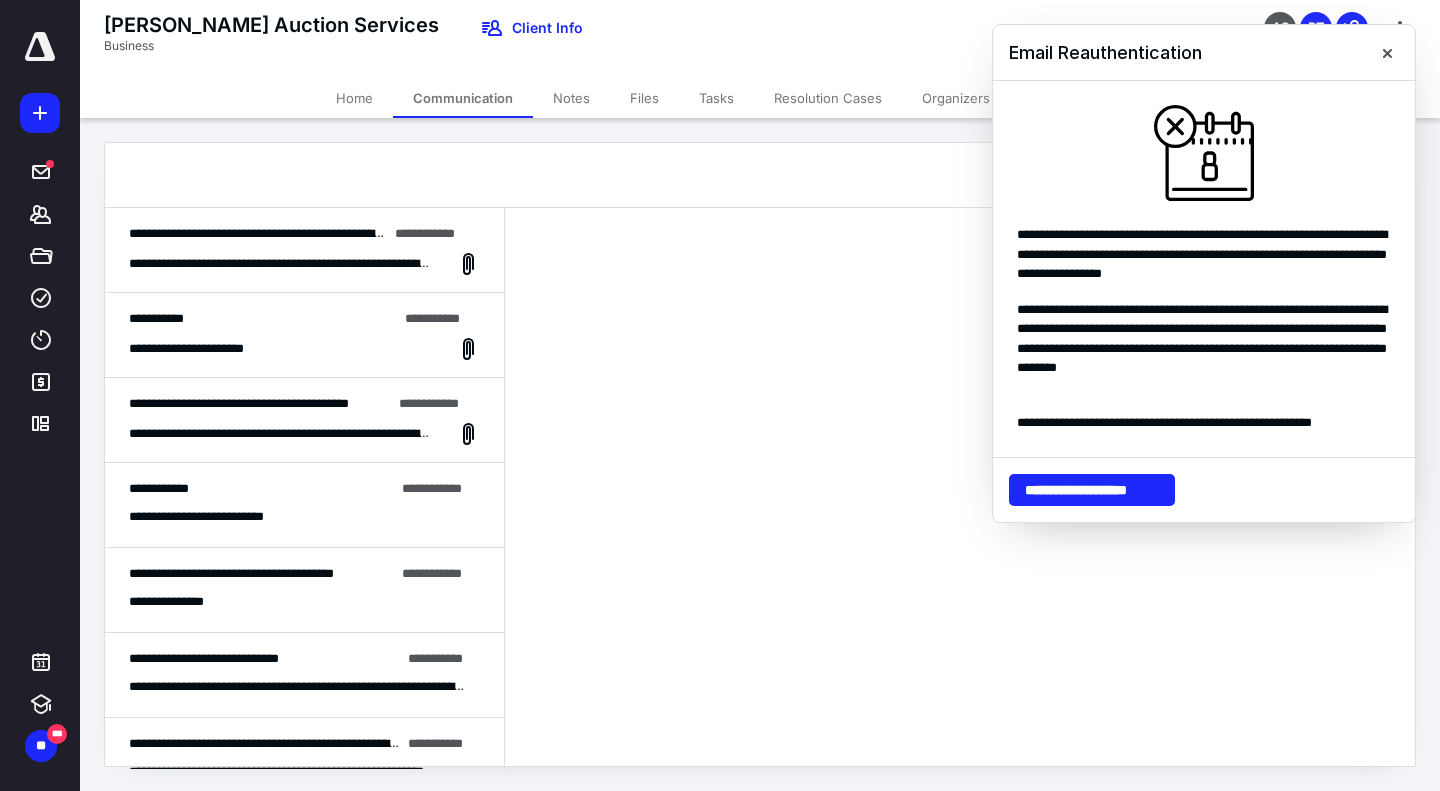 click on "**********" at bounding box center (281, 264) 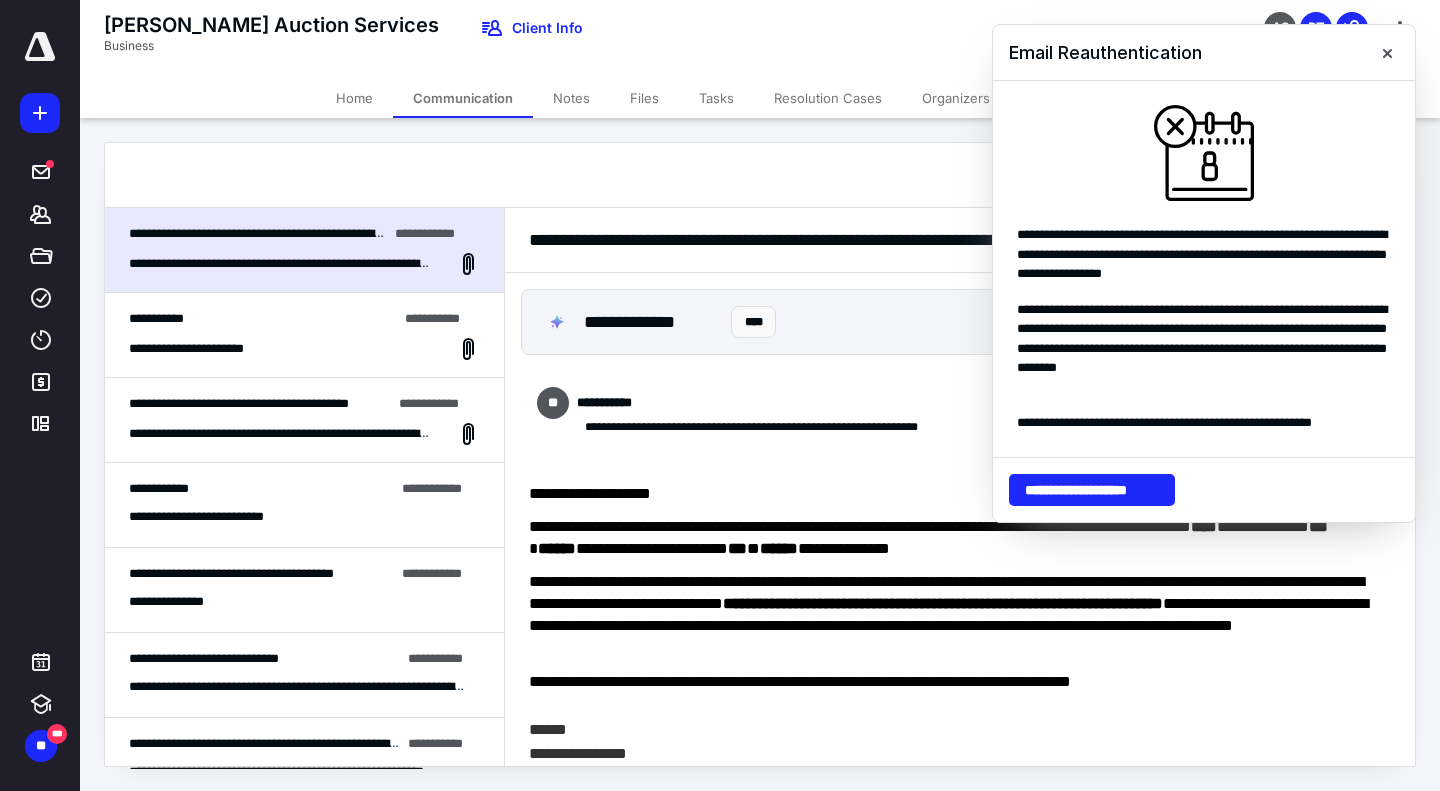 scroll, scrollTop: 357, scrollLeft: 0, axis: vertical 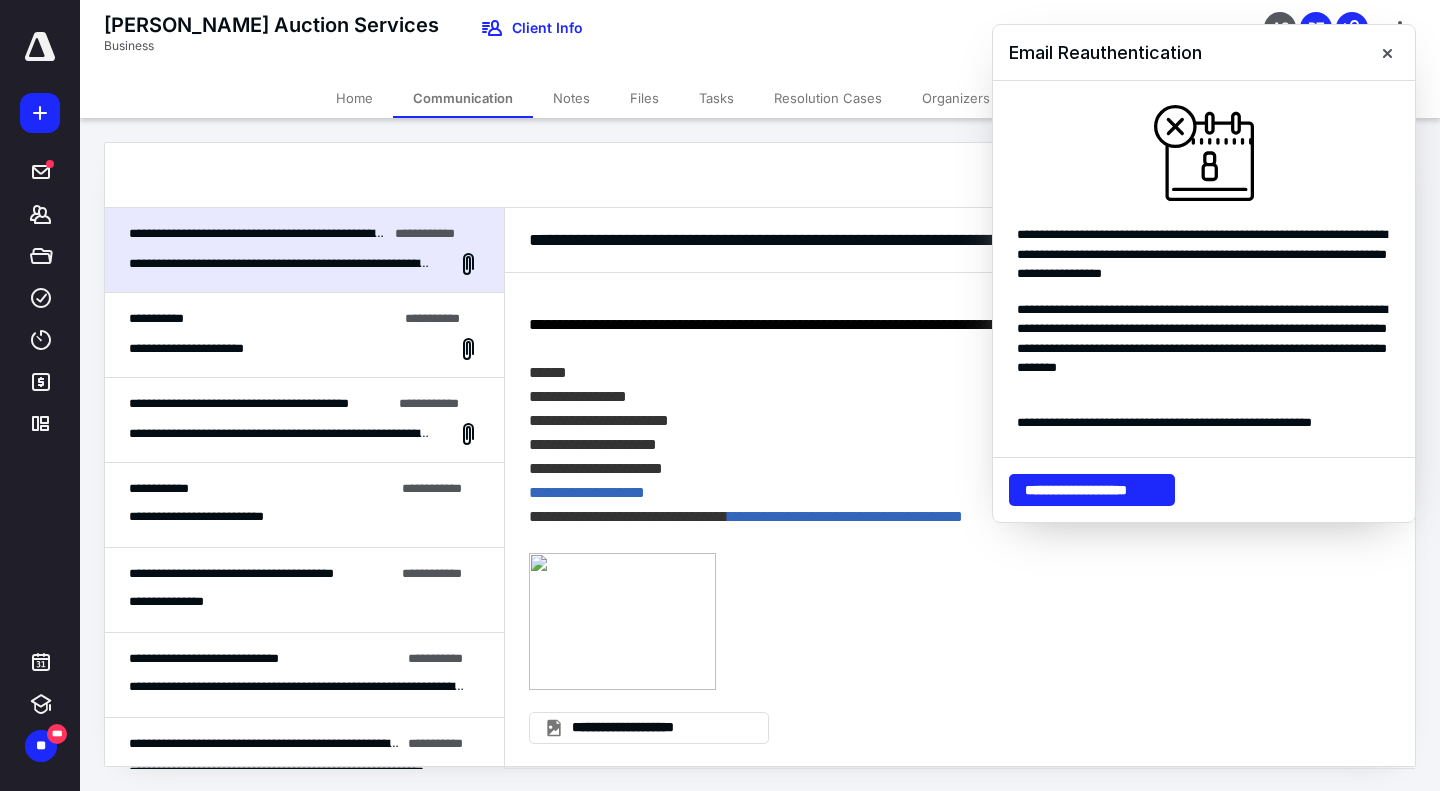 click at bounding box center (1387, 53) 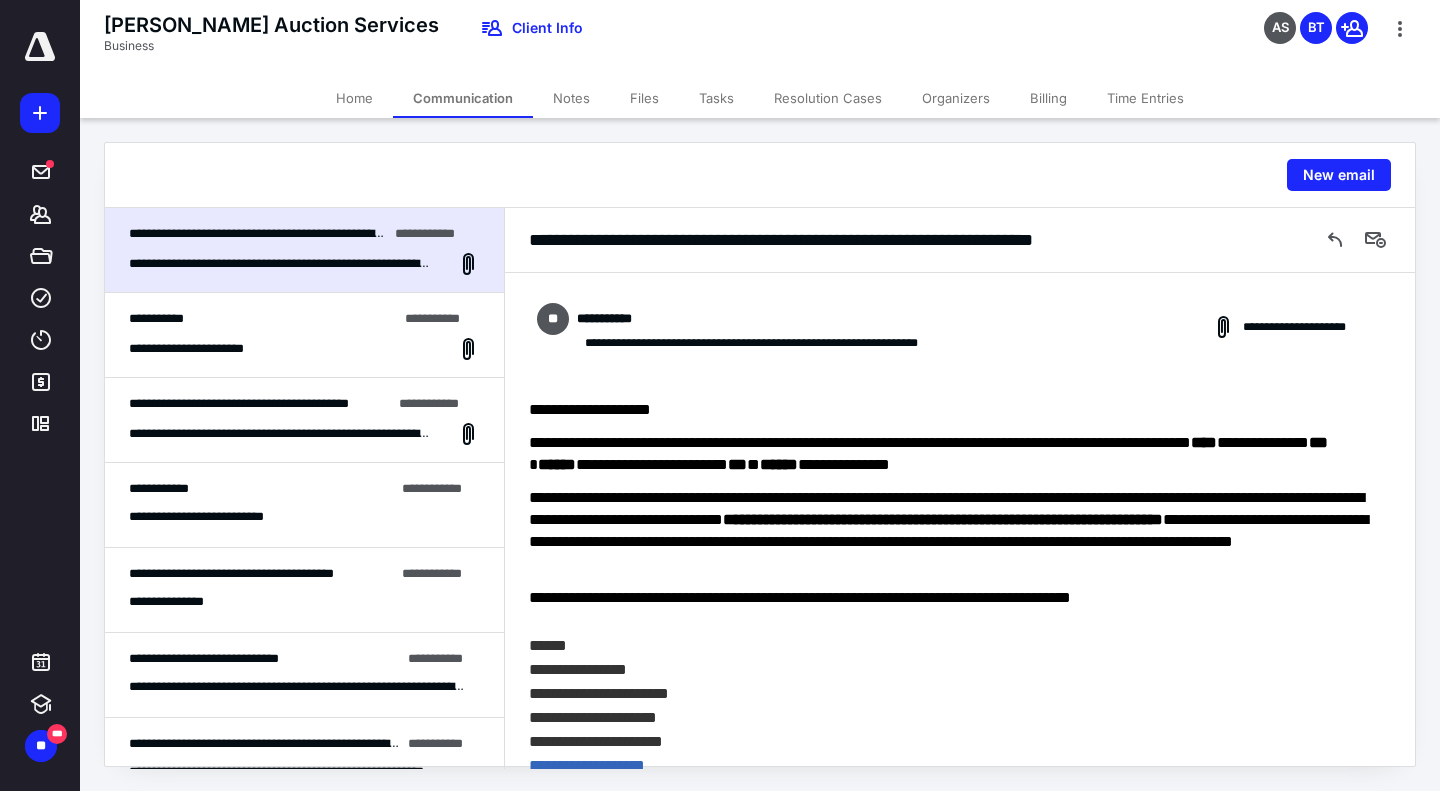 scroll, scrollTop: 87, scrollLeft: 0, axis: vertical 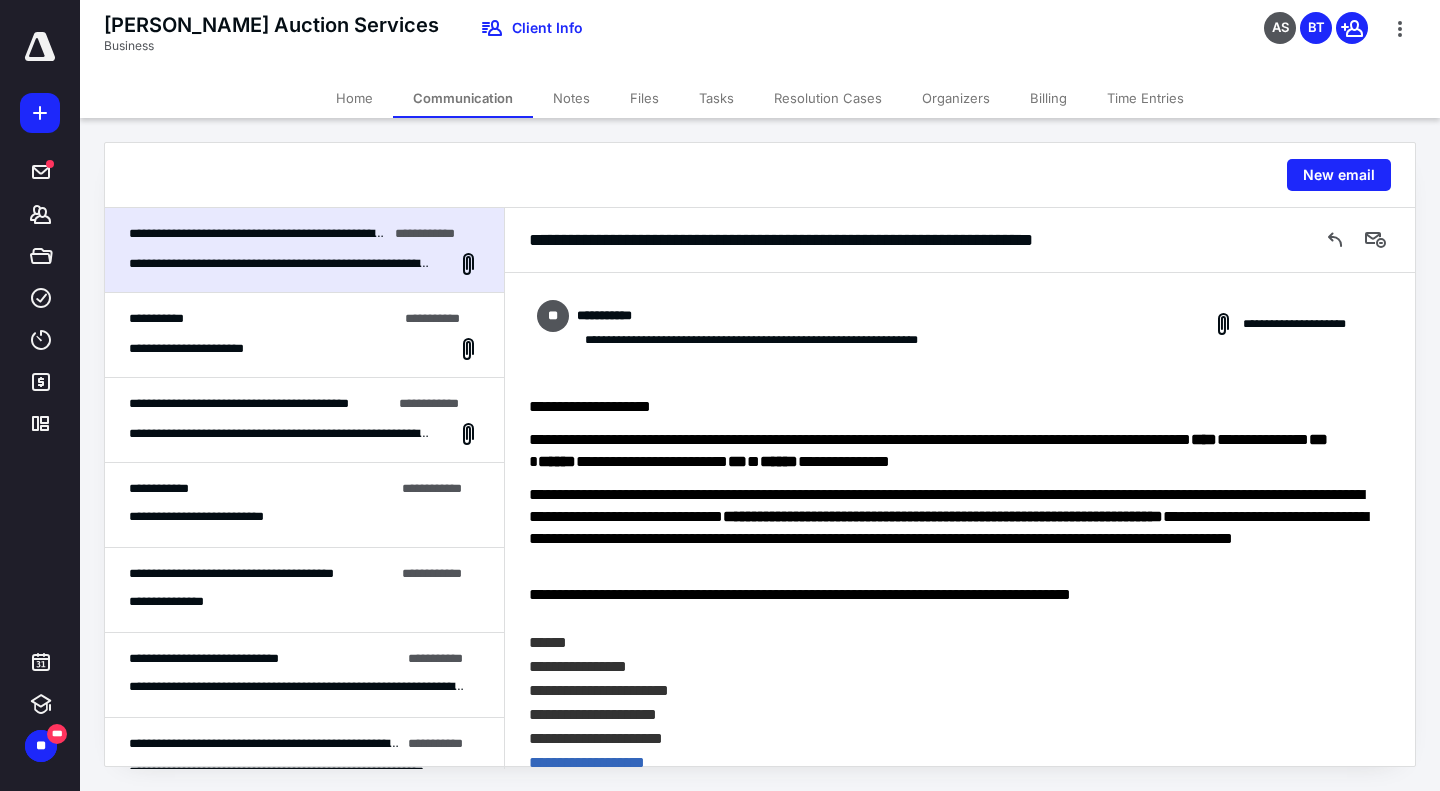 click on "**********" at bounding box center [206, 349] 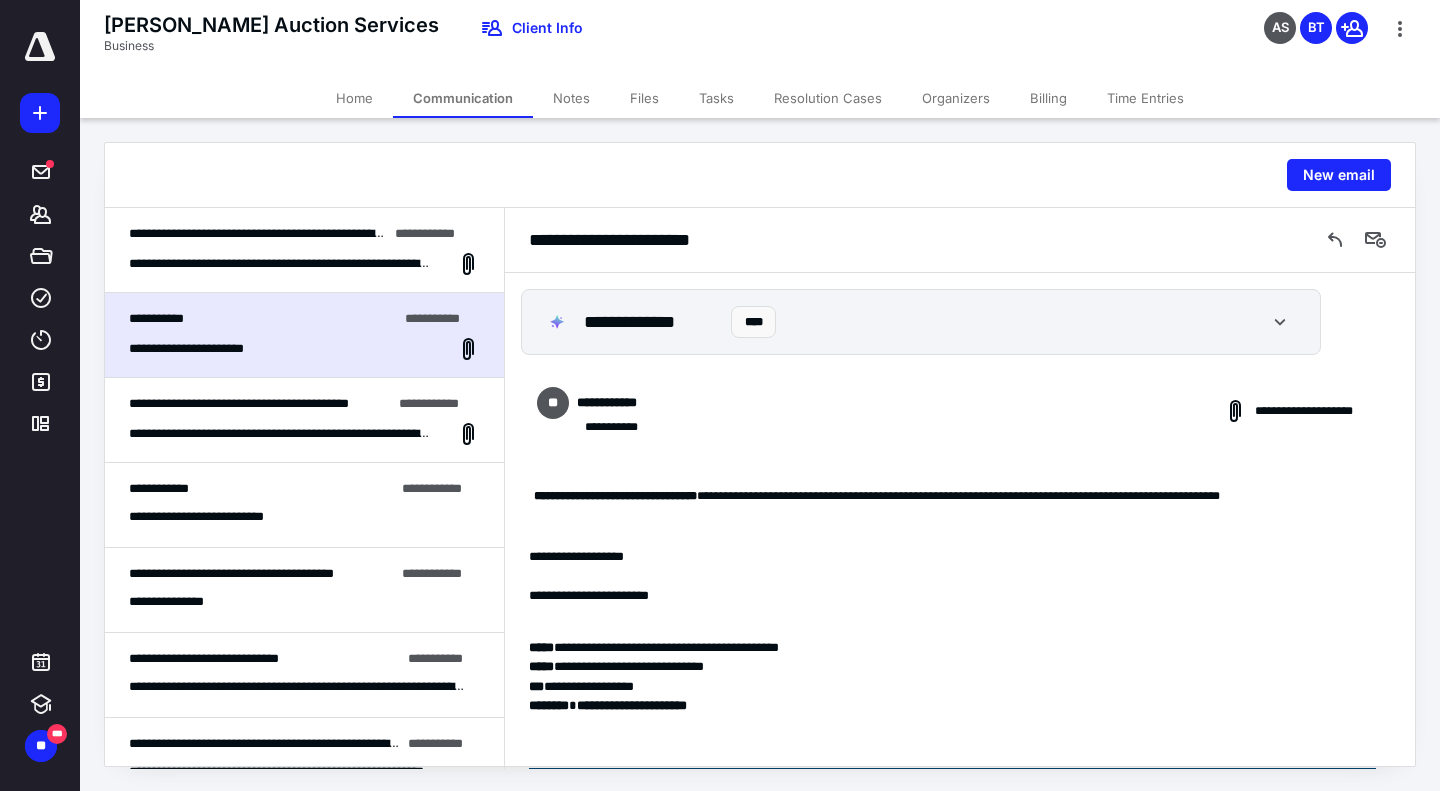 scroll, scrollTop: 1239, scrollLeft: 0, axis: vertical 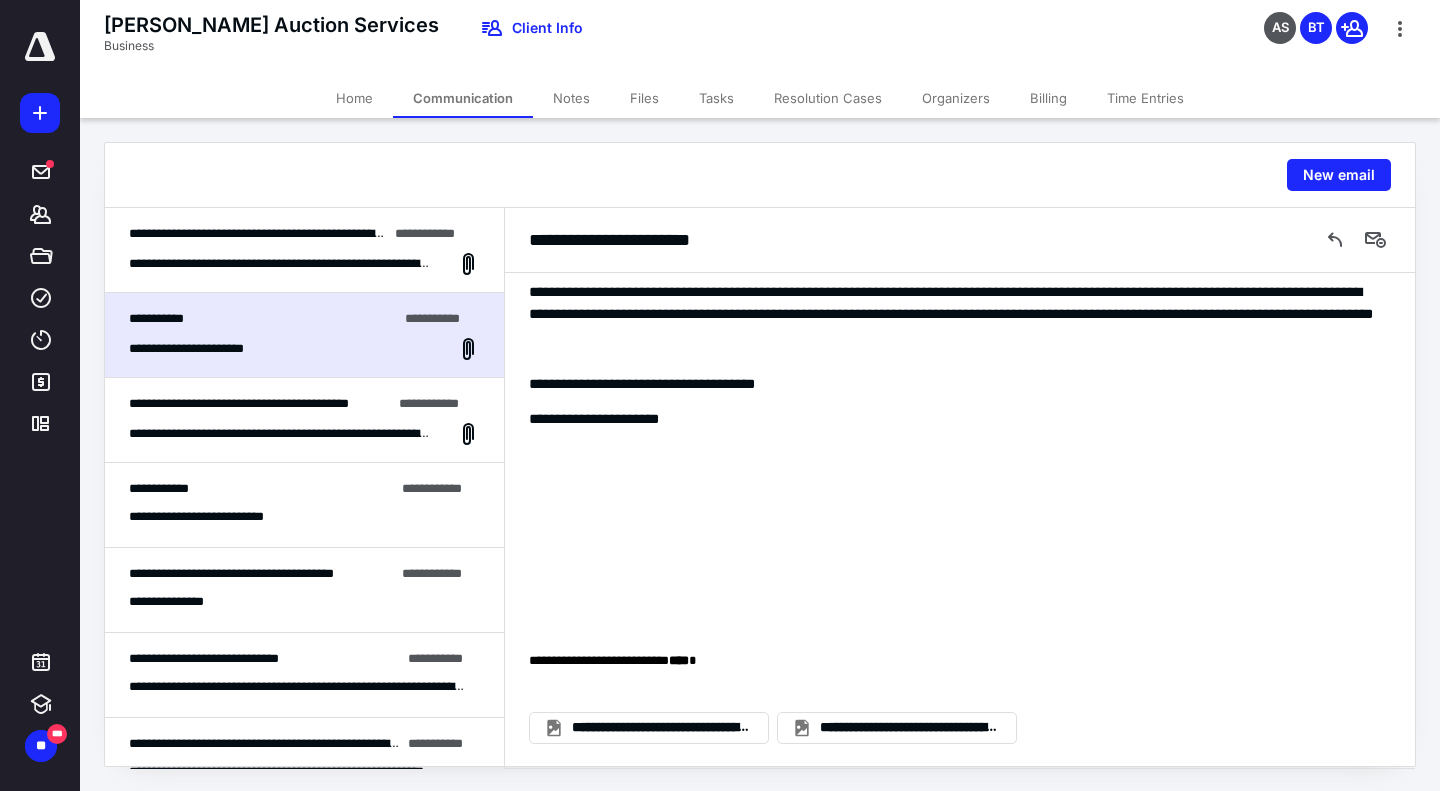click on "**********" at bounding box center [960, -2] 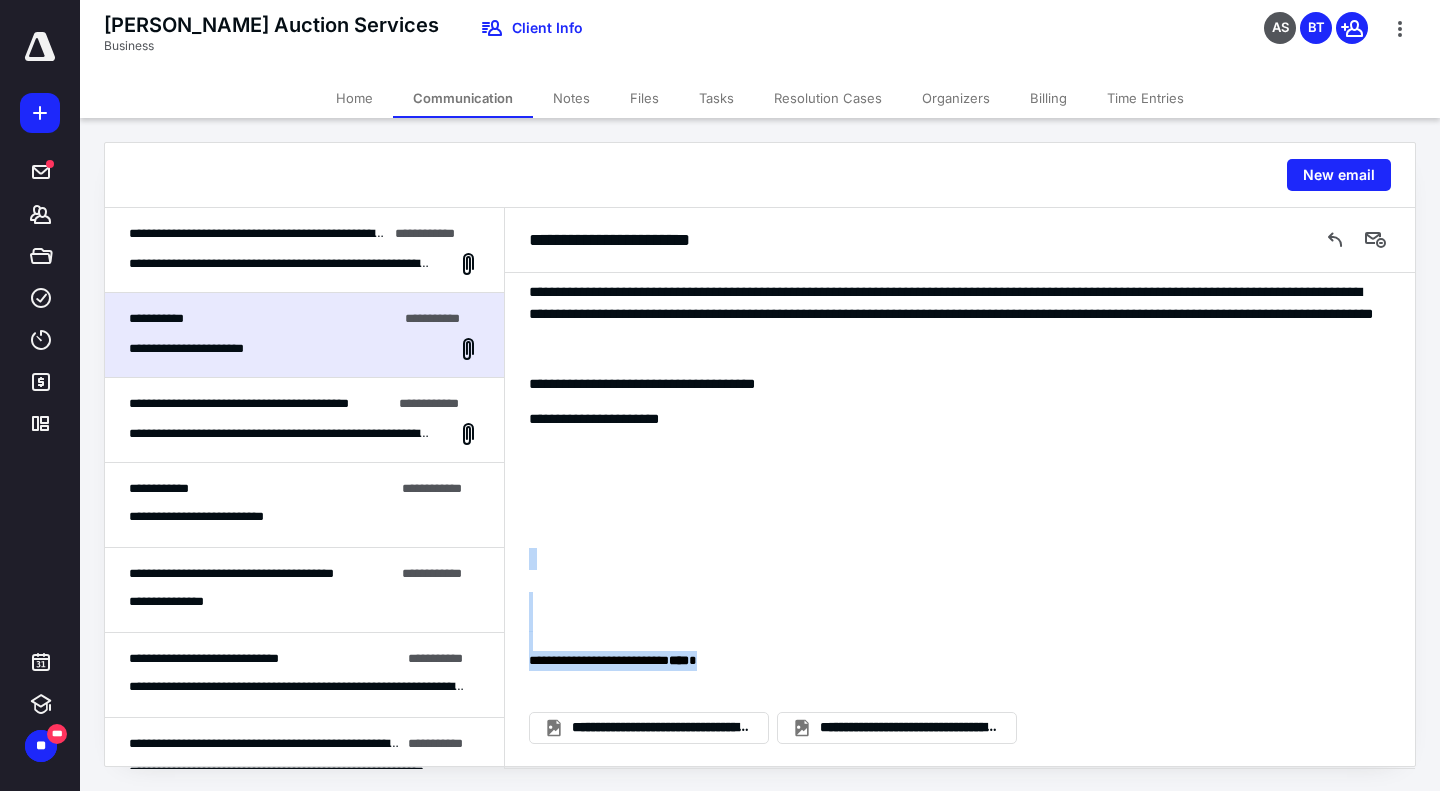 drag, startPoint x: 1399, startPoint y: 669, endPoint x: 1402, endPoint y: 546, distance: 123.03658 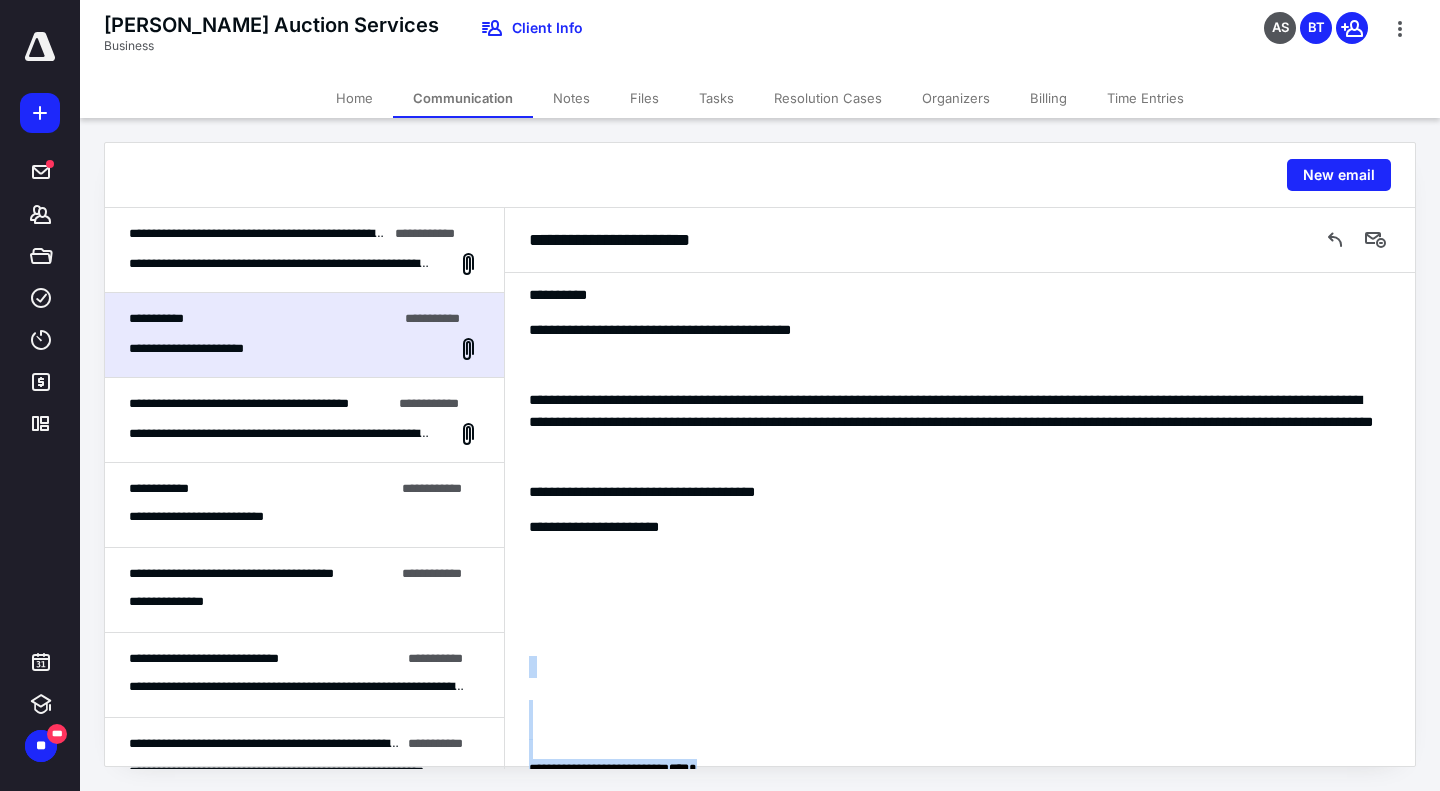 scroll, scrollTop: 1197, scrollLeft: 0, axis: vertical 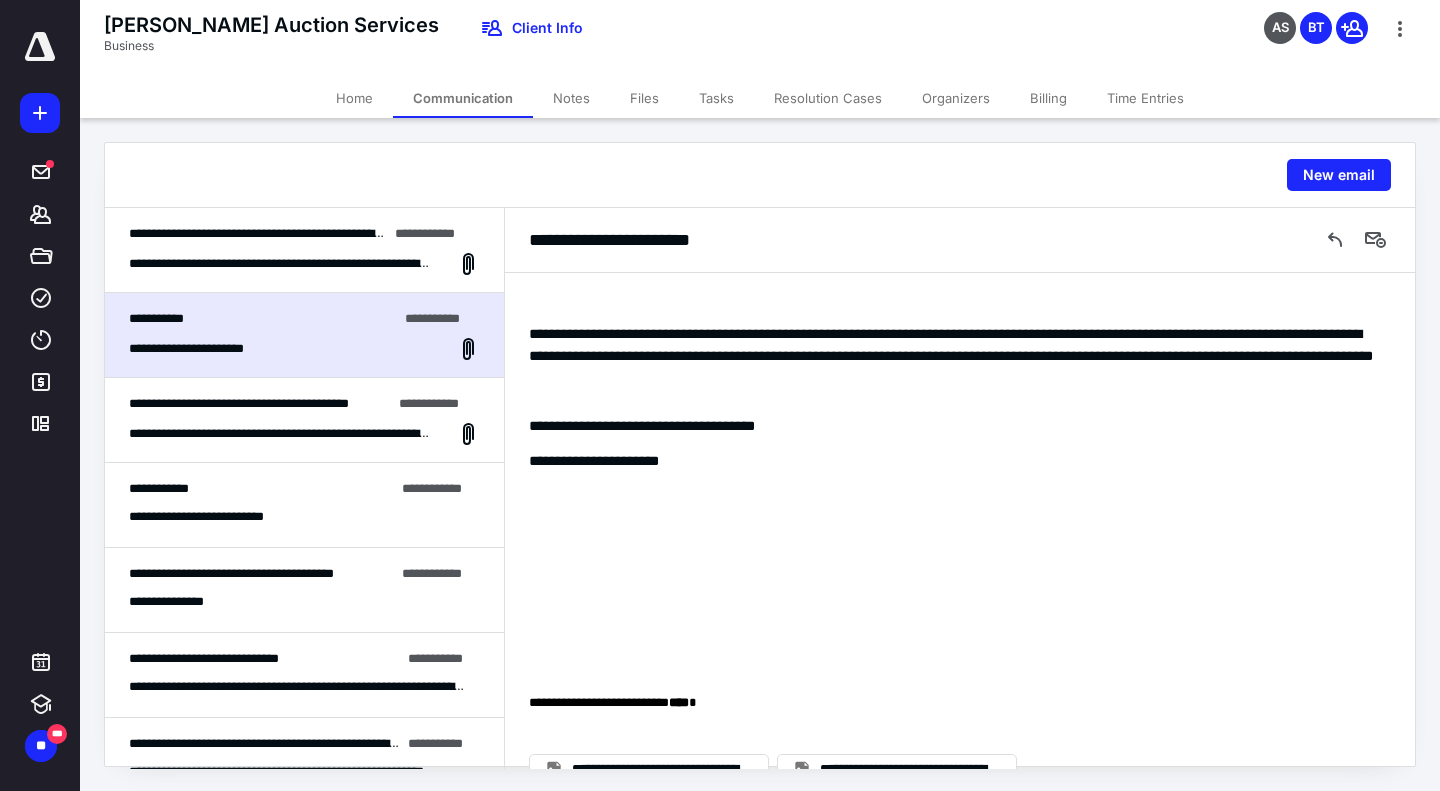 click on "**********" at bounding box center [304, 420] 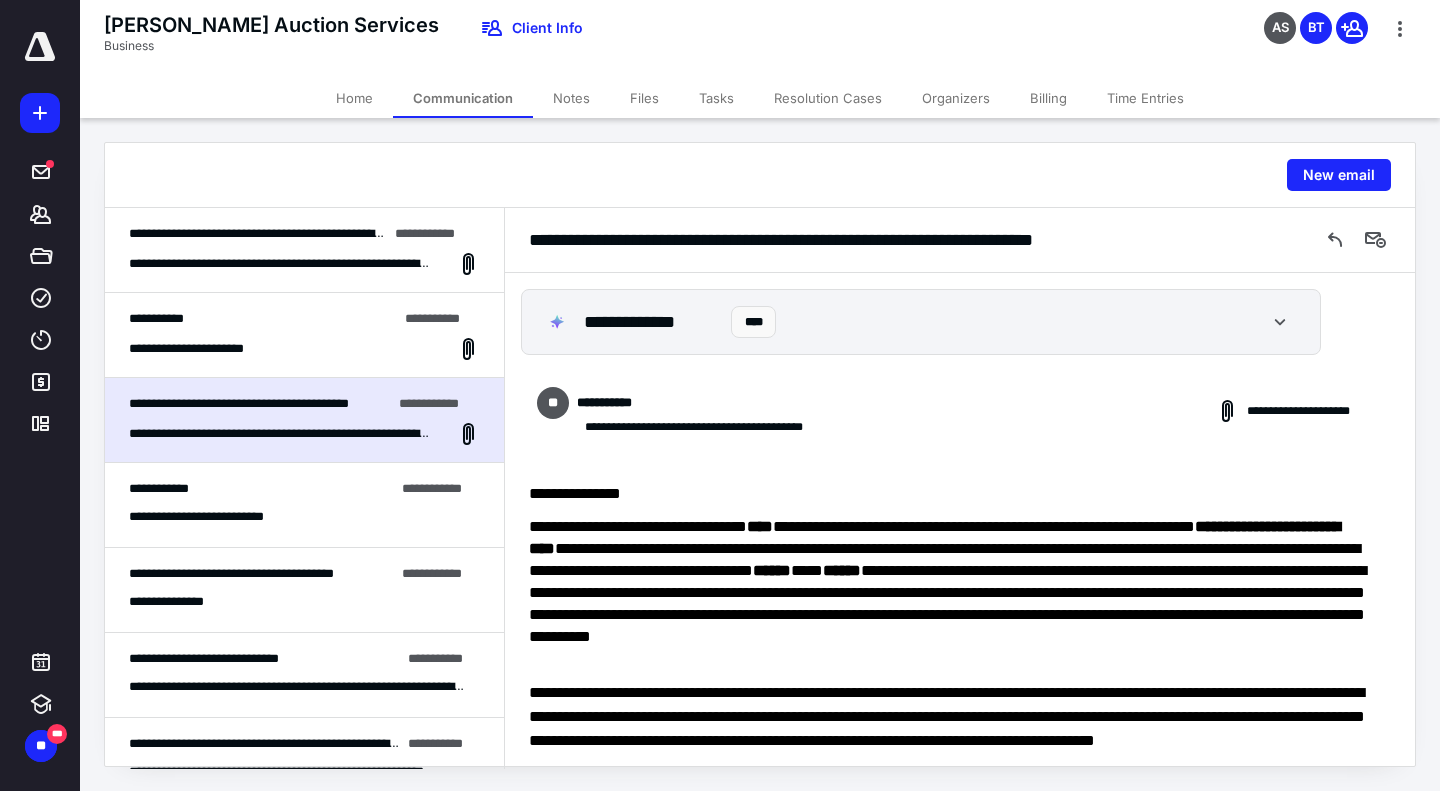 scroll, scrollTop: 440, scrollLeft: 0, axis: vertical 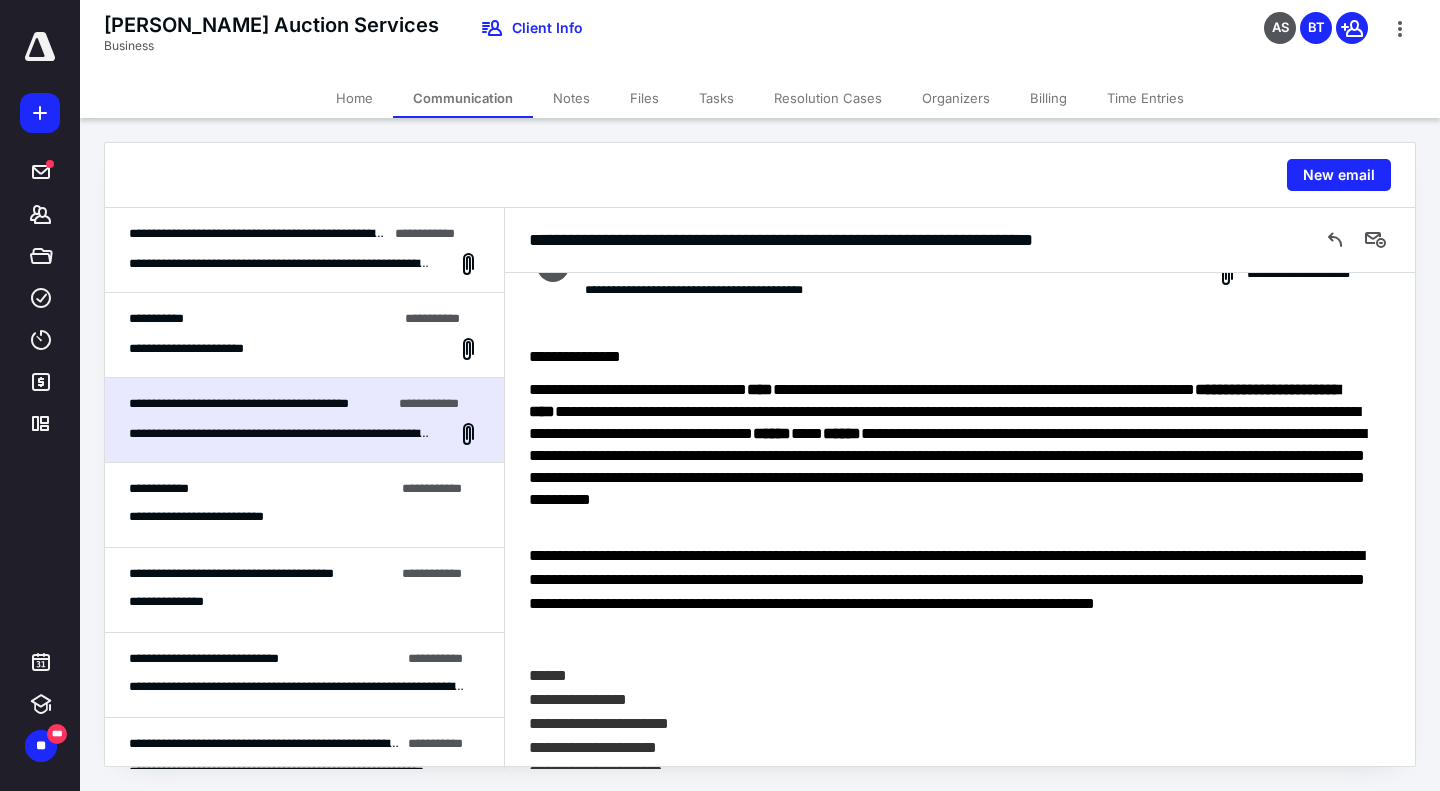 click on "**********" at bounding box center (304, 505) 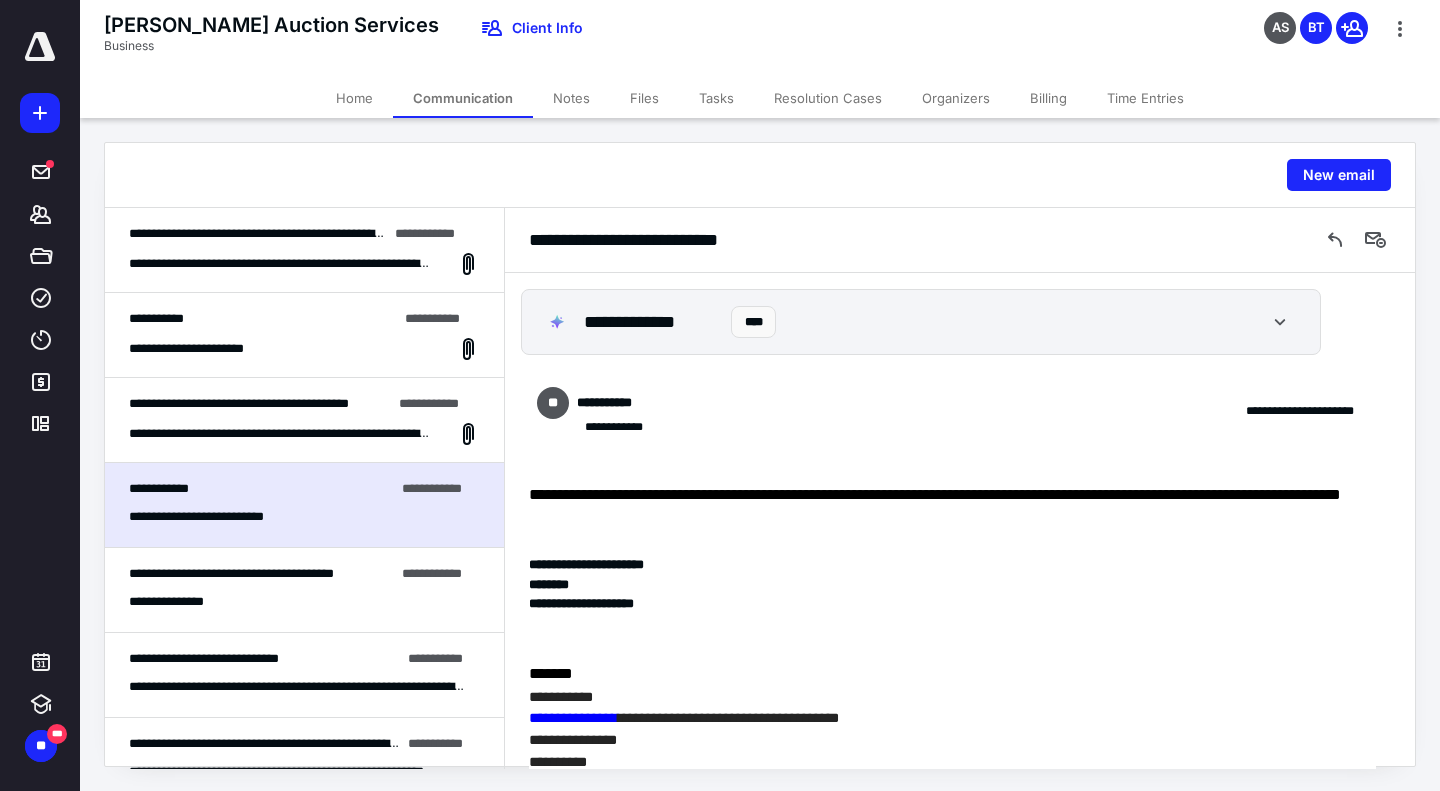 scroll, scrollTop: 219, scrollLeft: 0, axis: vertical 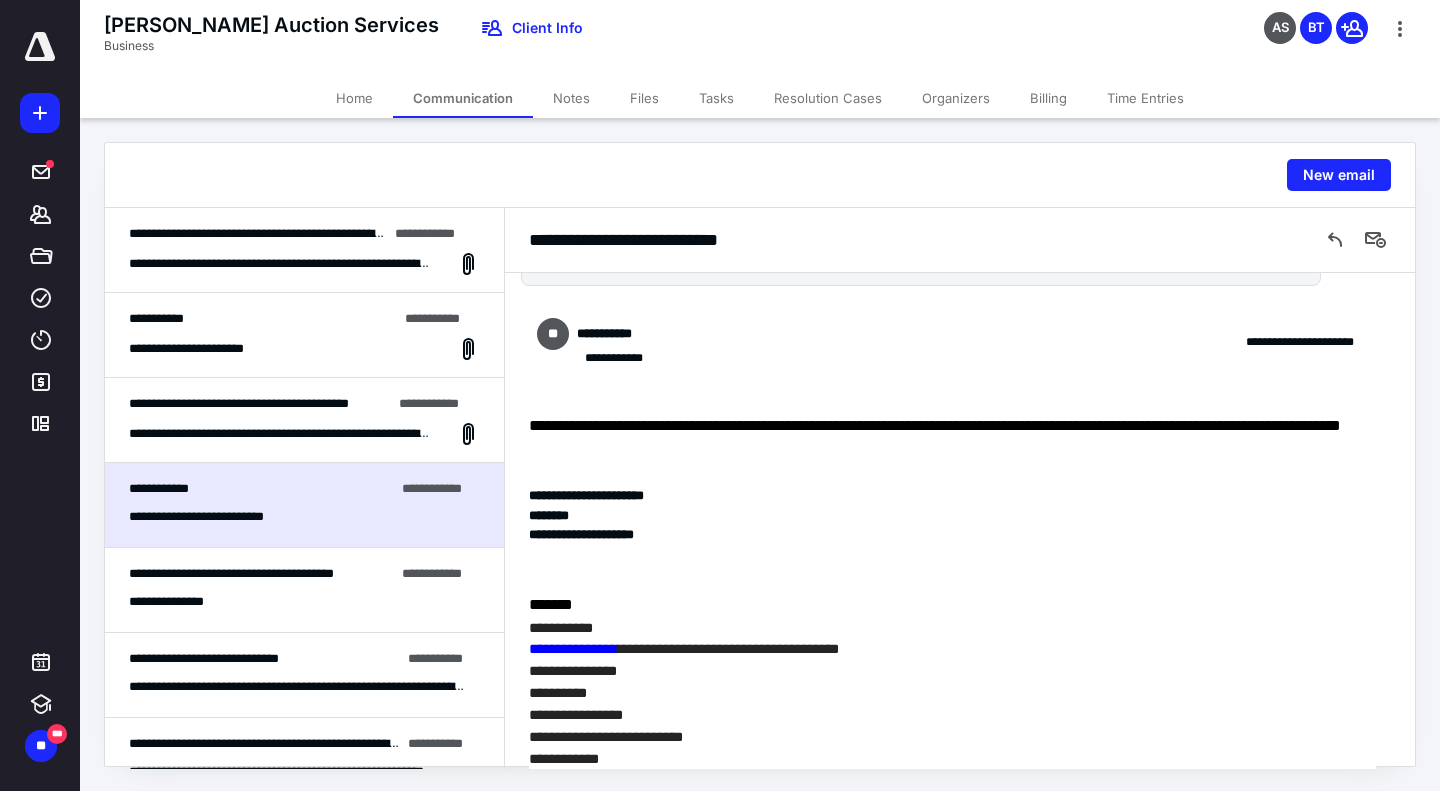 click on "**********" at bounding box center (304, 602) 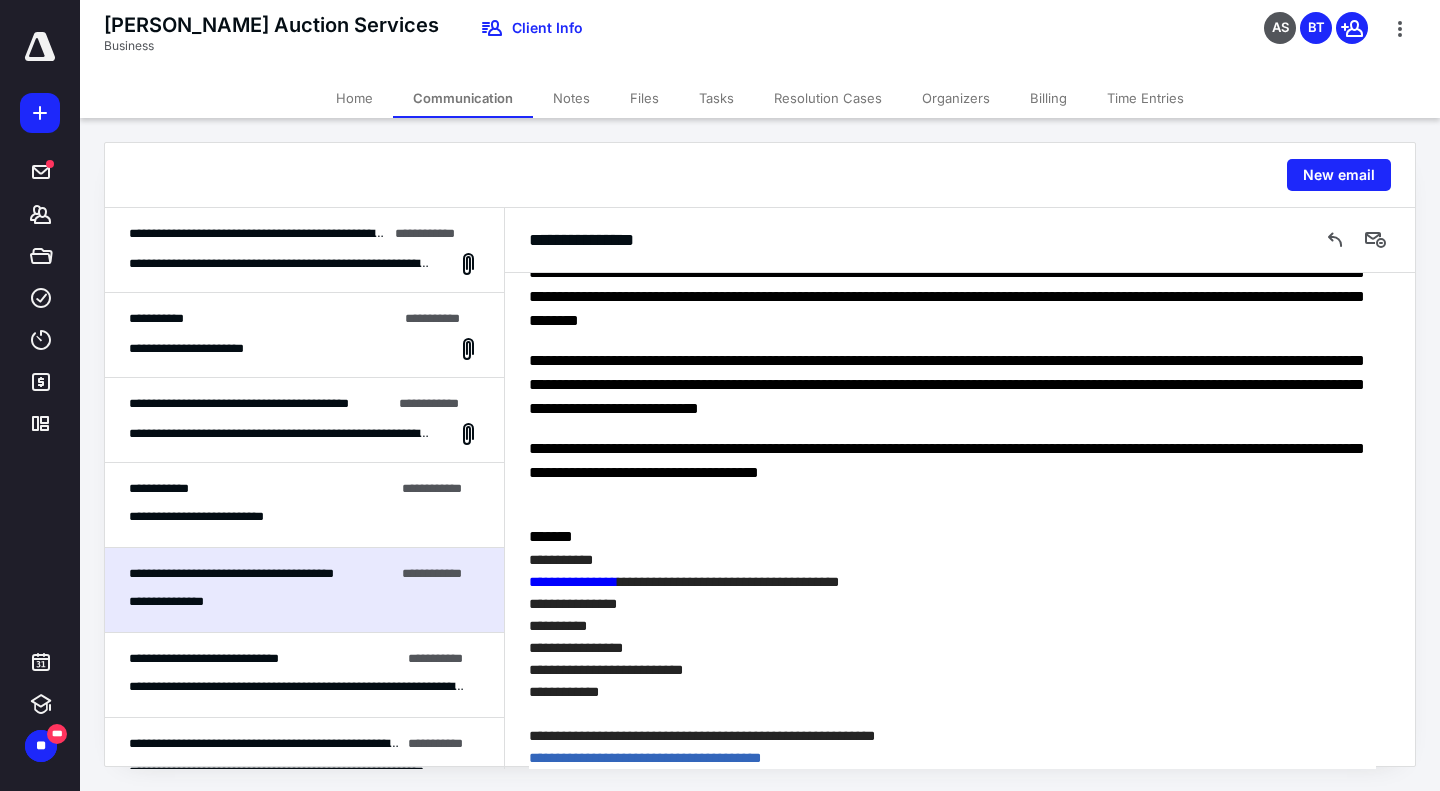 scroll, scrollTop: 456, scrollLeft: 0, axis: vertical 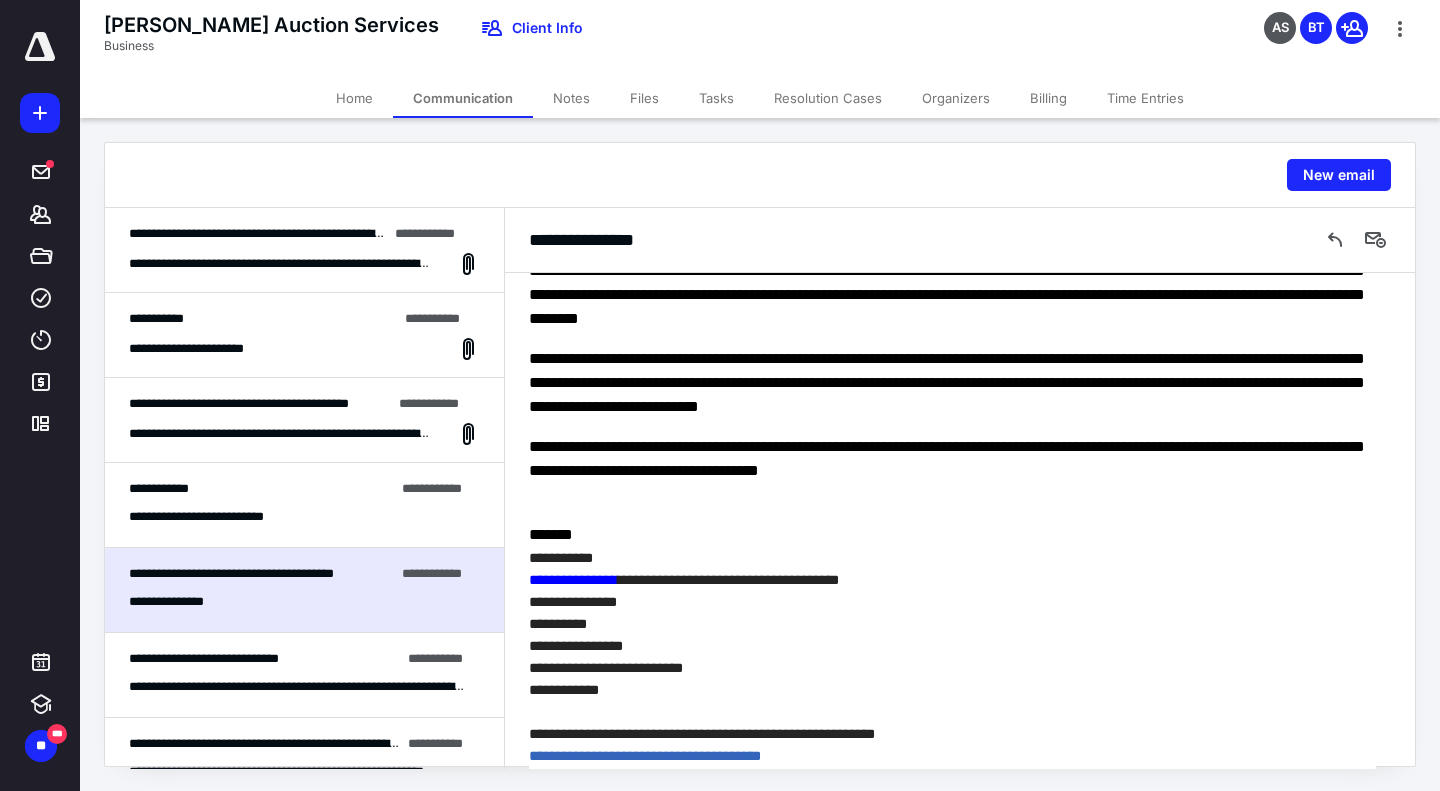 click on "**********" at bounding box center (304, 675) 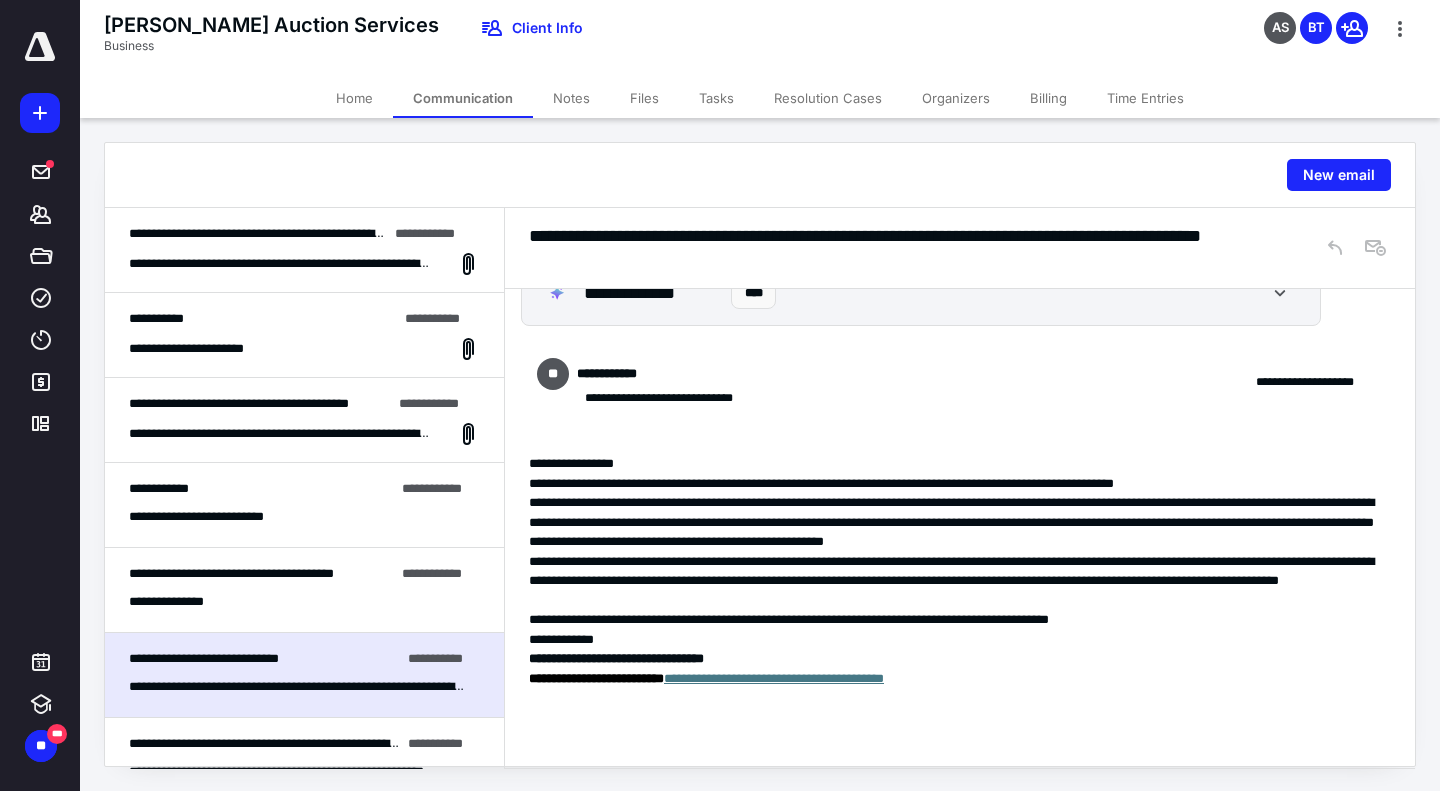 scroll, scrollTop: 0, scrollLeft: 0, axis: both 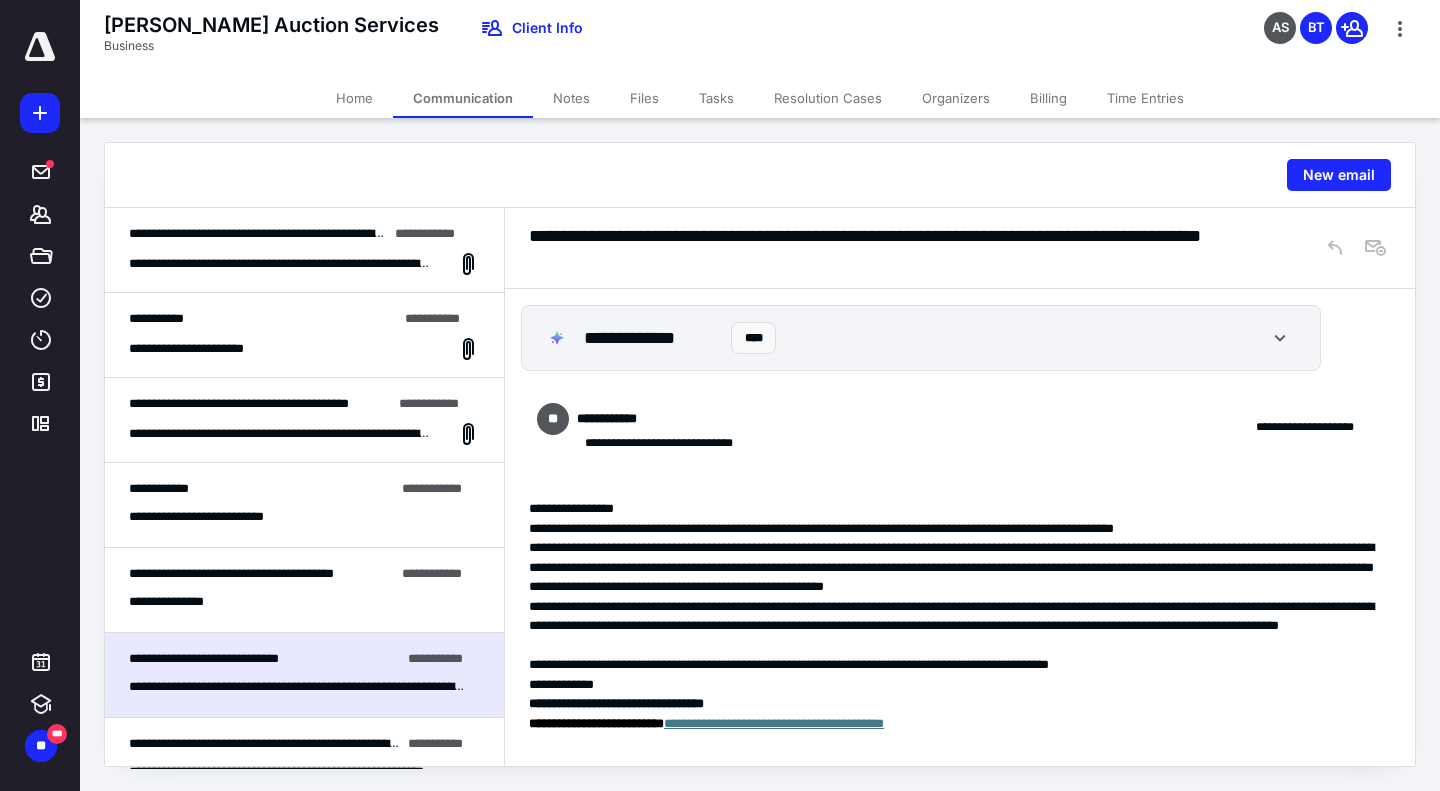 click on "**********" at bounding box center (281, 264) 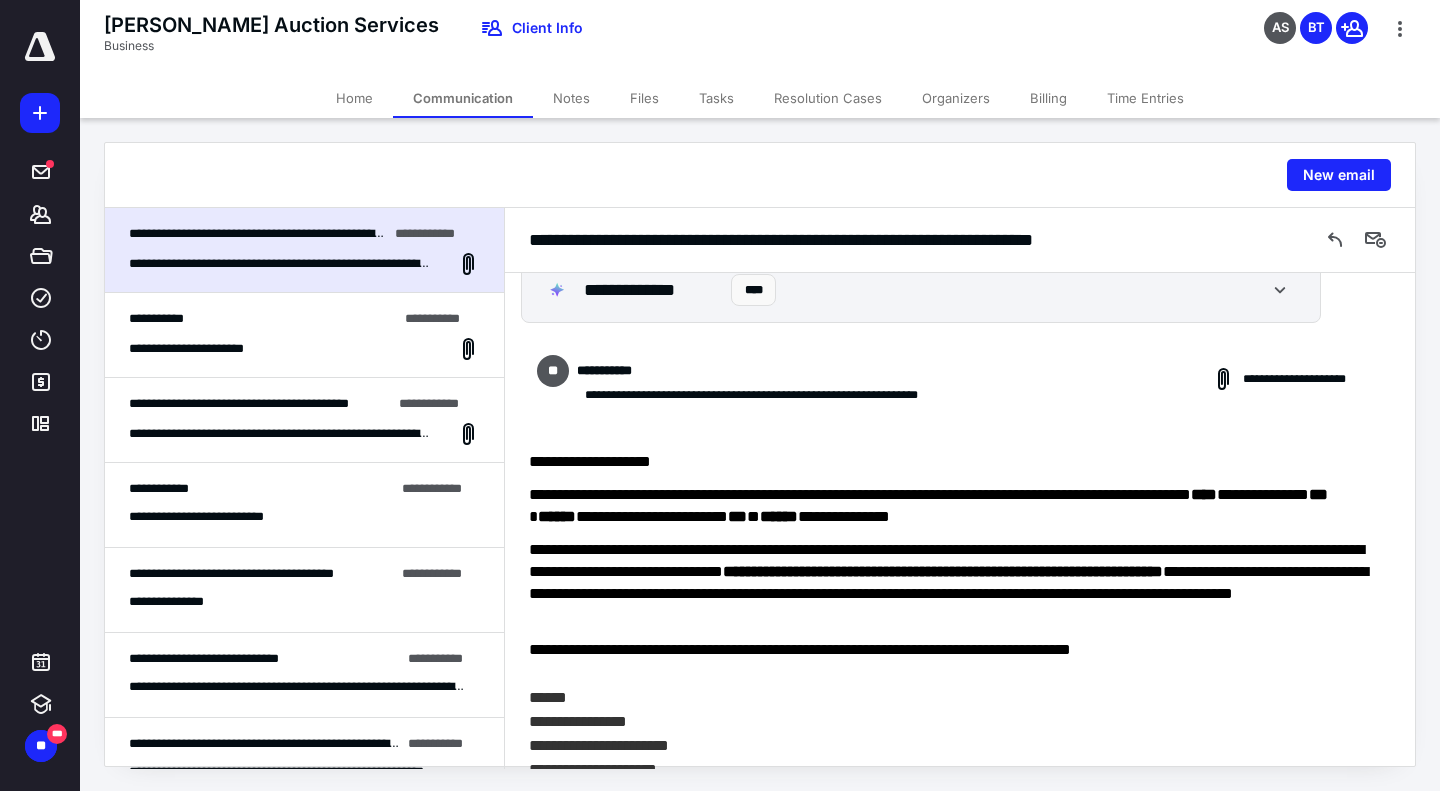 scroll, scrollTop: 37, scrollLeft: 0, axis: vertical 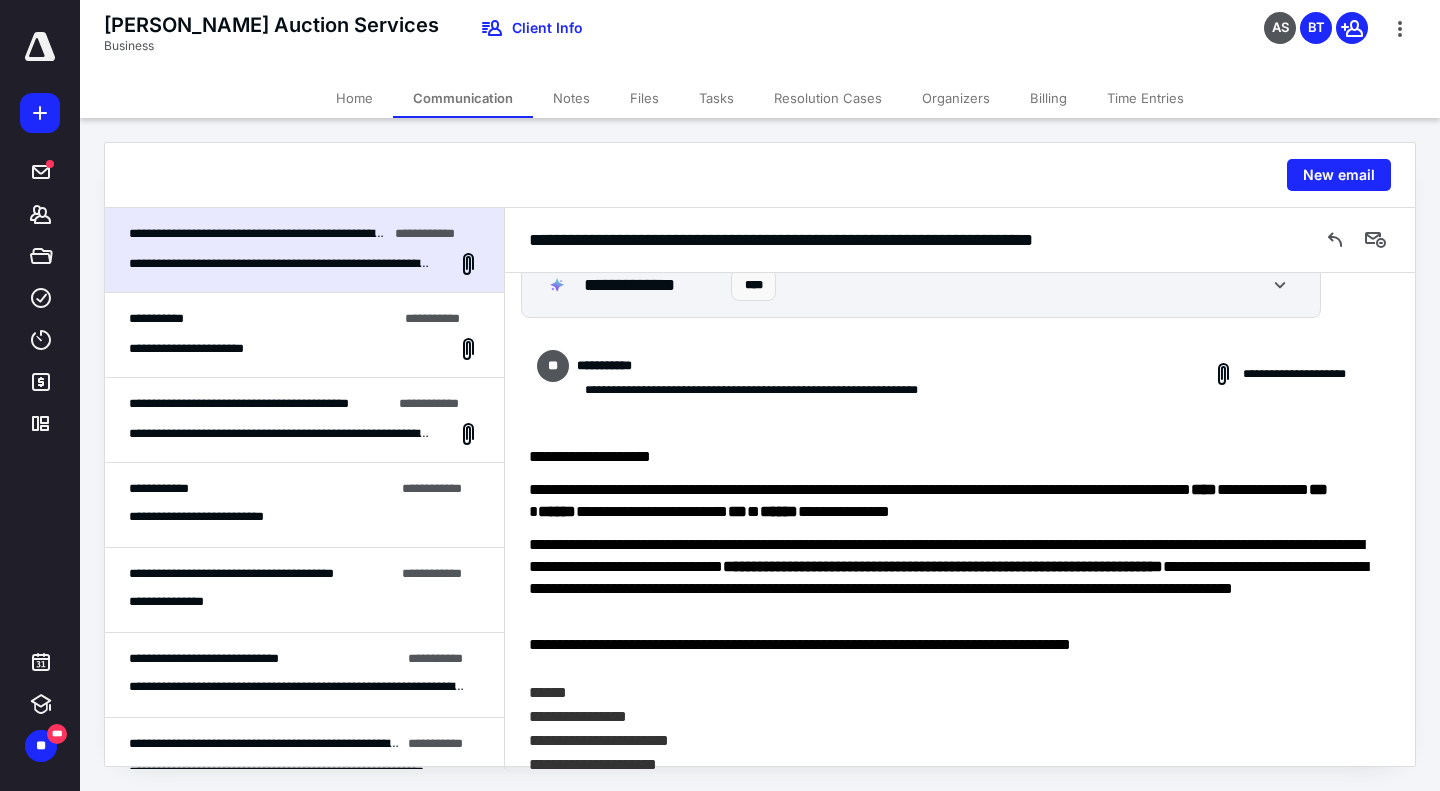 click on "**********" at bounding box center (206, 349) 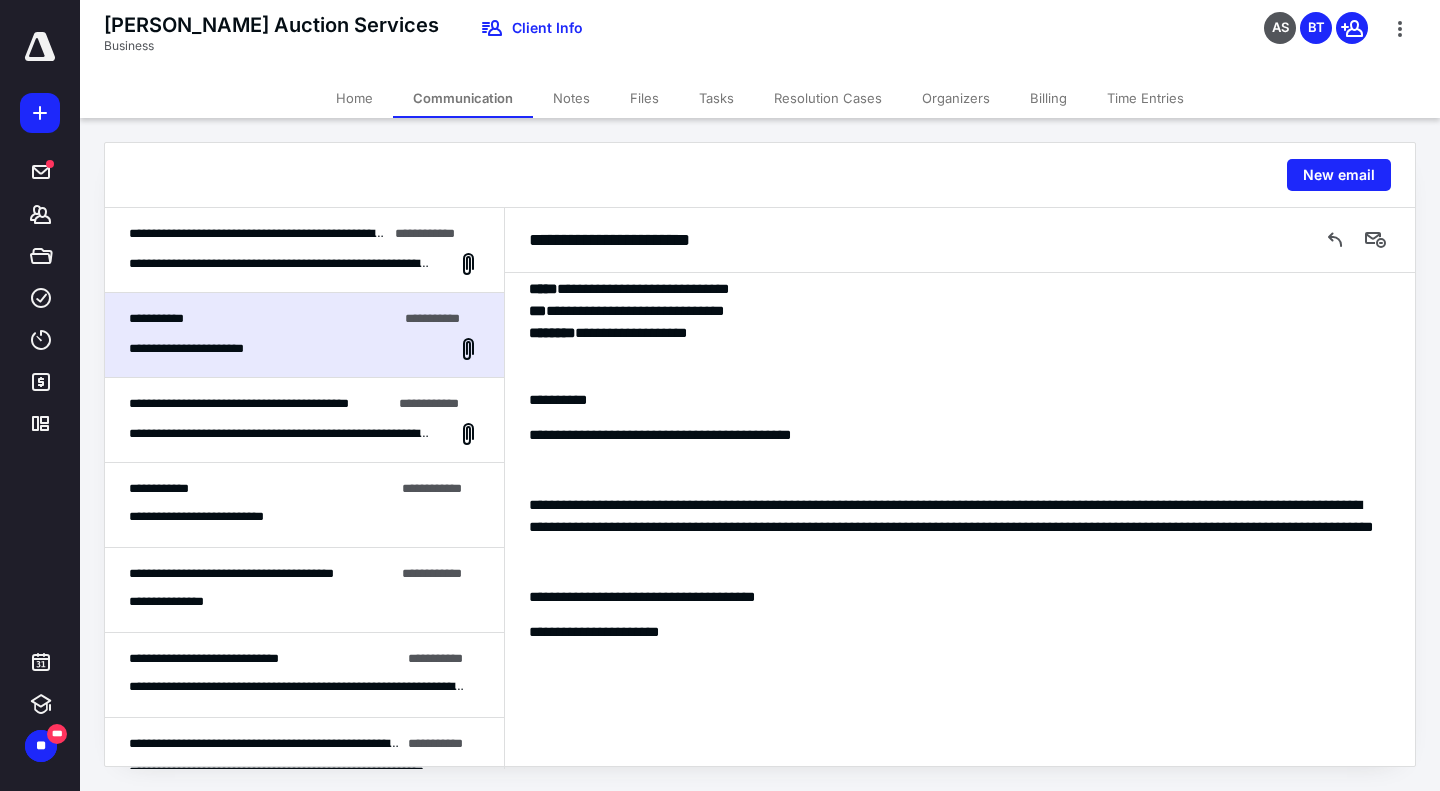 scroll, scrollTop: 1239, scrollLeft: 0, axis: vertical 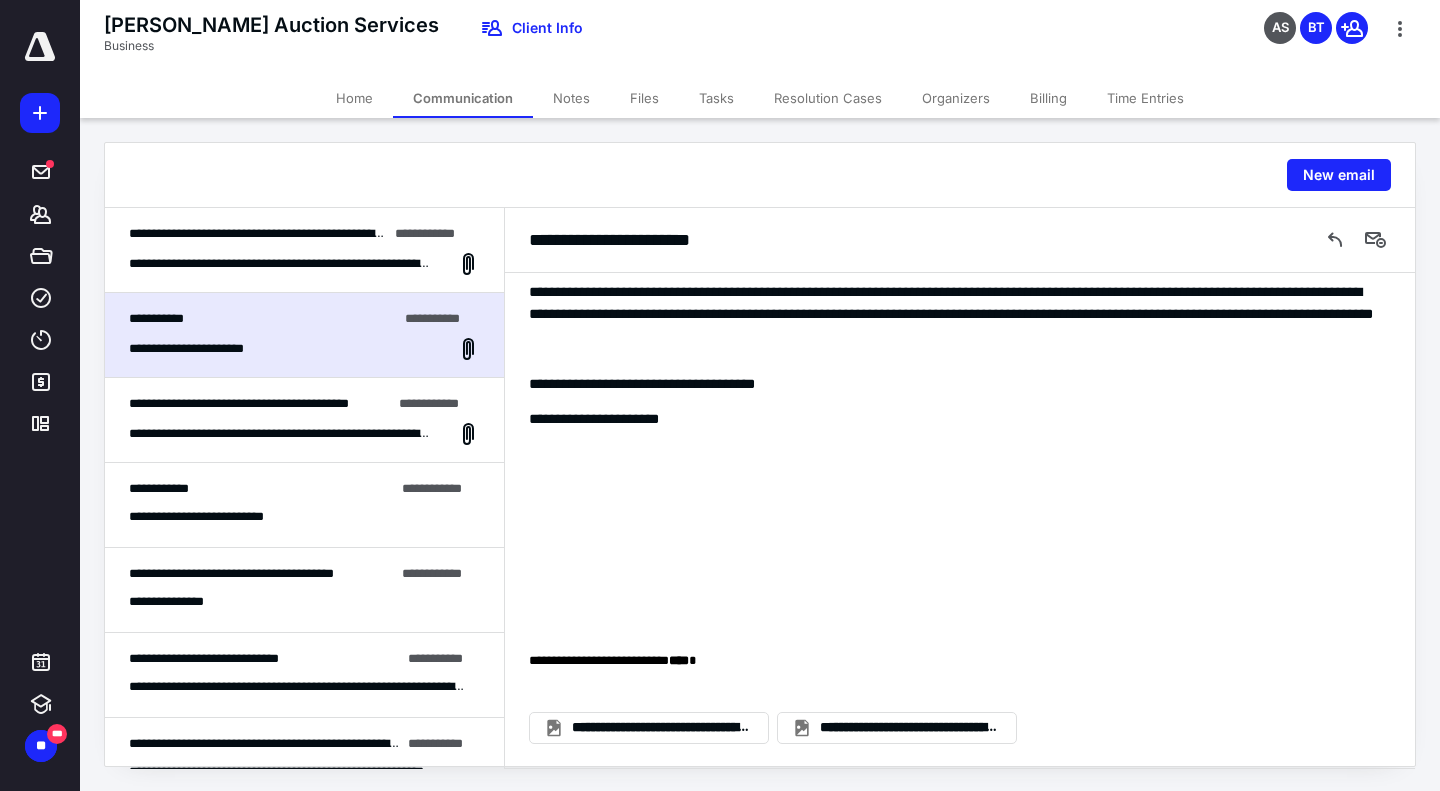 click on "**********" at bounding box center (304, 420) 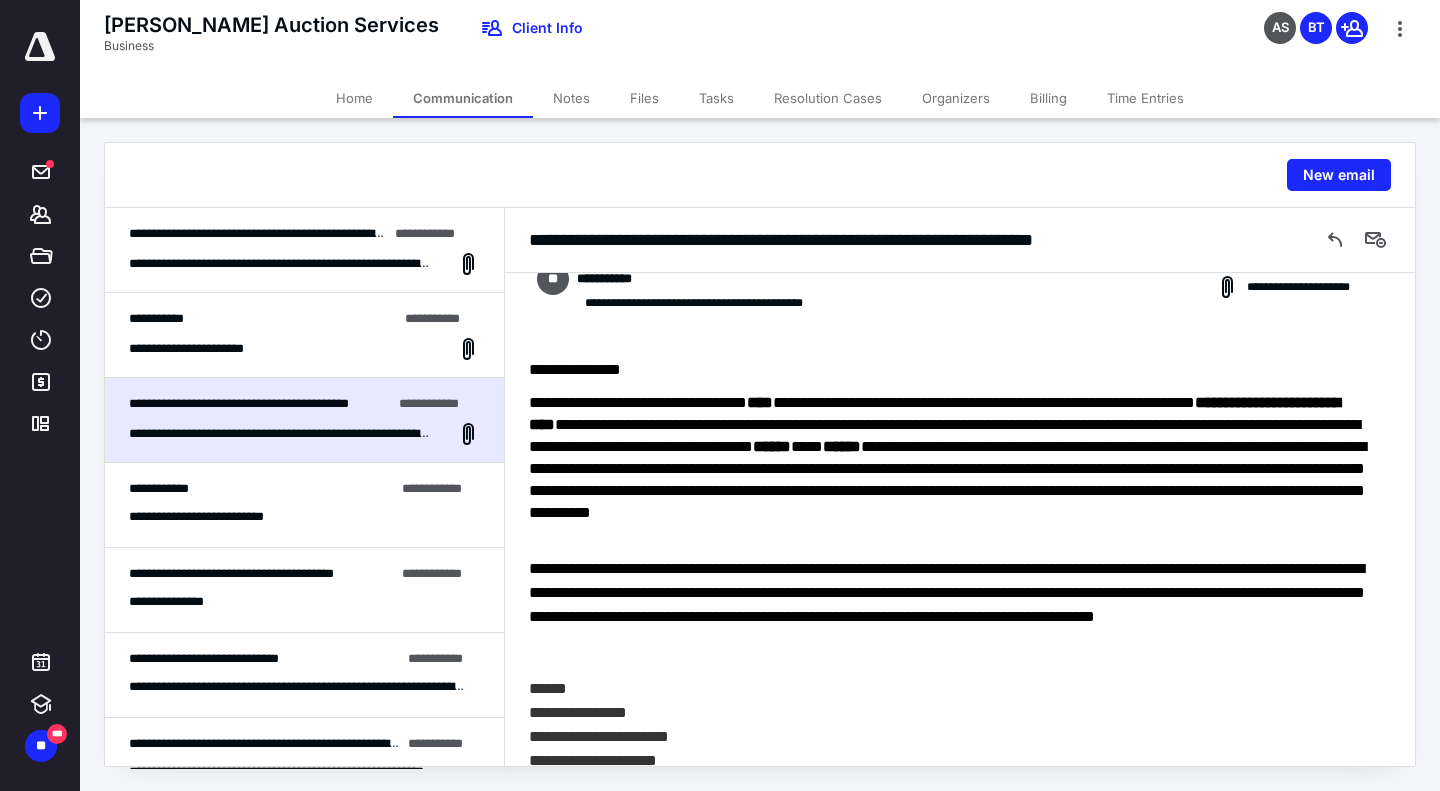 scroll, scrollTop: 156, scrollLeft: 0, axis: vertical 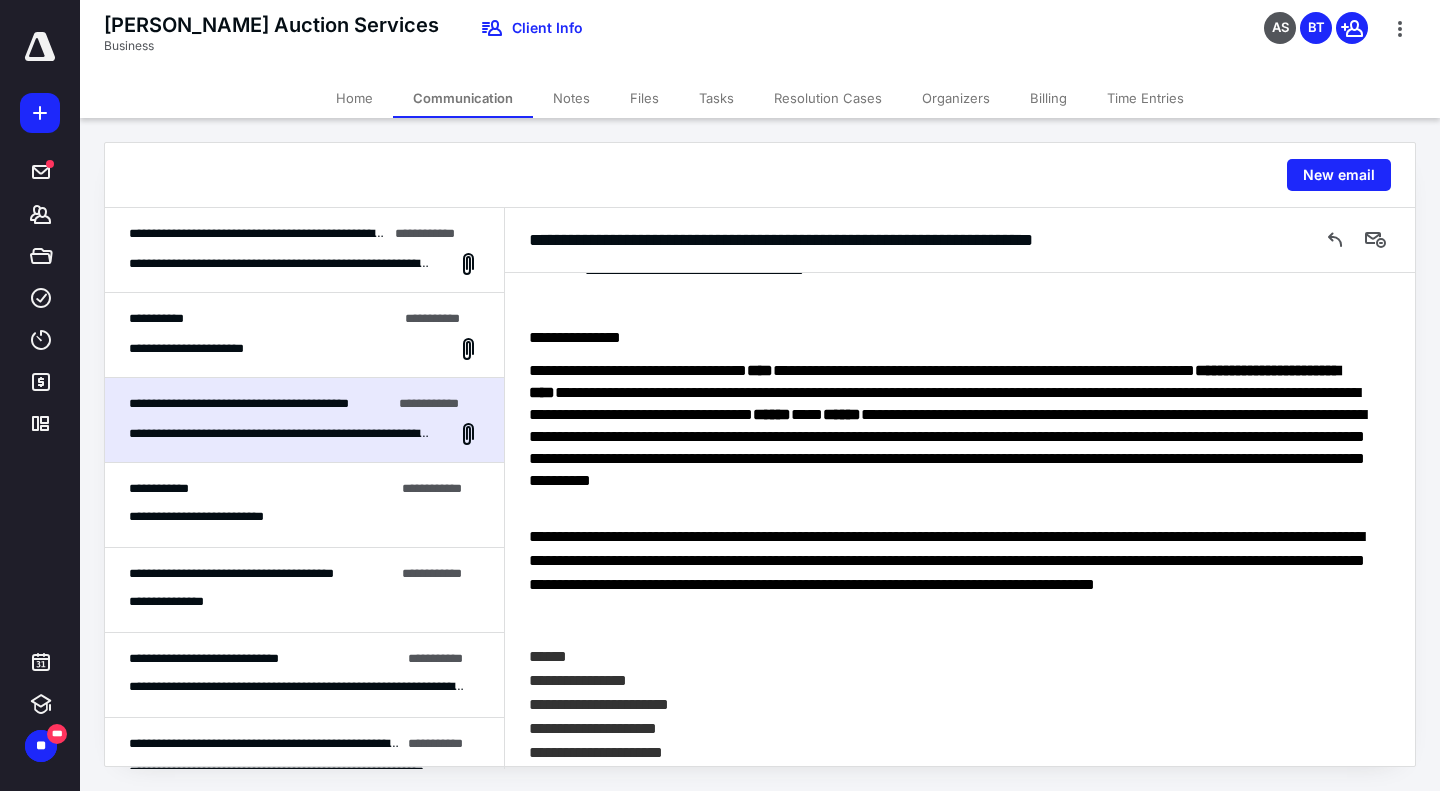 click on "**********" at bounding box center (297, 687) 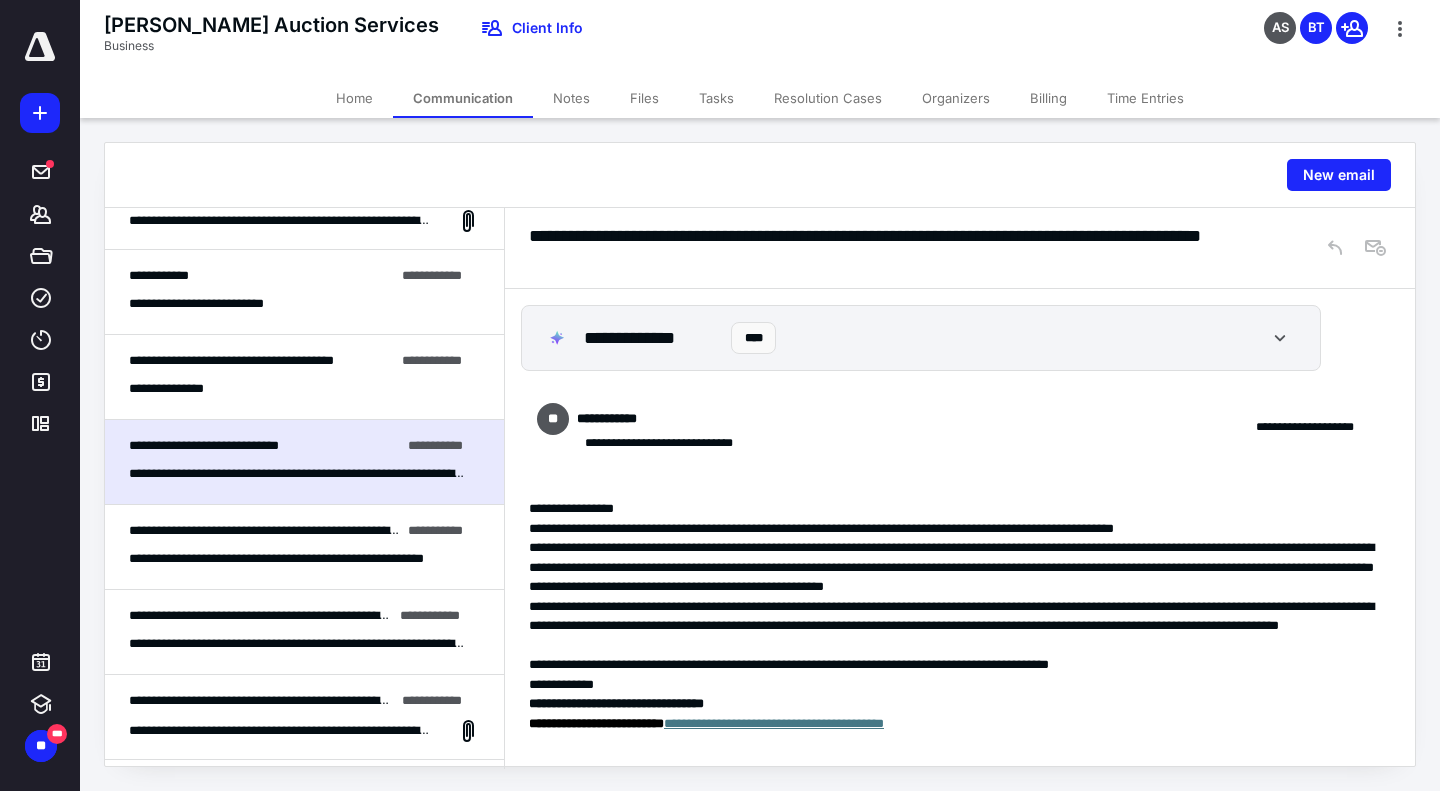 scroll, scrollTop: 223, scrollLeft: 0, axis: vertical 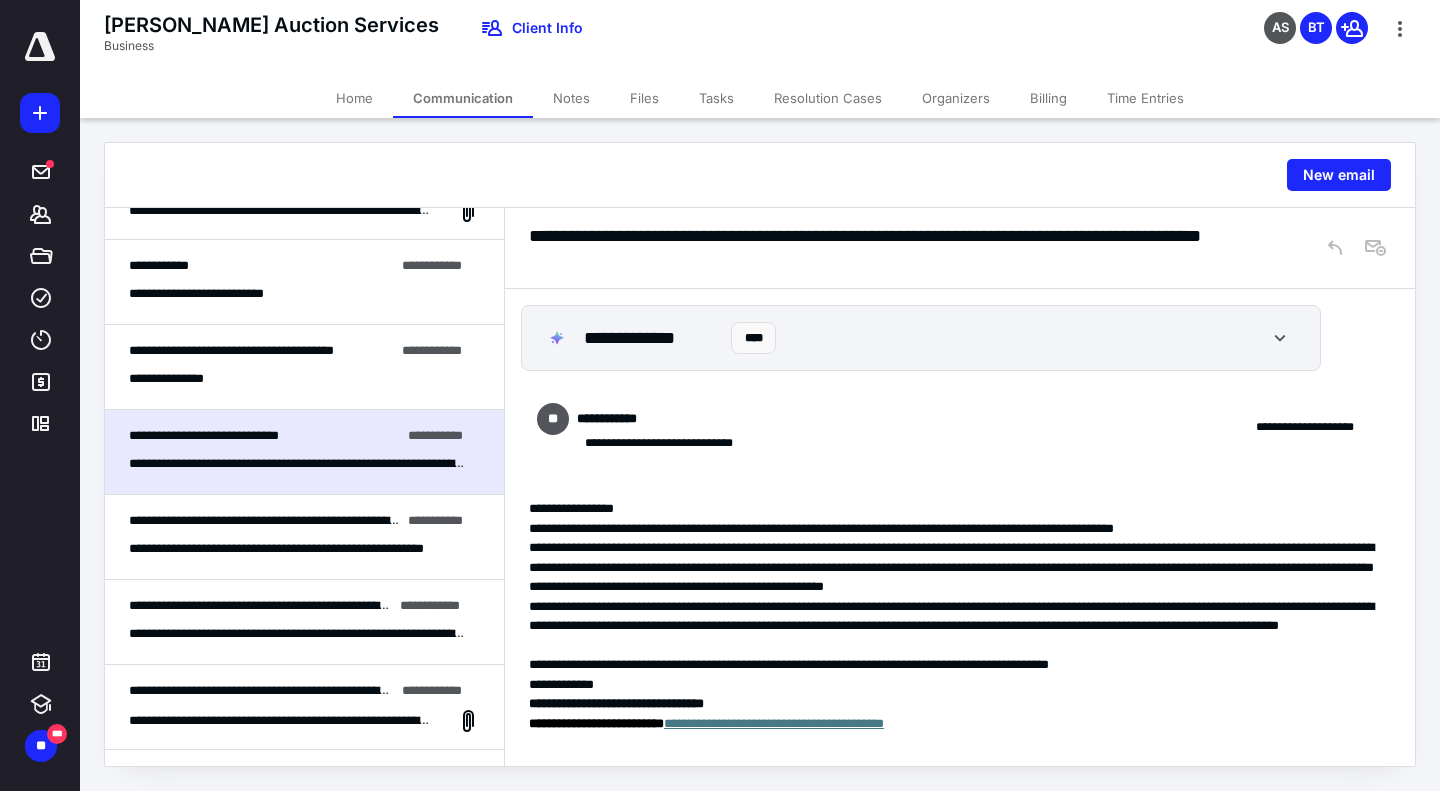 click on "**********" at bounding box center [304, 537] 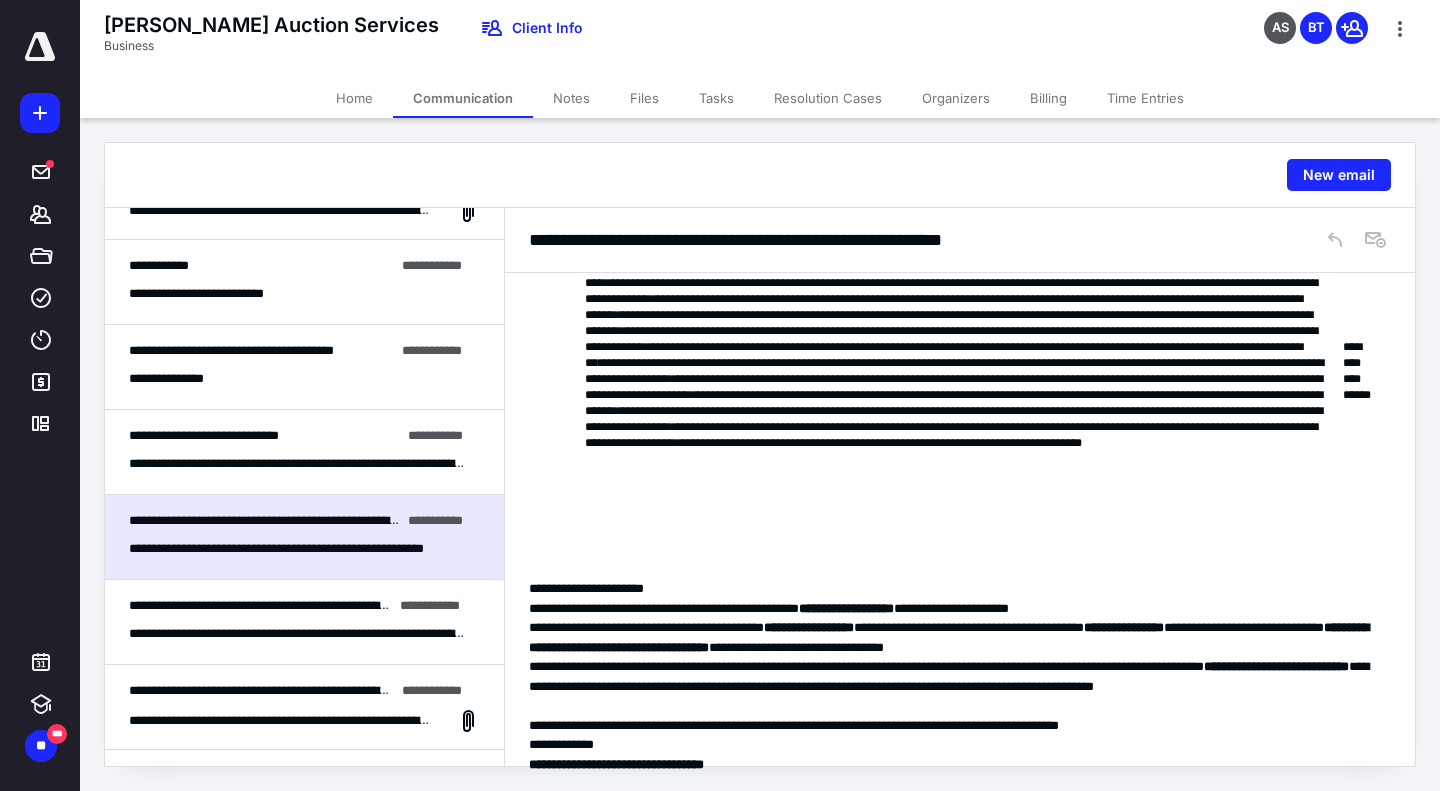 scroll, scrollTop: 265, scrollLeft: 0, axis: vertical 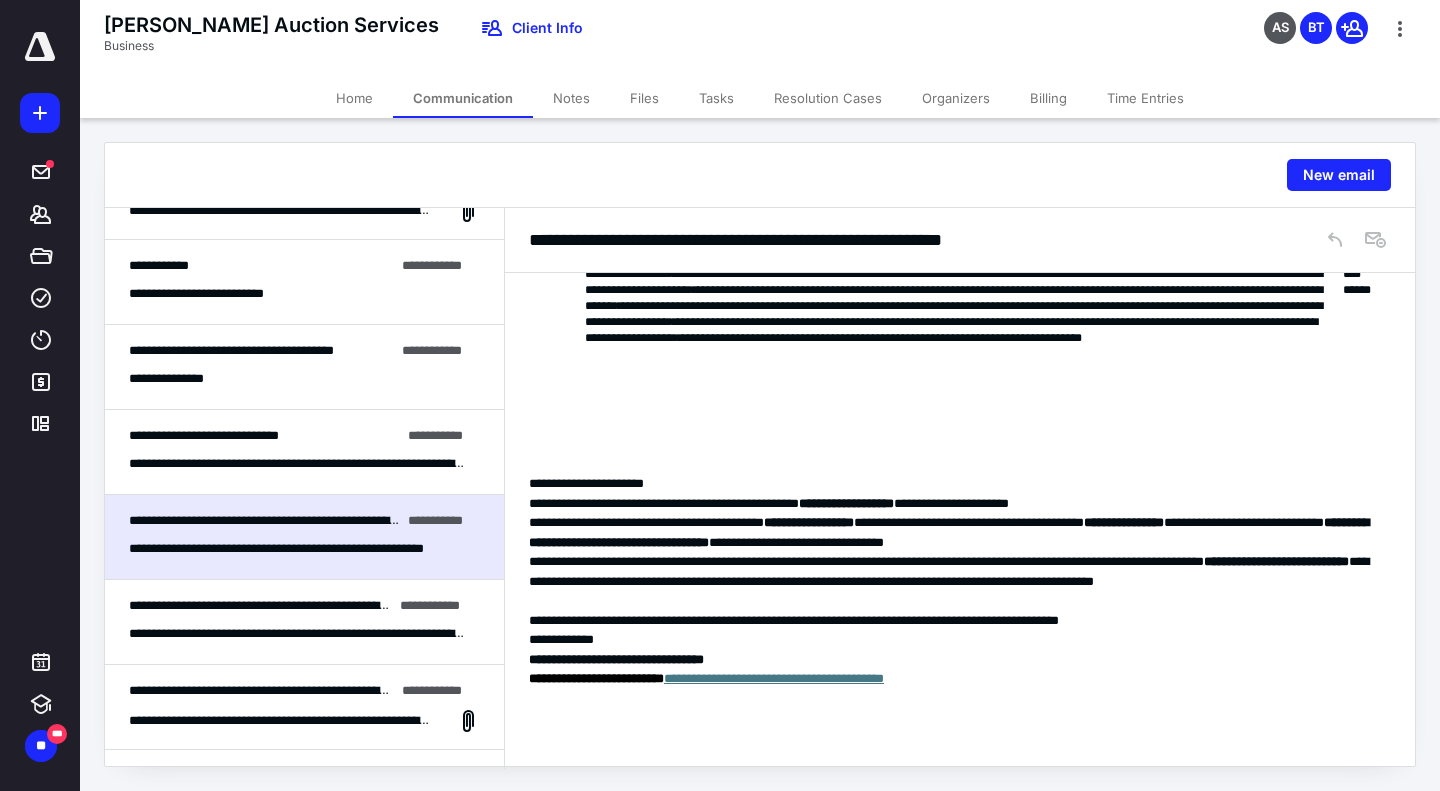 click on "**********" at bounding box center [304, 622] 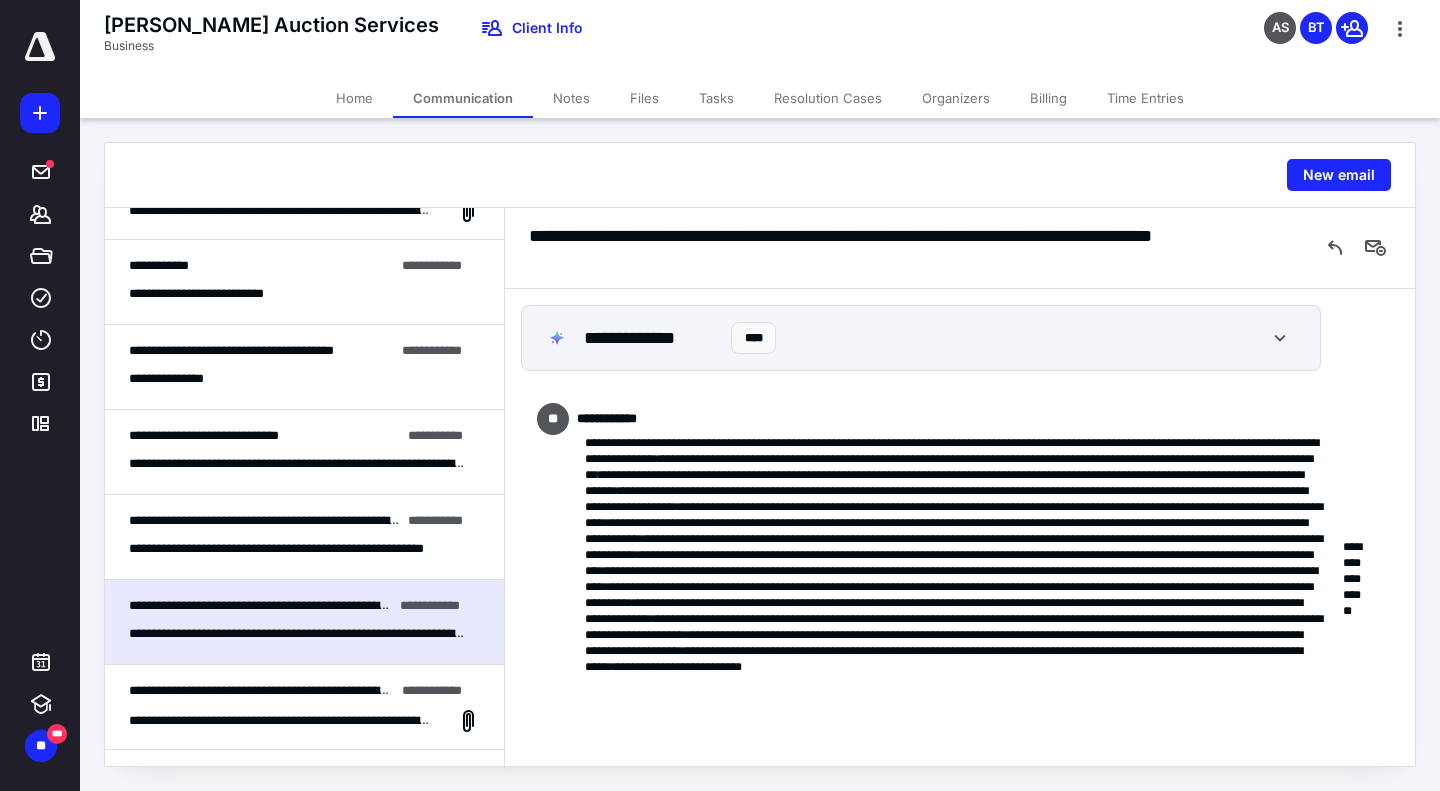 scroll, scrollTop: 577, scrollLeft: 0, axis: vertical 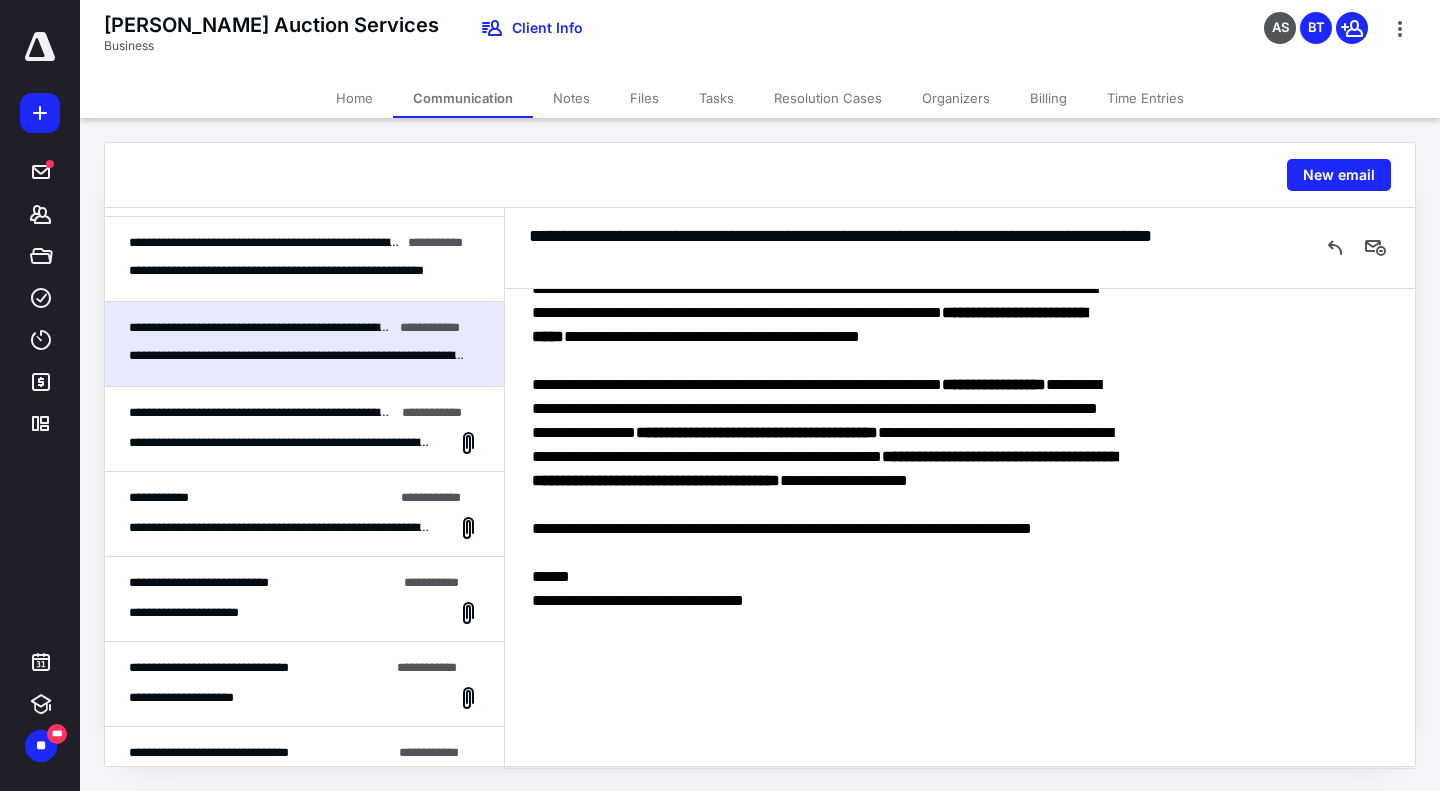 click on "**********" at bounding box center (304, 429) 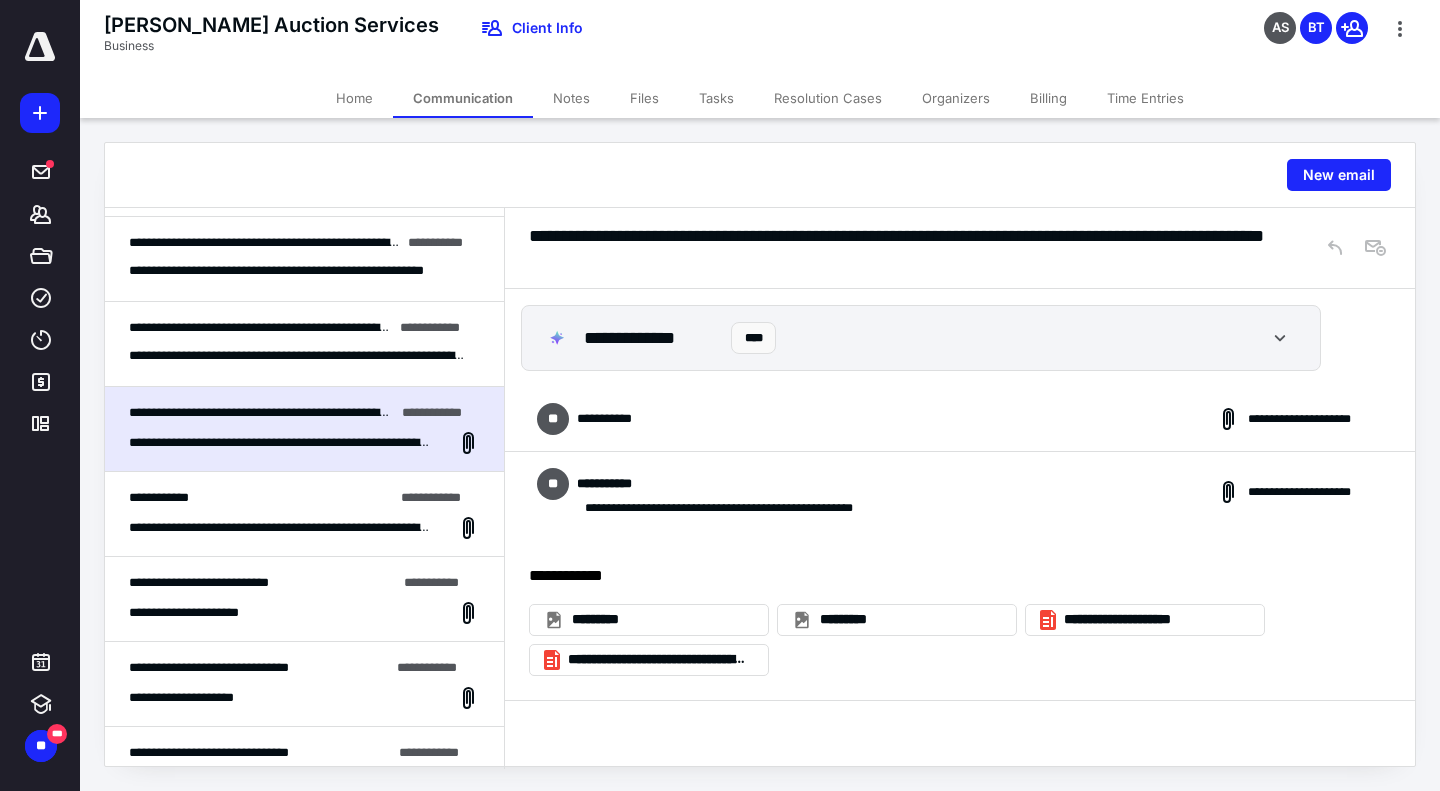 click on "**********" at bounding box center [960, 419] 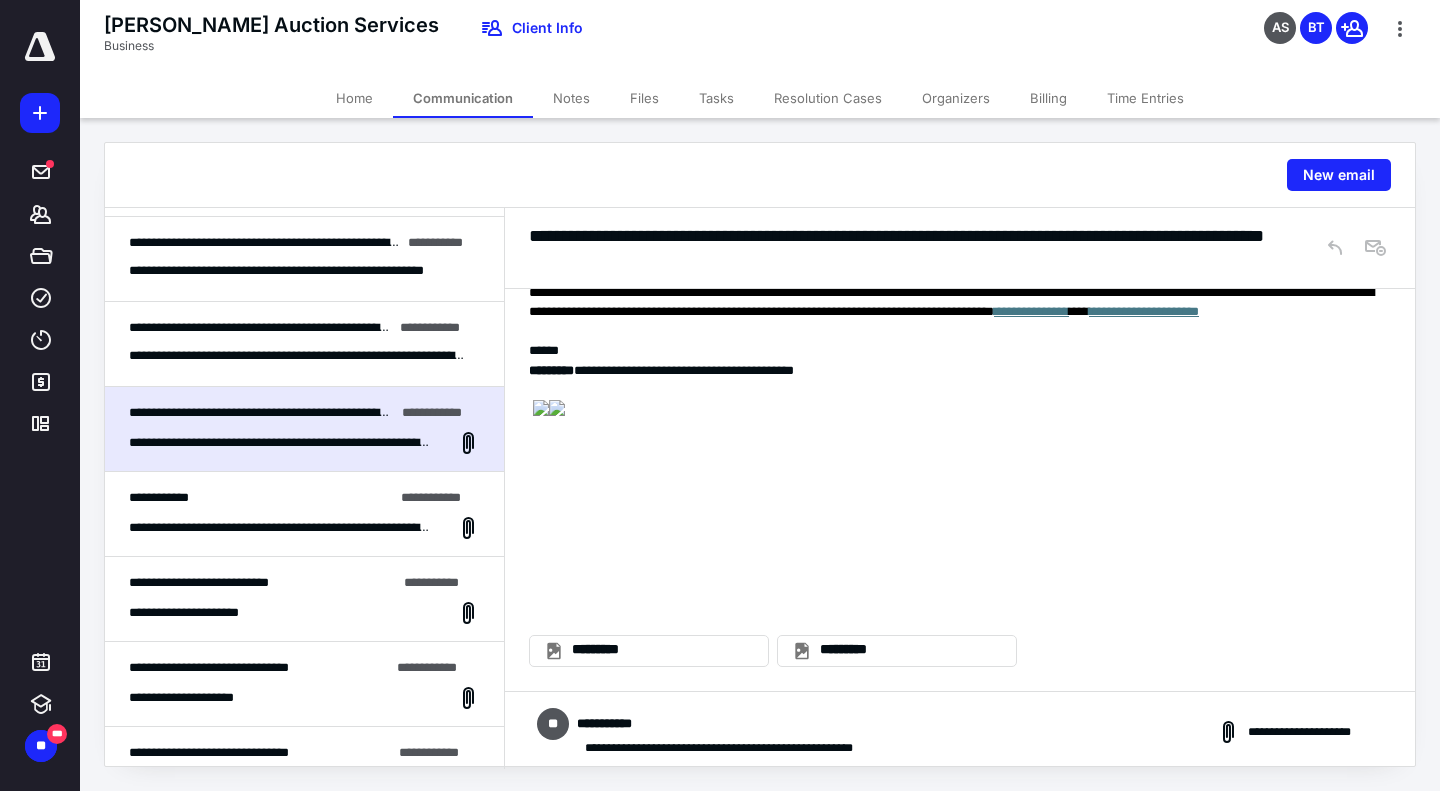 scroll, scrollTop: 1235, scrollLeft: 0, axis: vertical 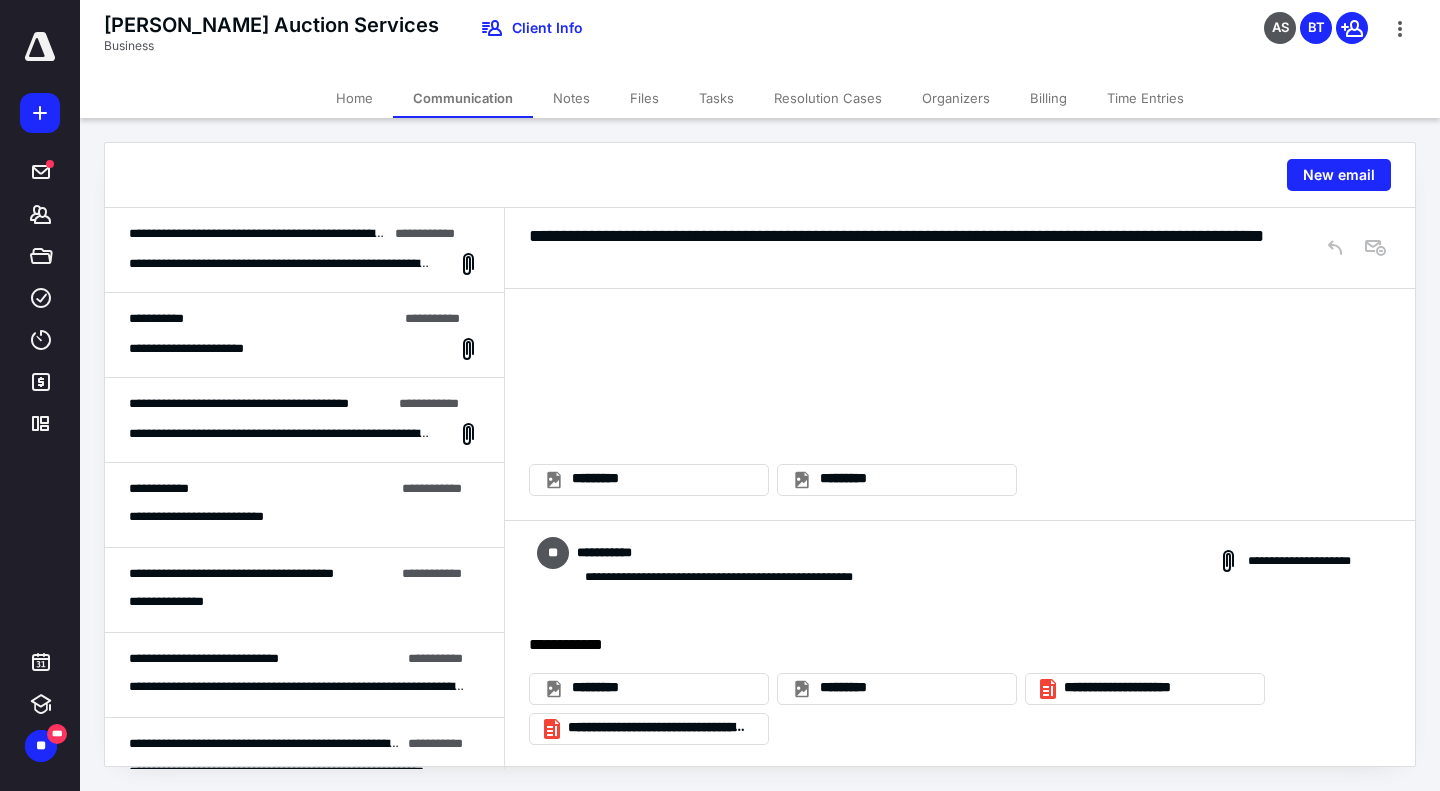 click on "**********" at bounding box center [281, 264] 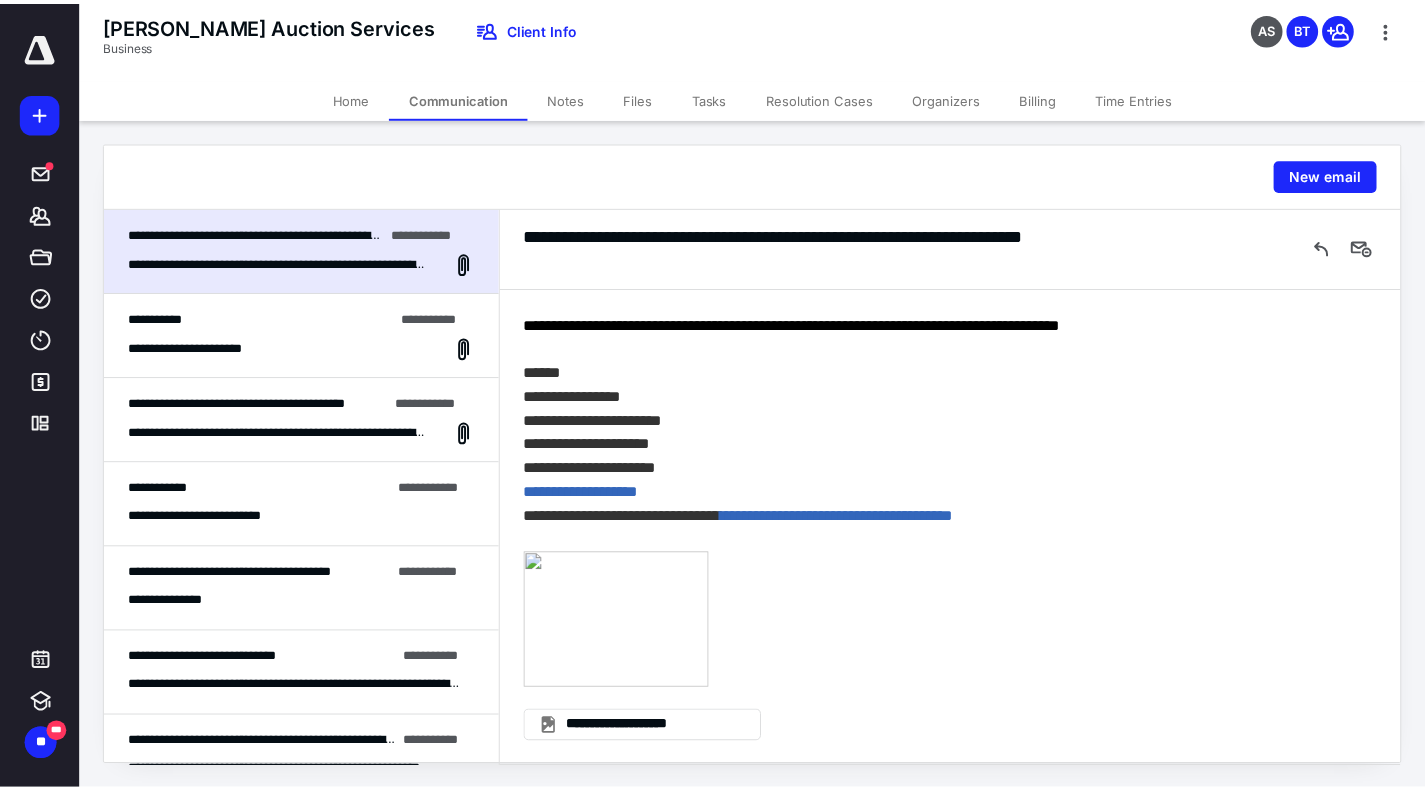 scroll, scrollTop: 357, scrollLeft: 0, axis: vertical 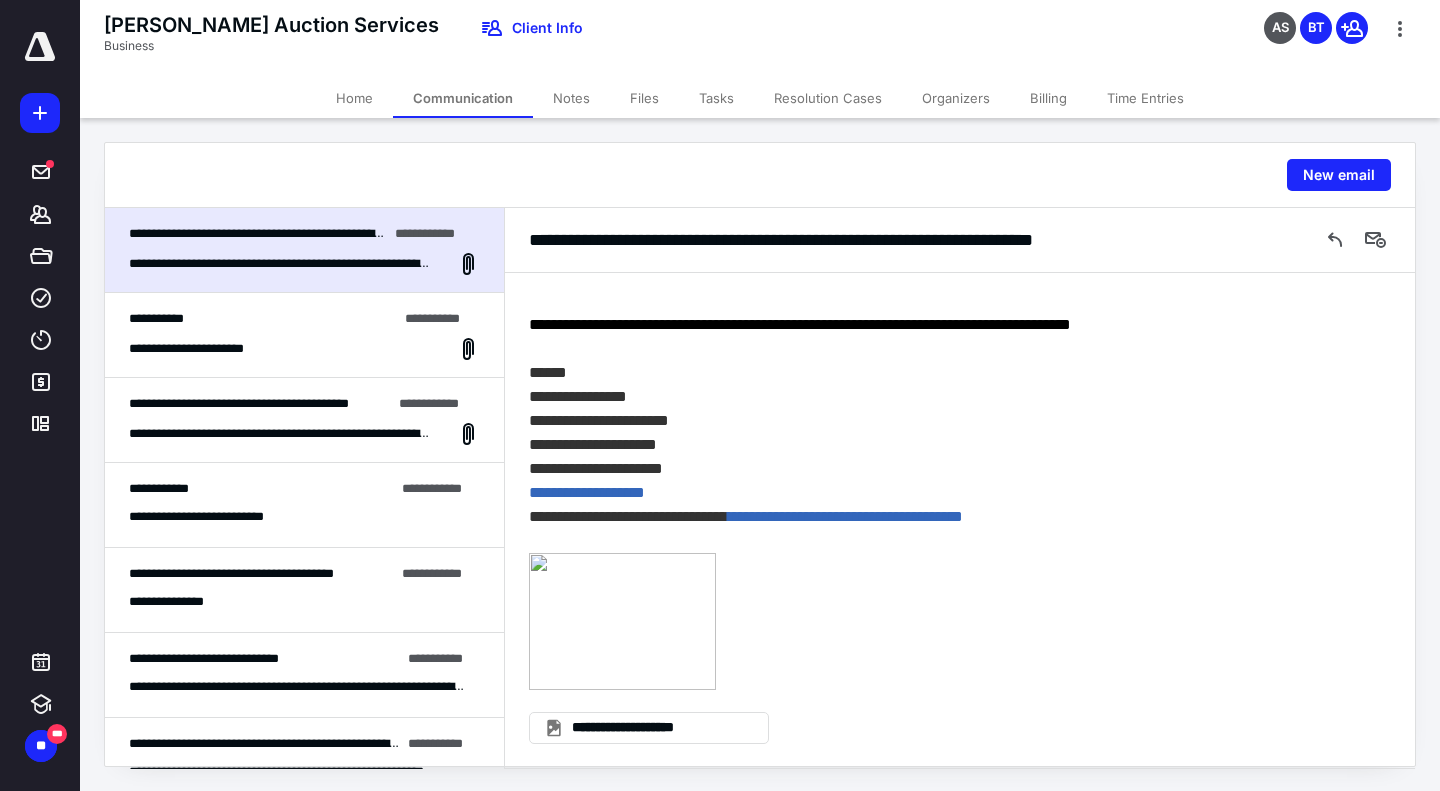 click on "Home" at bounding box center [354, 98] 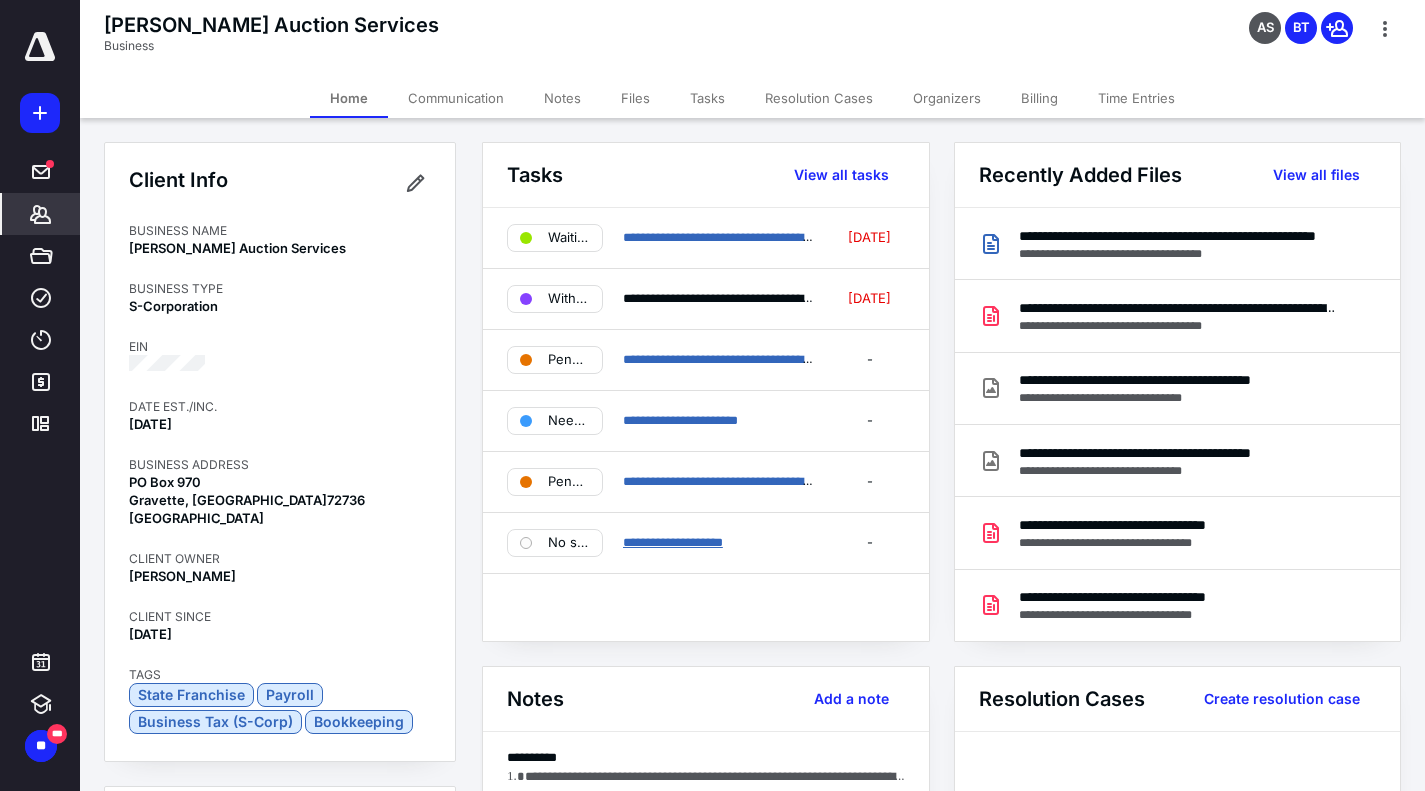 click on "**********" at bounding box center (673, 542) 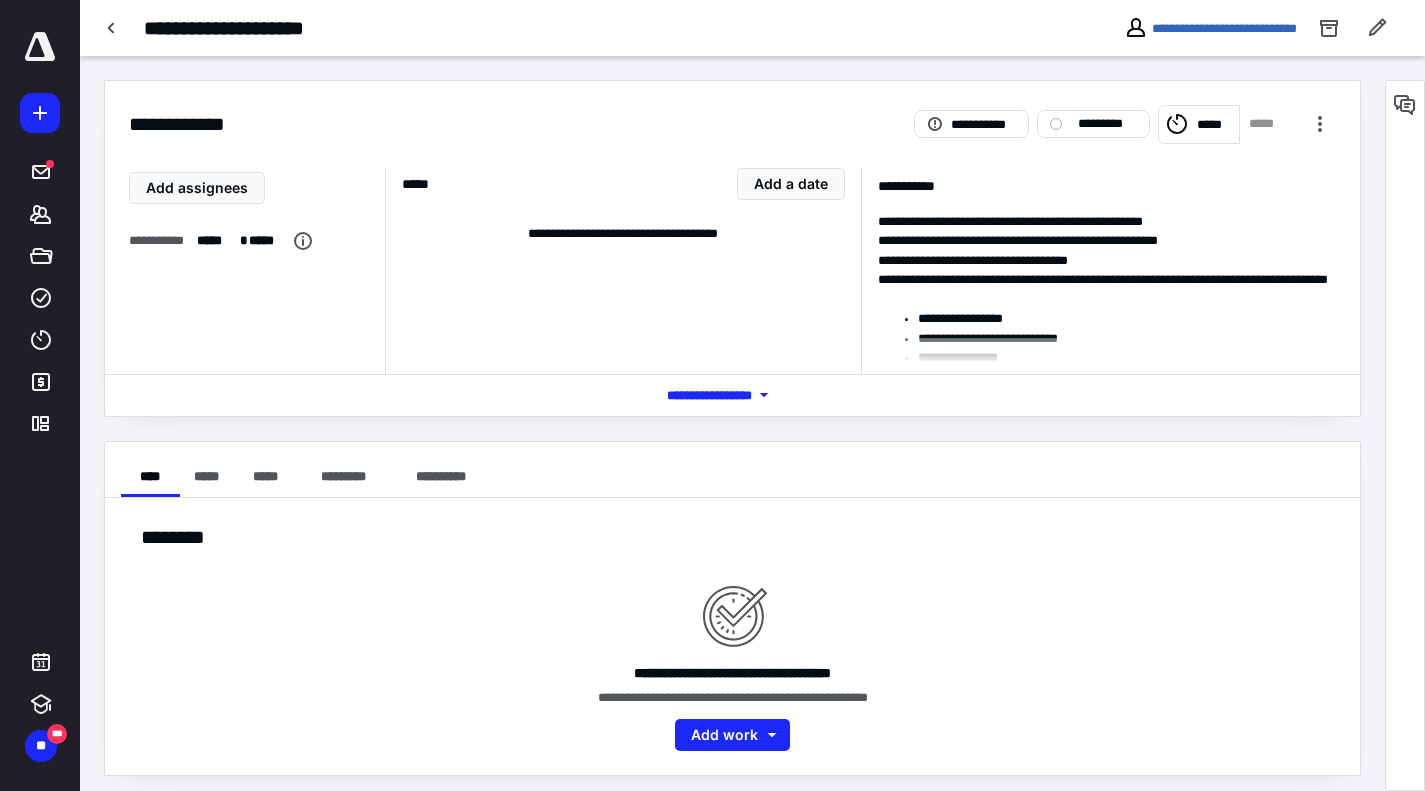 click on "*** **** *******" at bounding box center [733, 395] 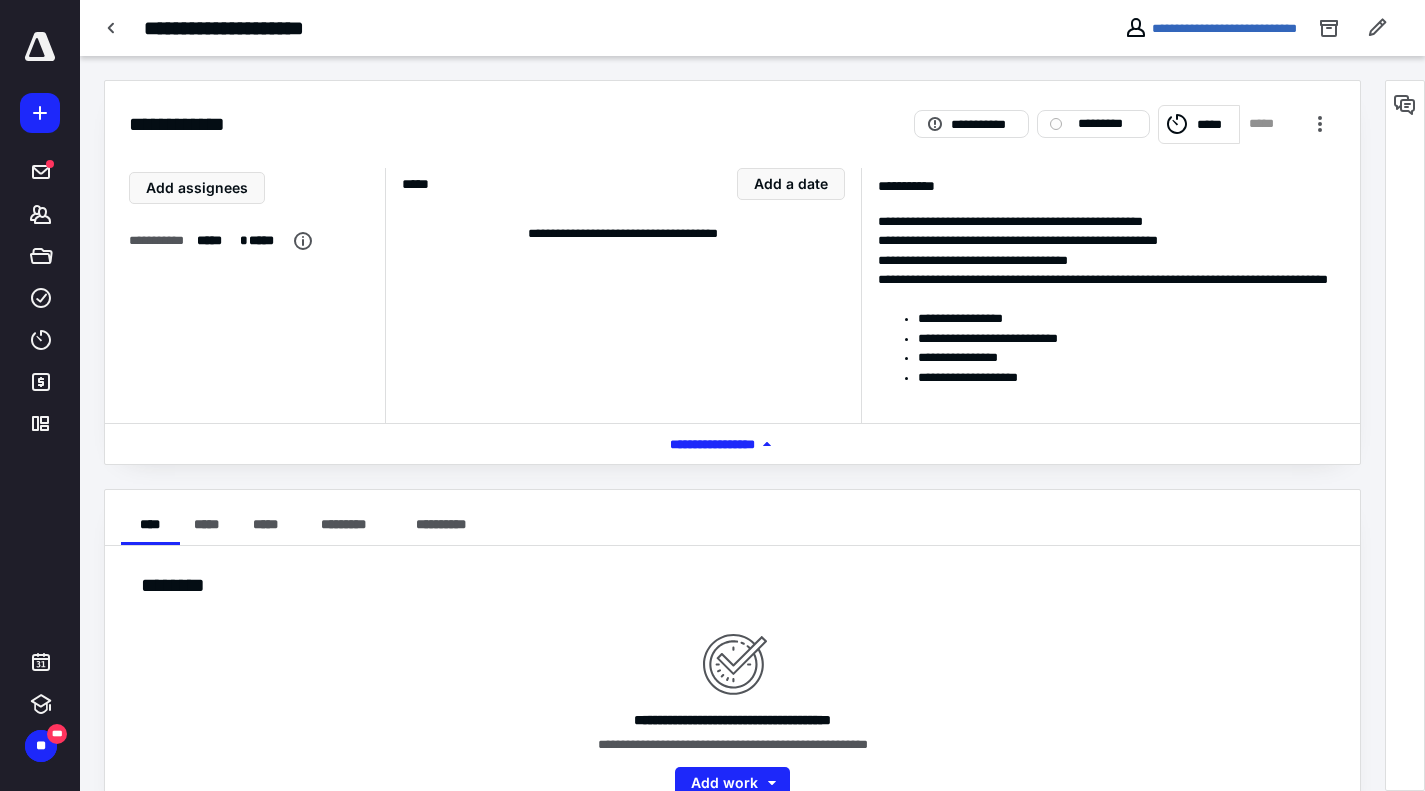 click at bounding box center [40, 47] 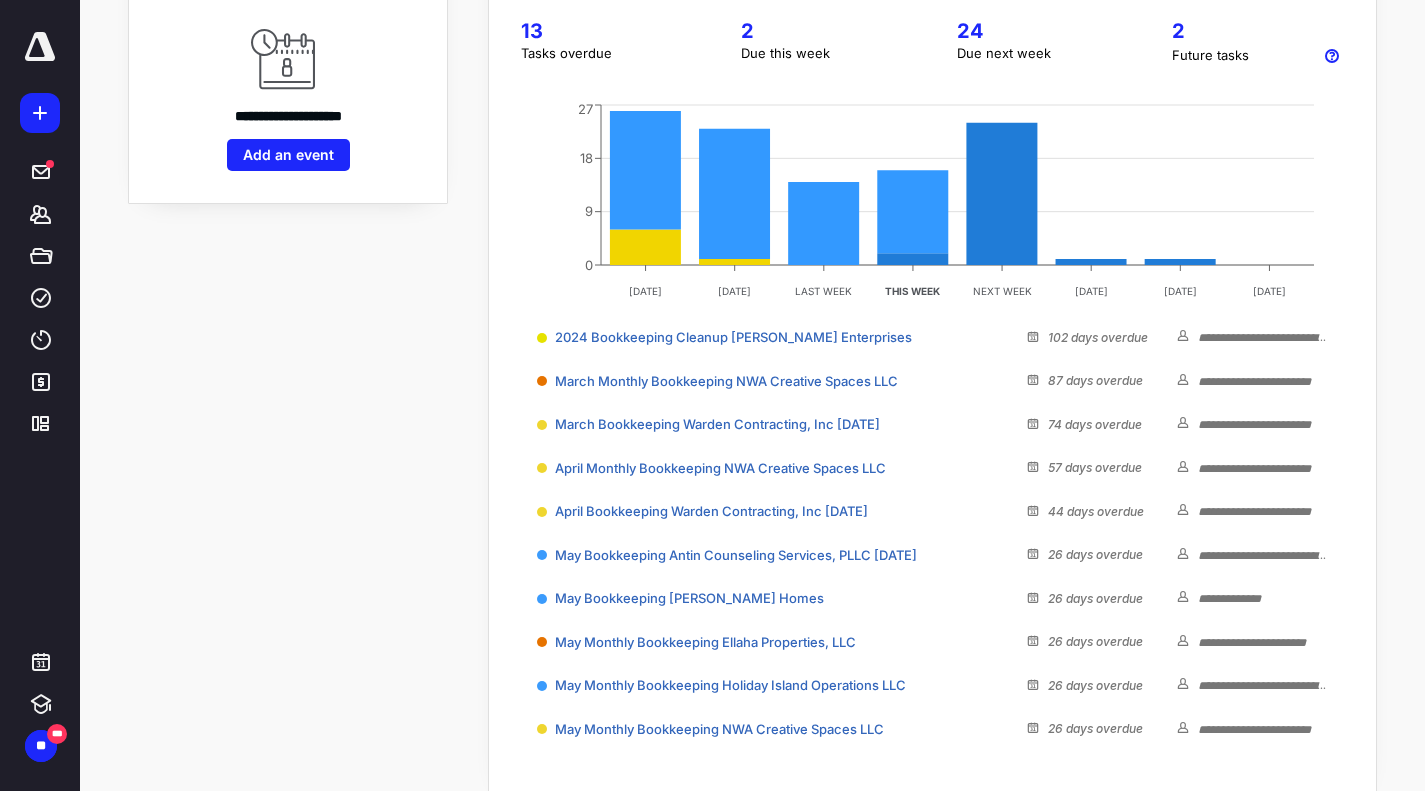 scroll, scrollTop: 216, scrollLeft: 0, axis: vertical 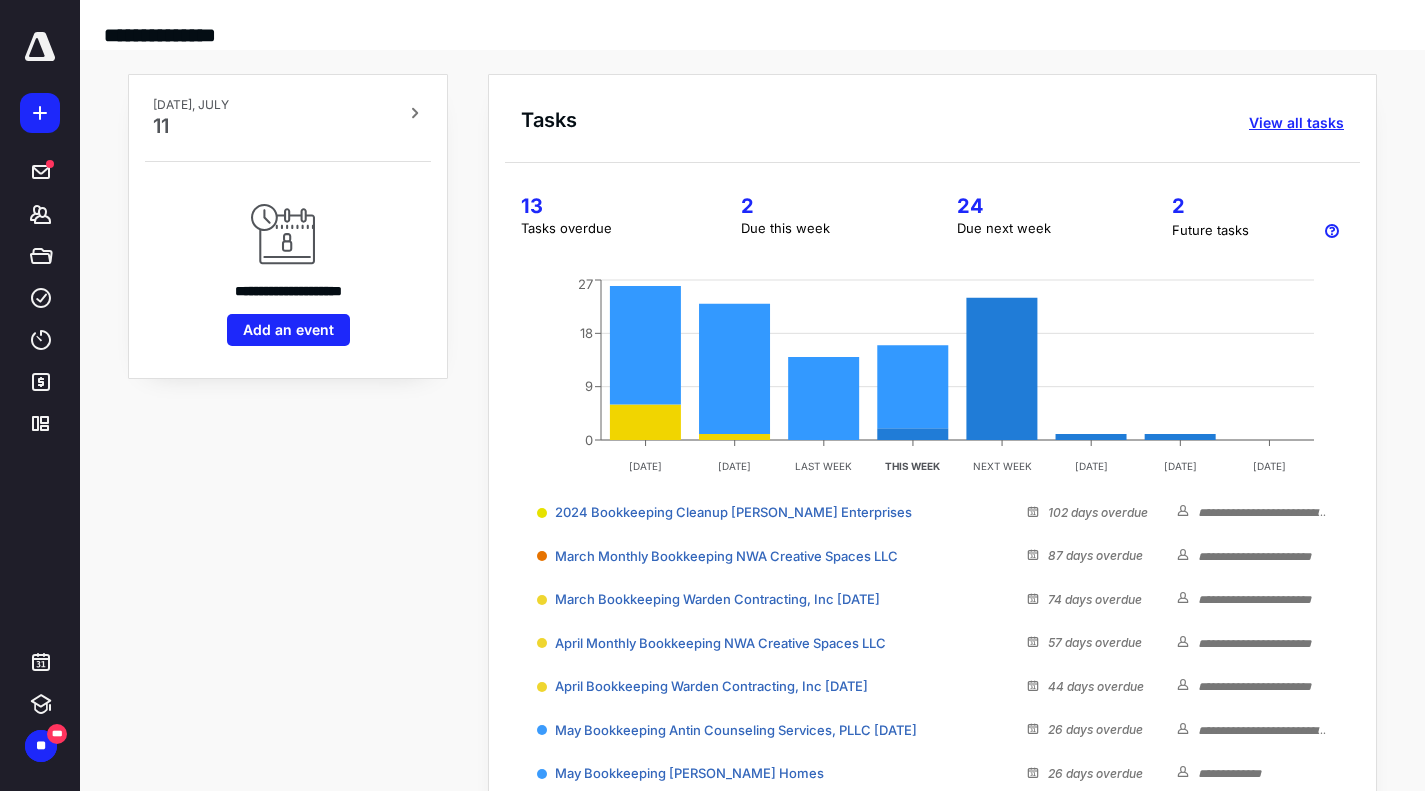 click on "View all tasks" at bounding box center [1296, 123] 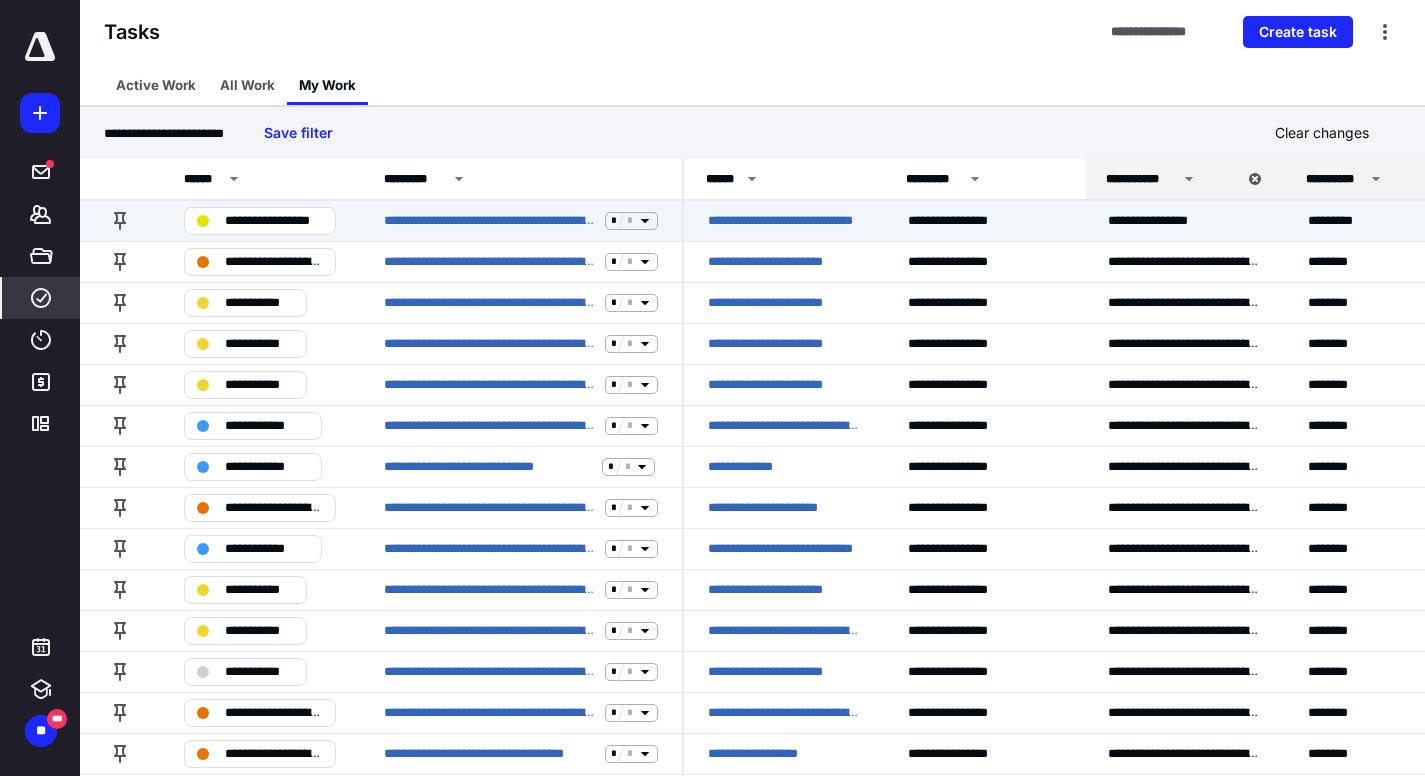 drag, startPoint x: 1424, startPoint y: 223, endPoint x: 1439, endPoint y: 253, distance: 33.54102 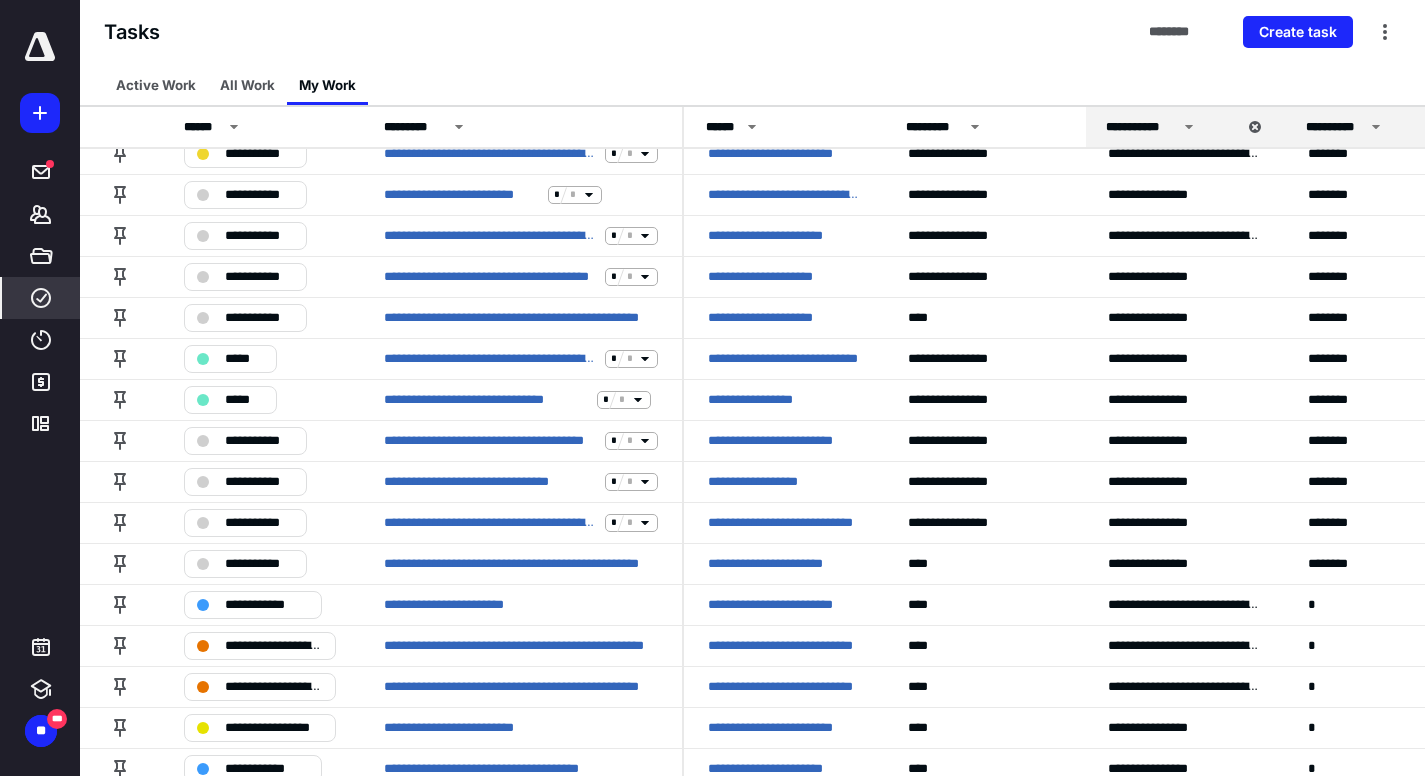 scroll, scrollTop: 1171, scrollLeft: 0, axis: vertical 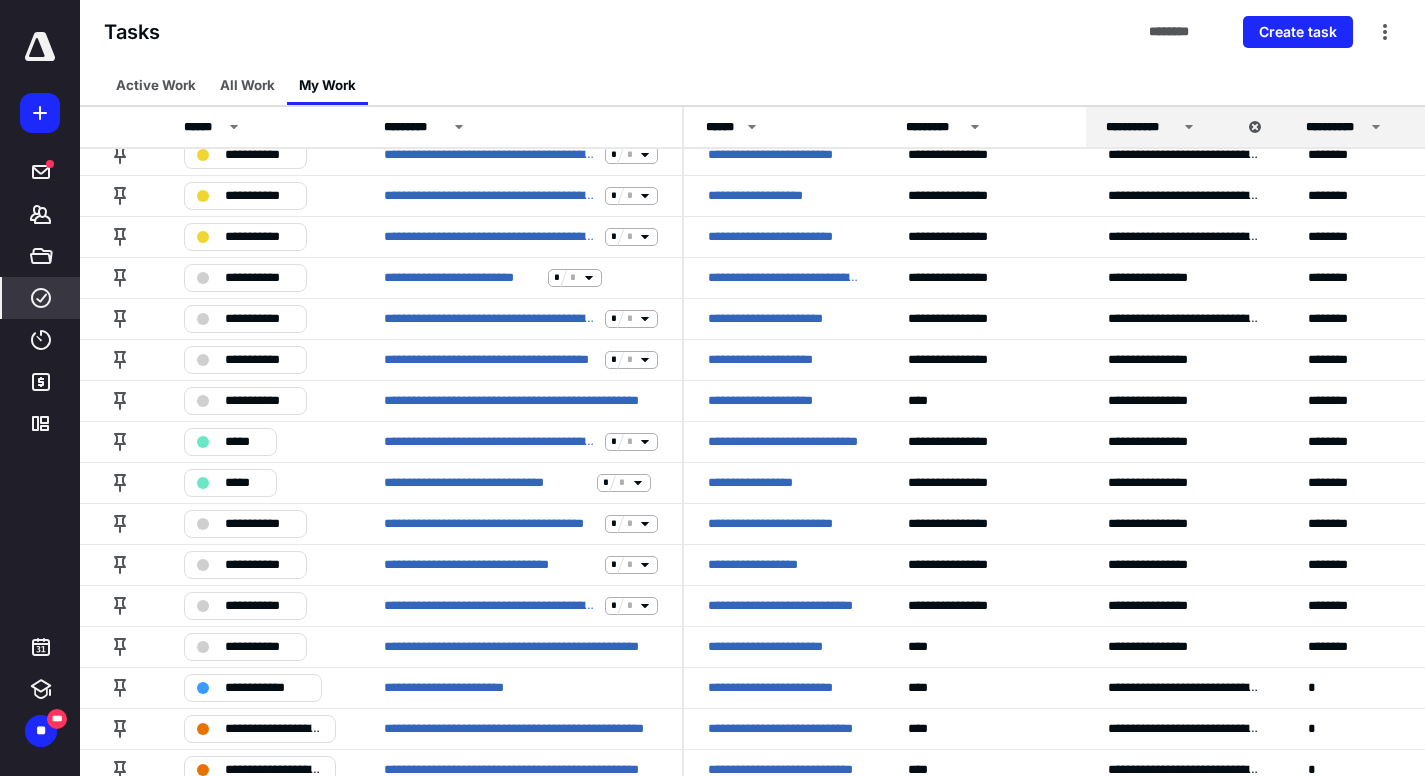 click on "**********" at bounding box center [259, 647] 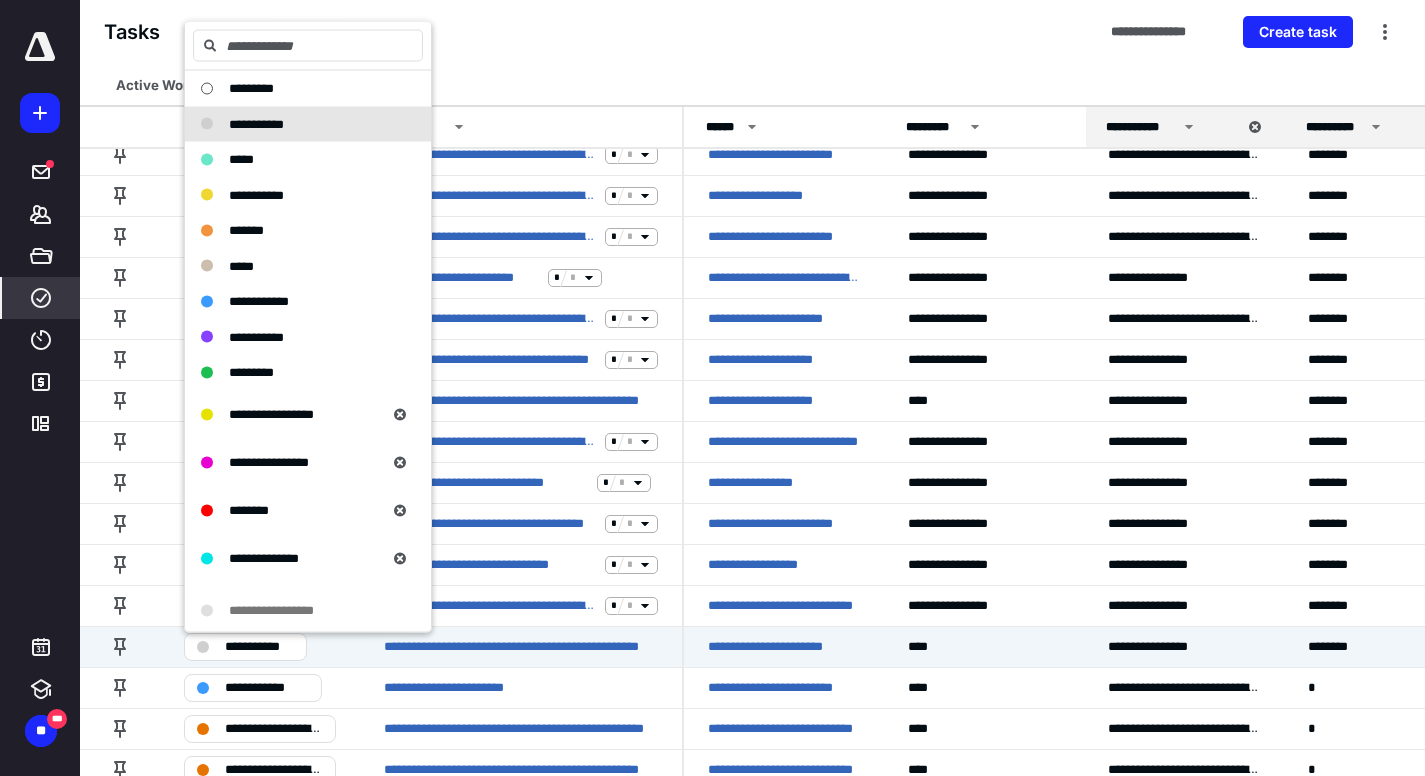 click on "*********" at bounding box center (251, 372) 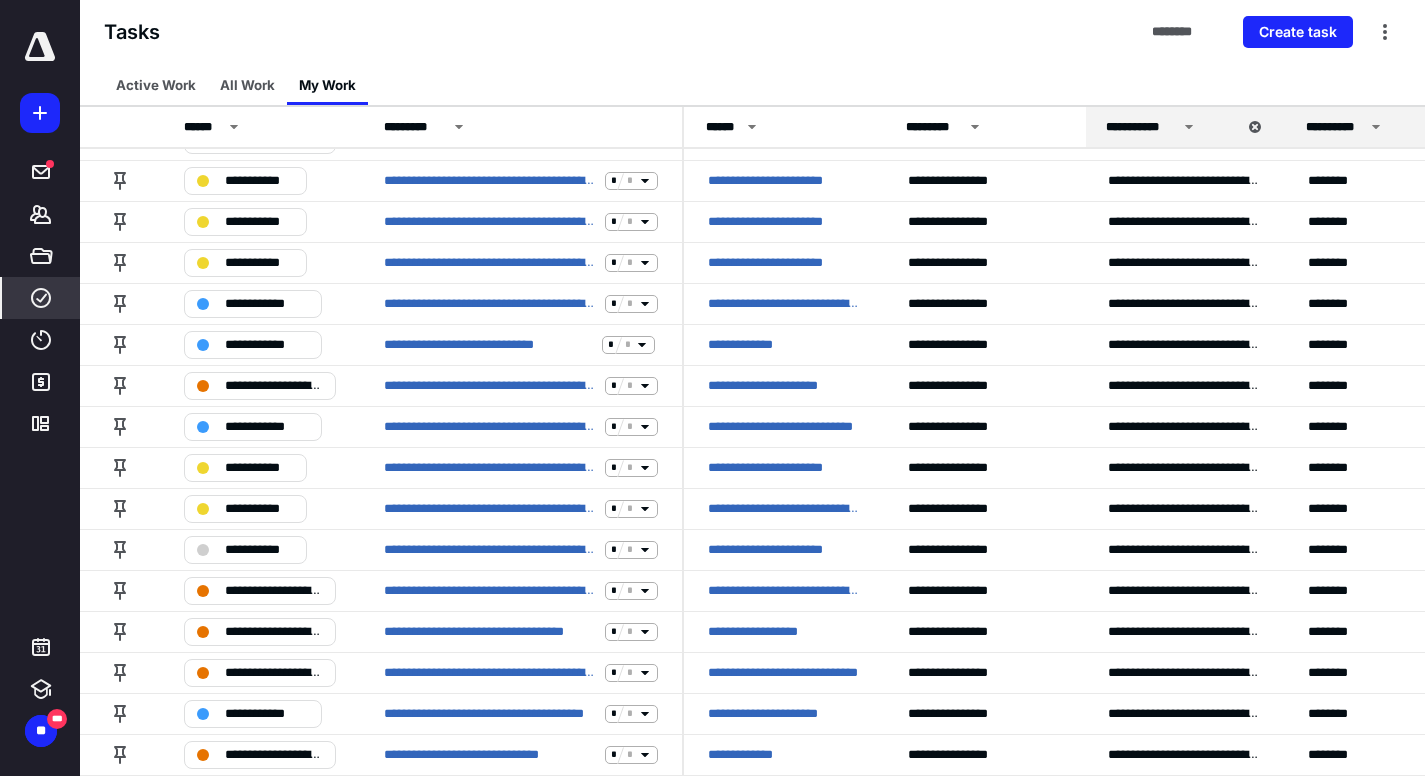 scroll, scrollTop: 107, scrollLeft: 0, axis: vertical 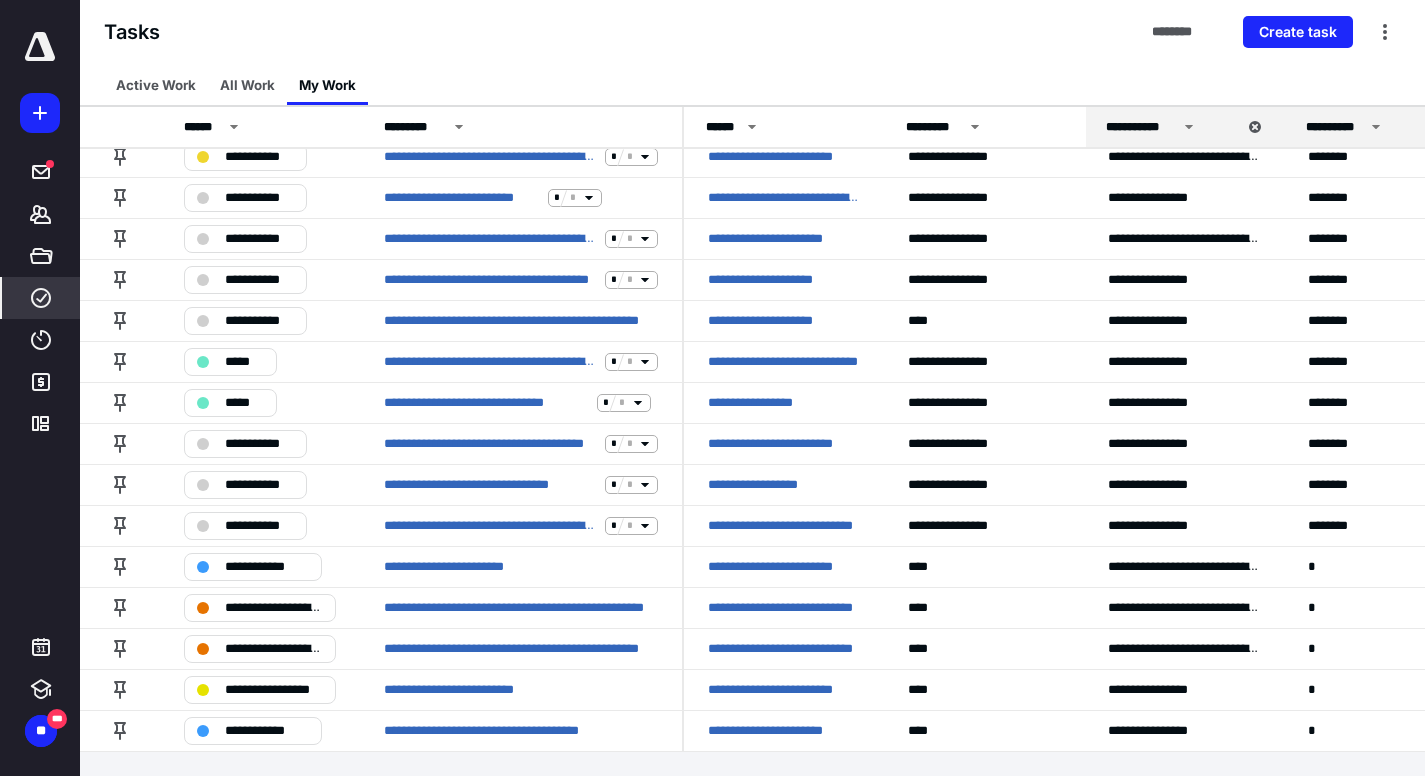 click on "*****" at bounding box center (244, 403) 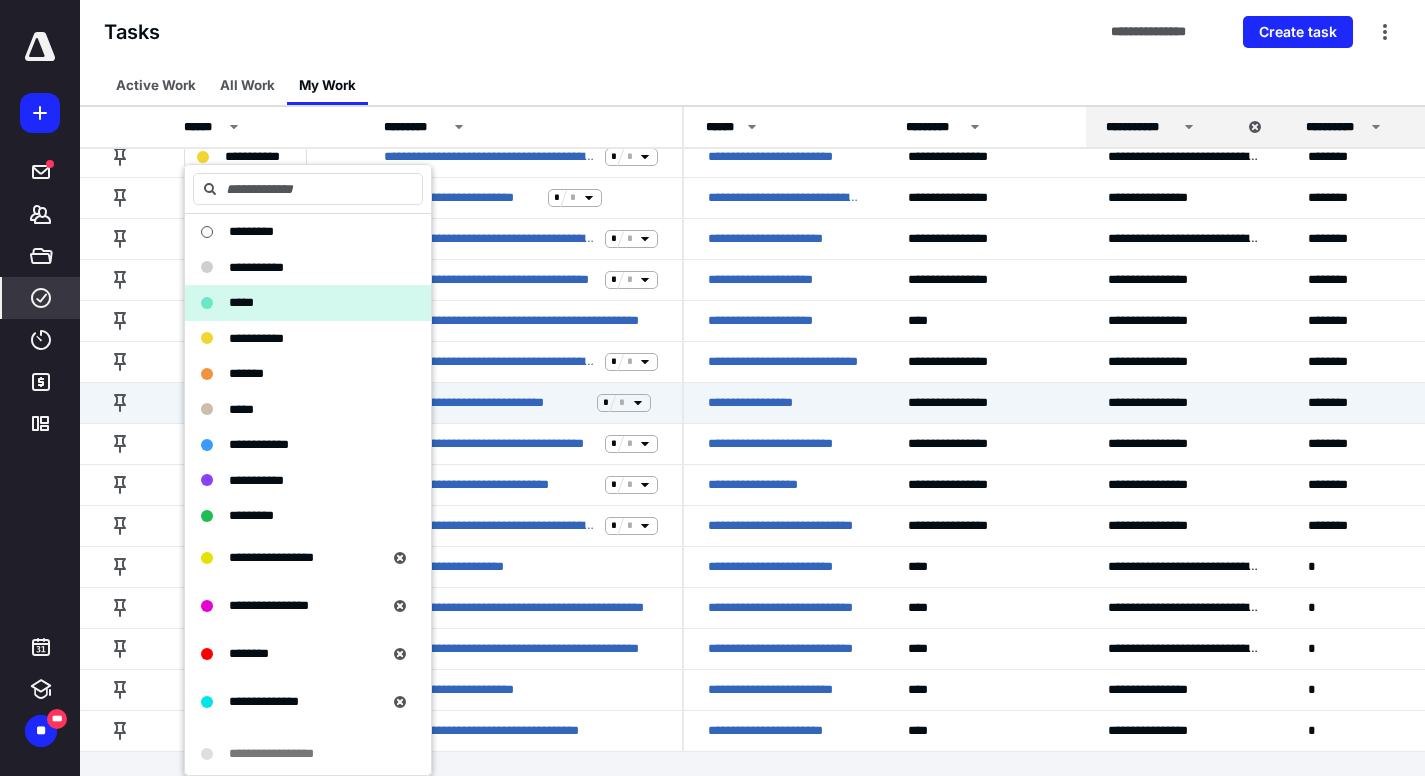 click on "*********" at bounding box center (251, 515) 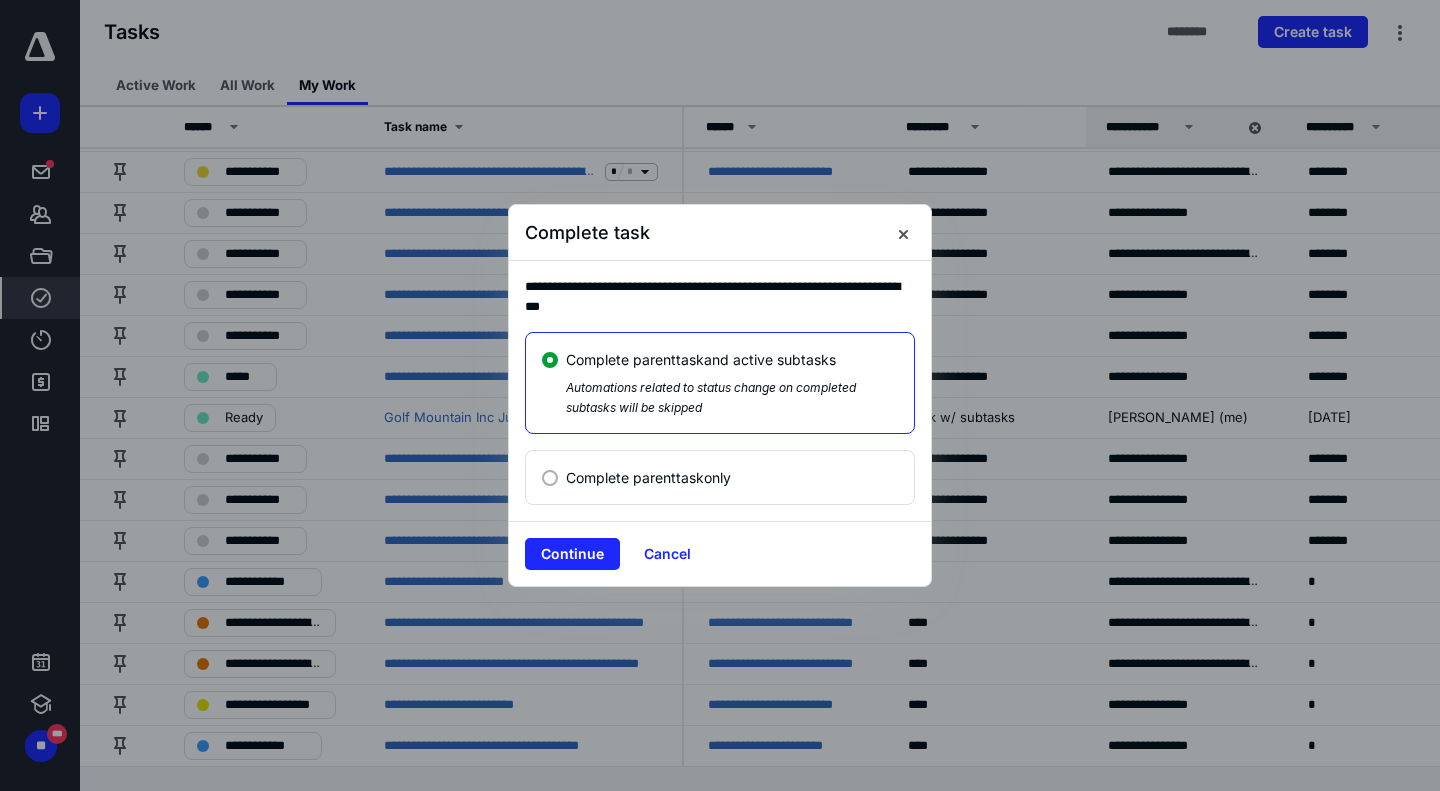 click on "Continue" at bounding box center [572, 554] 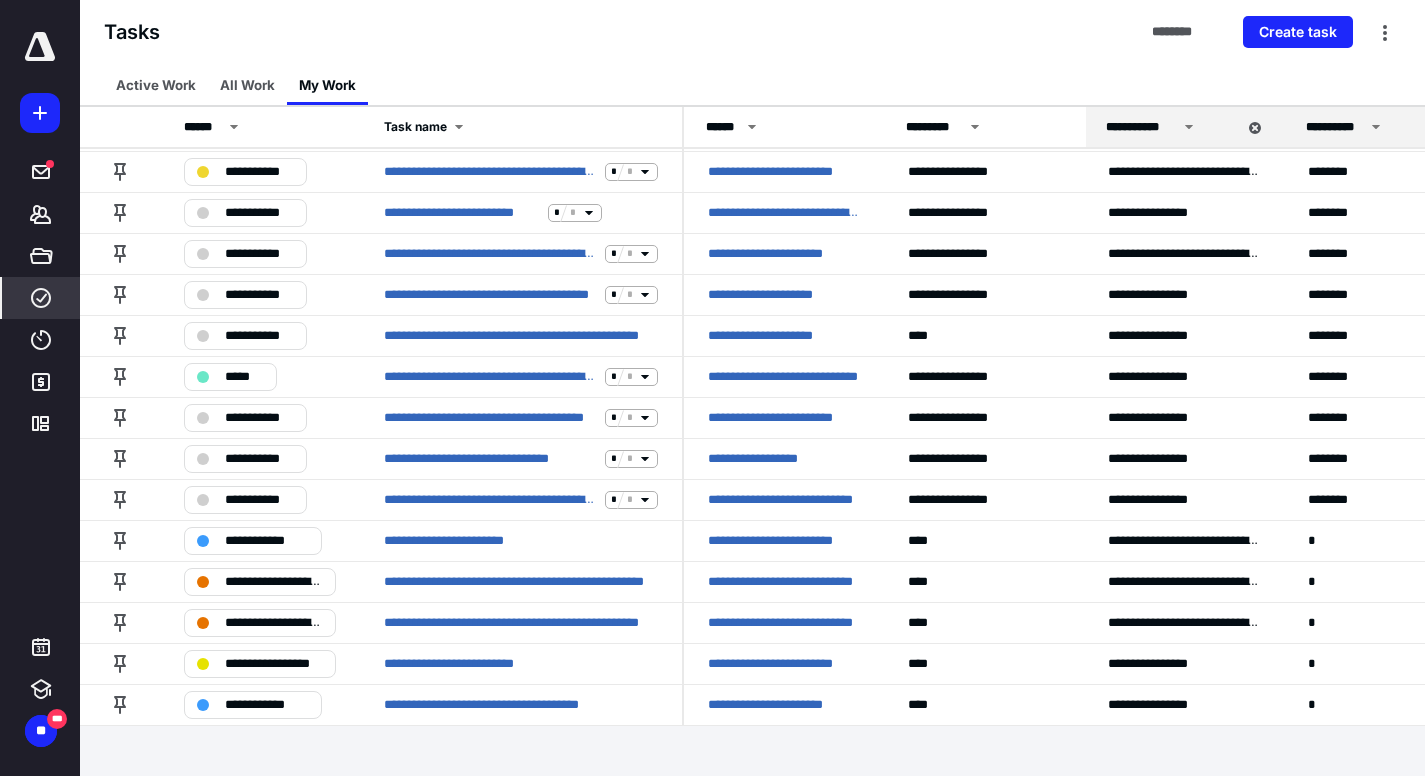 scroll, scrollTop: 1089, scrollLeft: 0, axis: vertical 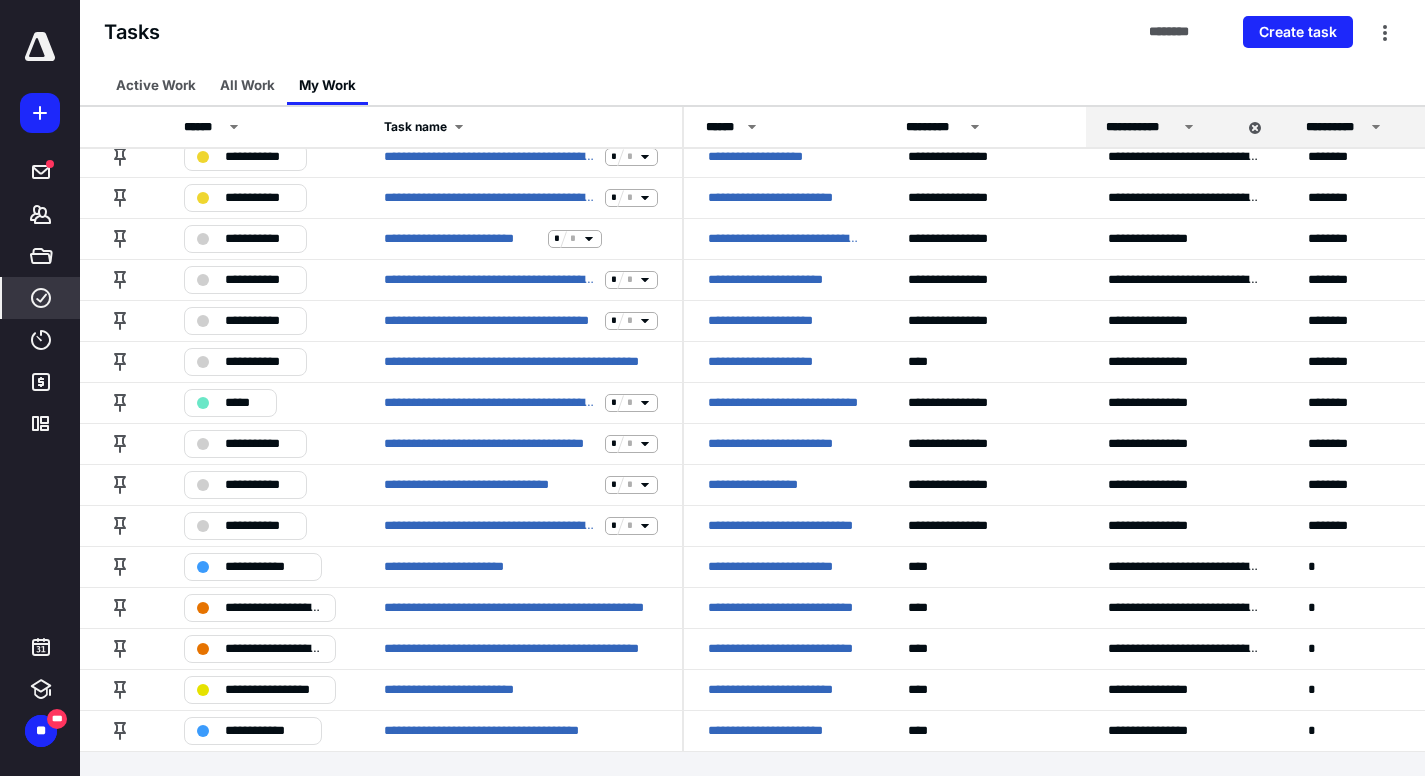 click on "*****" at bounding box center (244, 403) 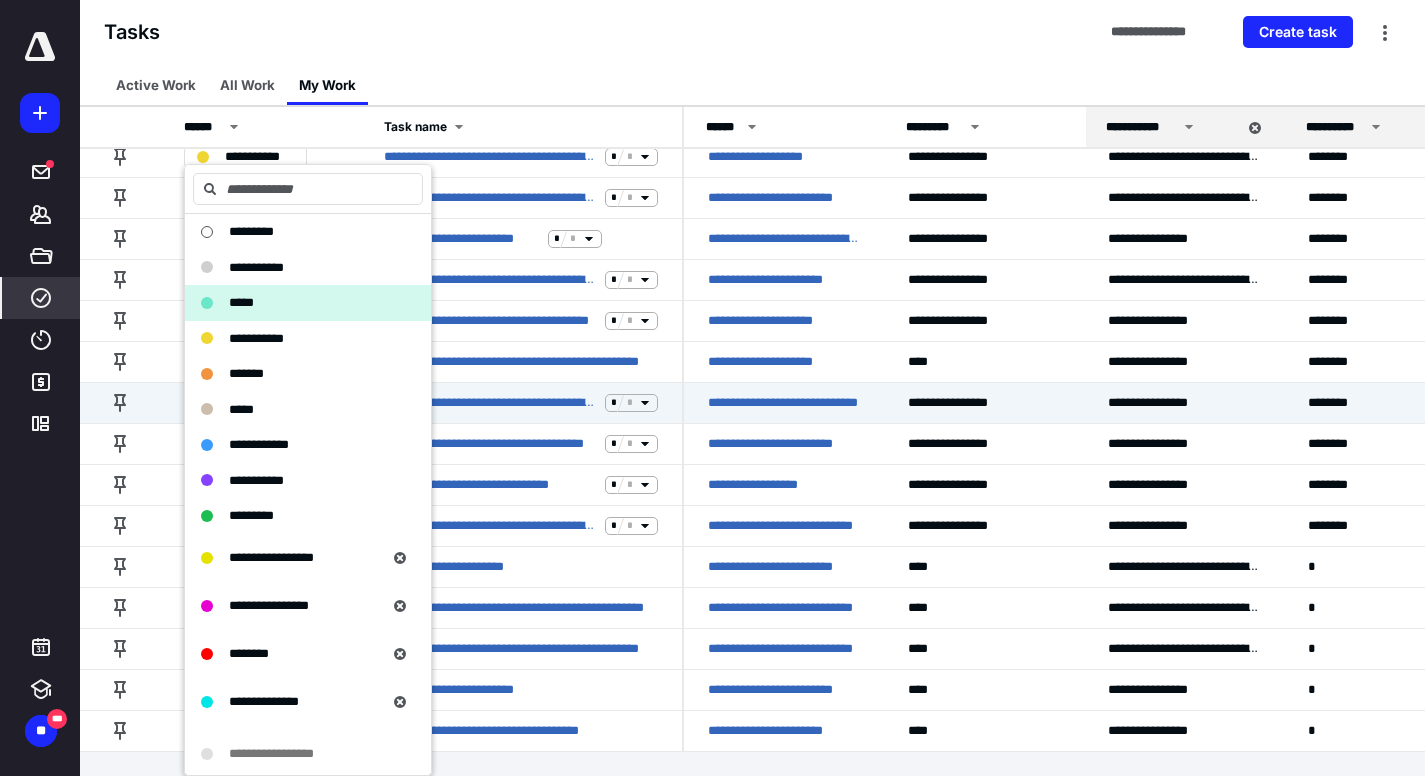 click on "*********" at bounding box center [251, 515] 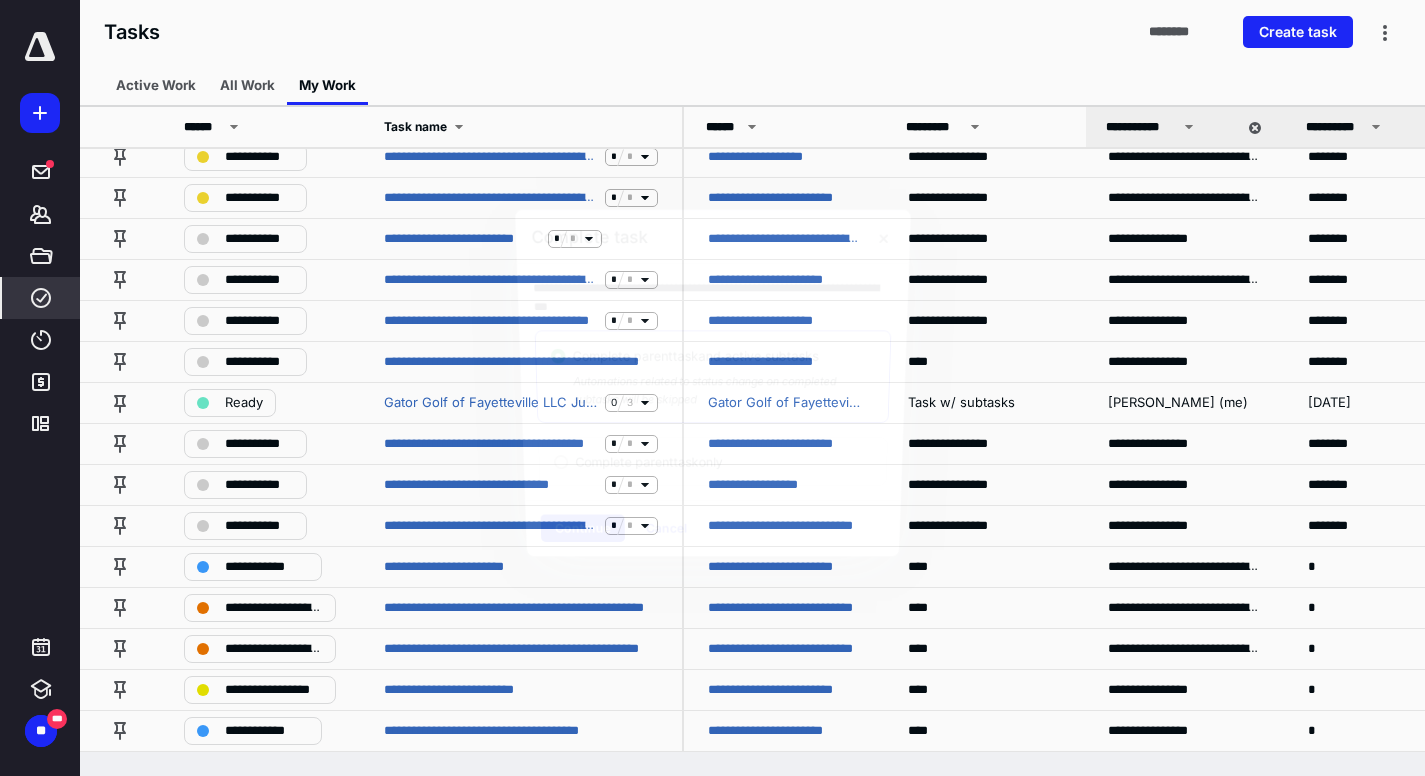 scroll, scrollTop: 1074, scrollLeft: 0, axis: vertical 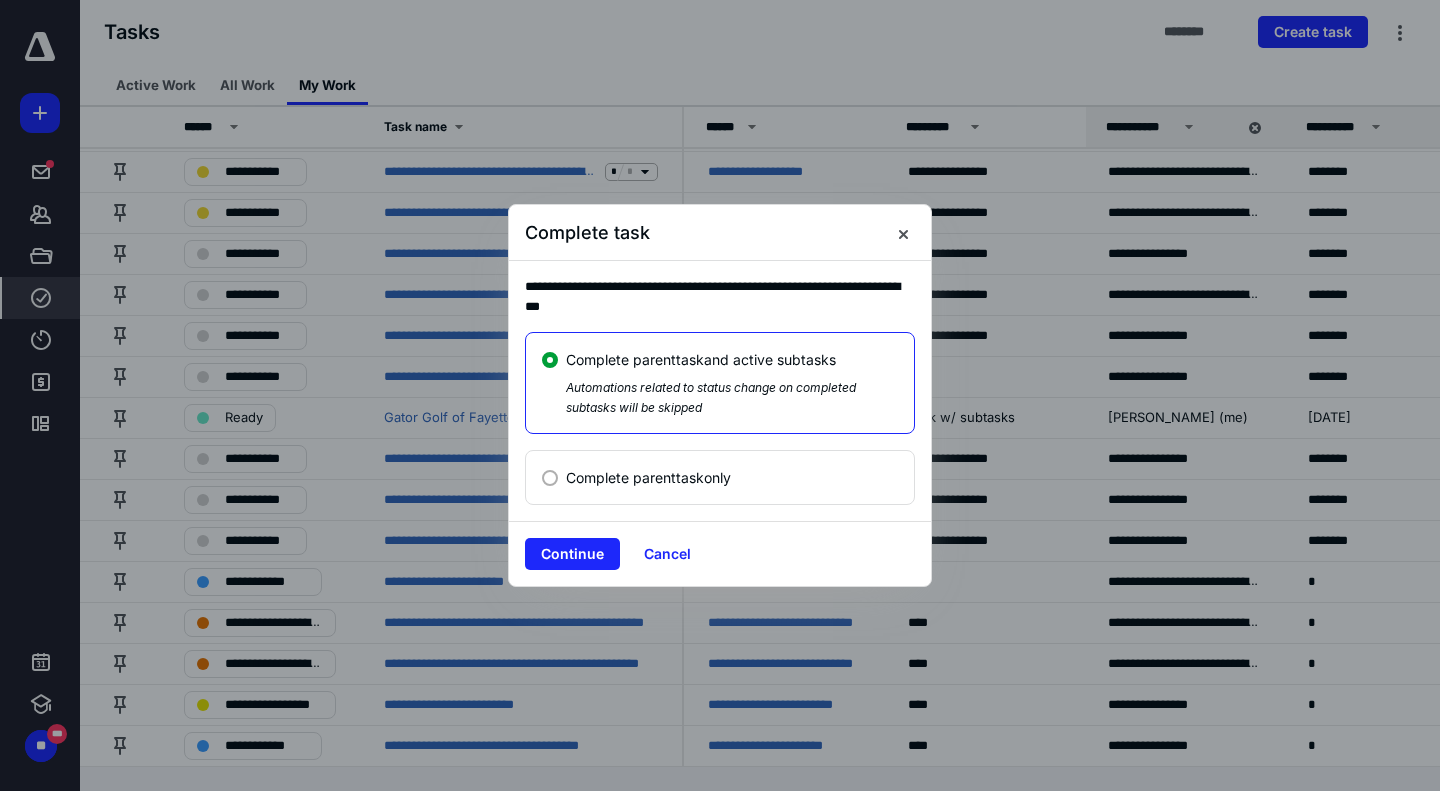 click on "Continue" at bounding box center [572, 554] 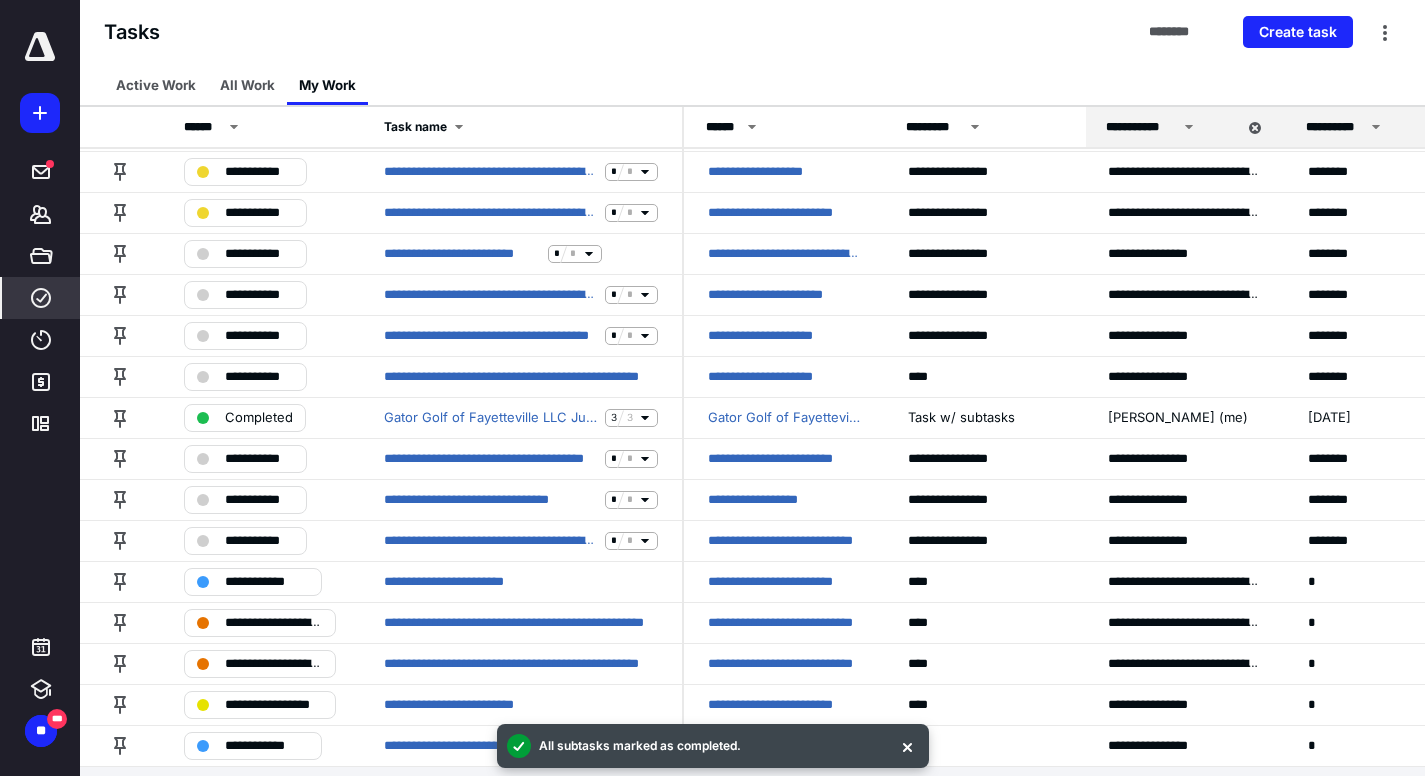 click on "**********" at bounding box center [259, 500] 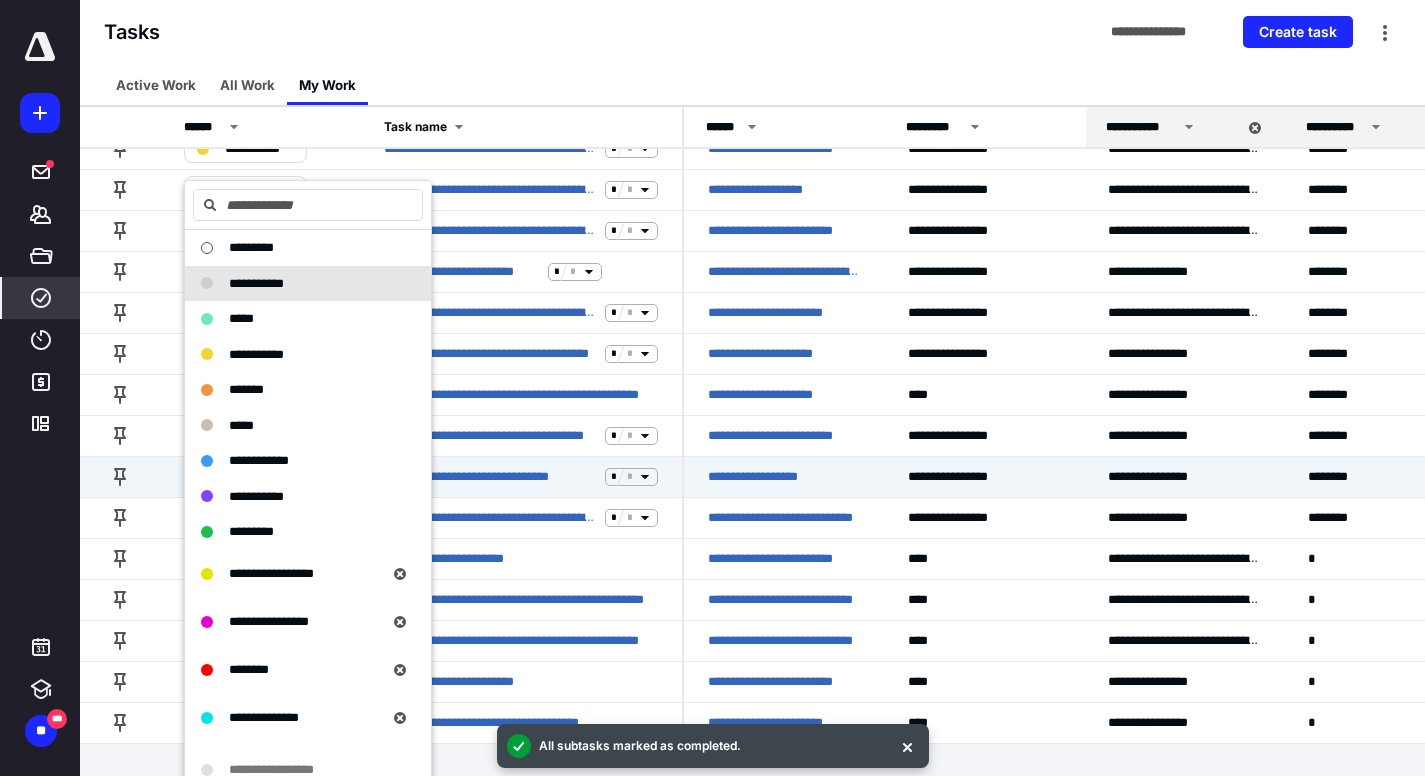 scroll, scrollTop: 1048, scrollLeft: 0, axis: vertical 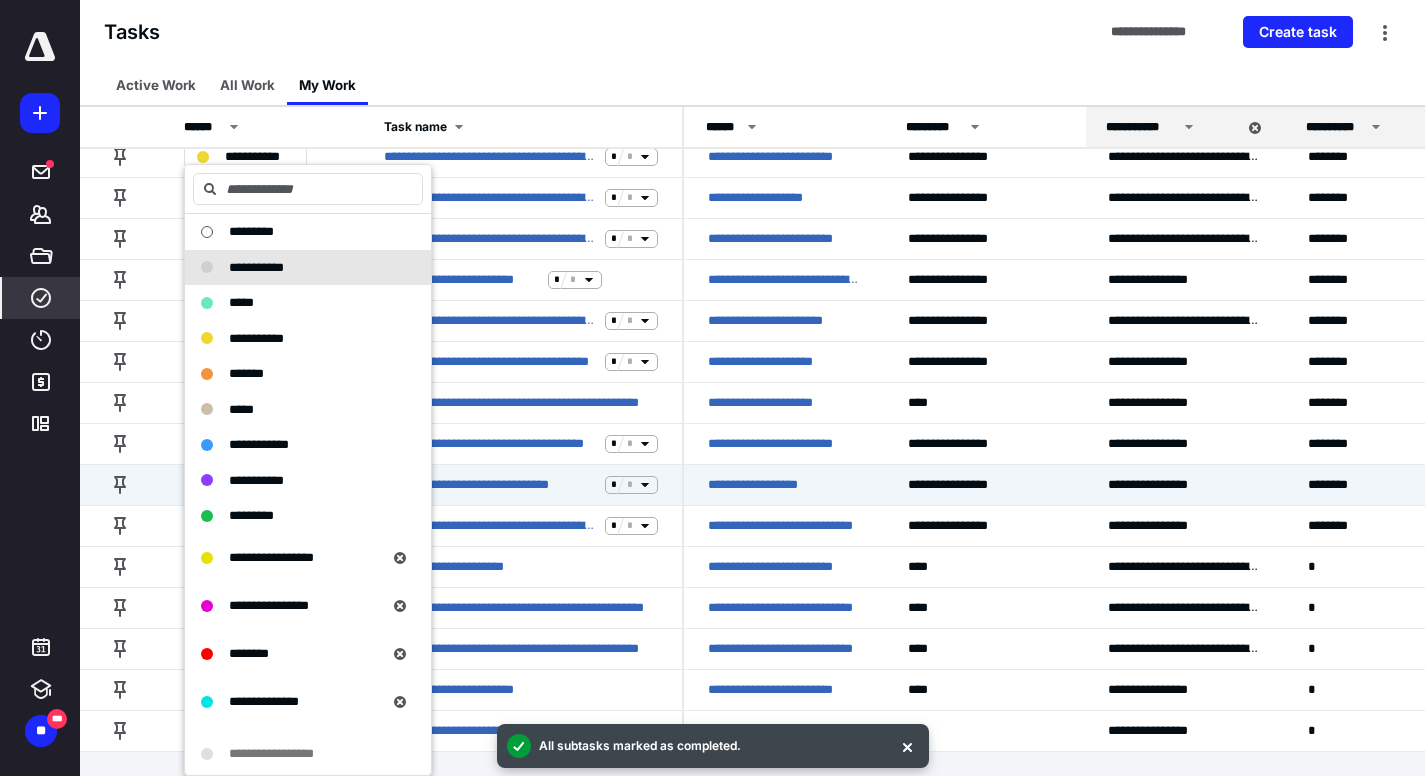 click on "**********" at bounding box center [521, 607] 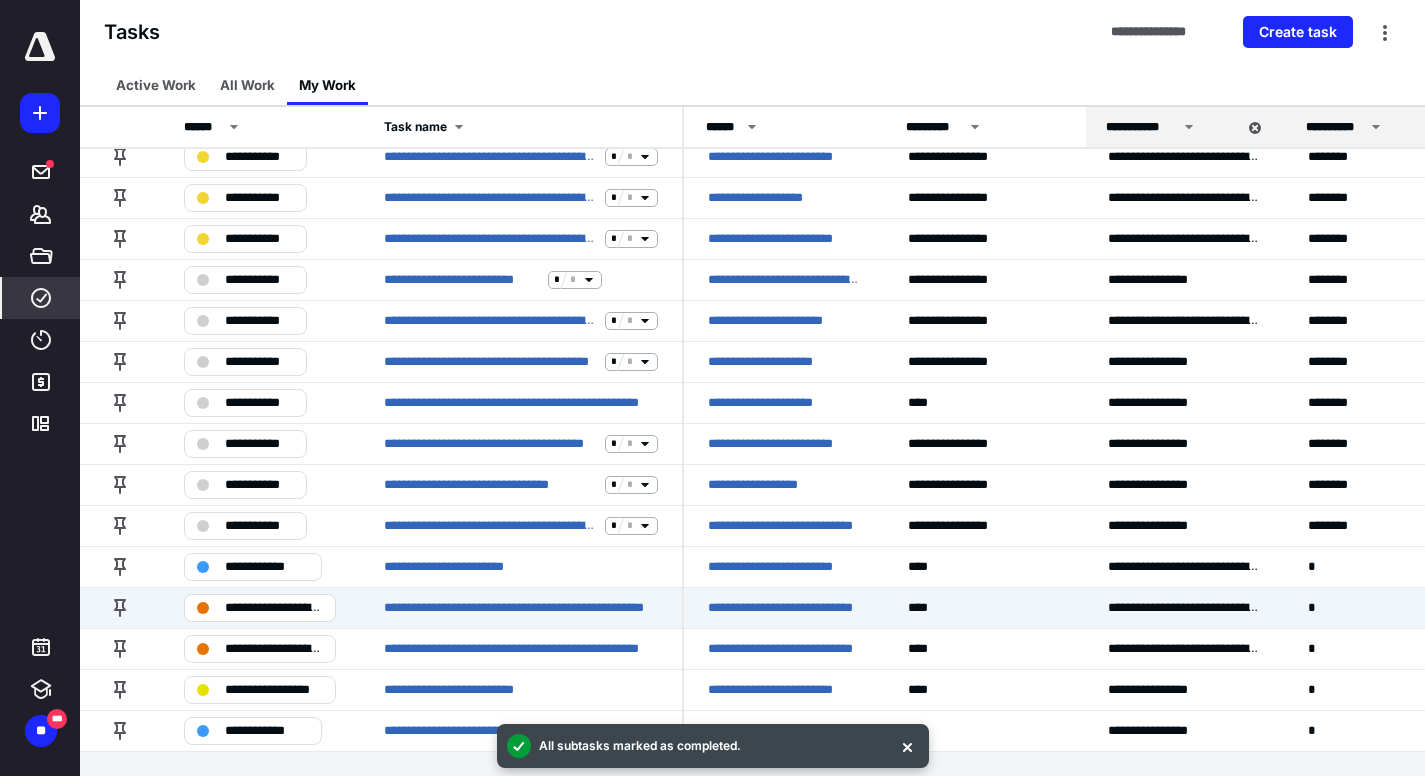 click on "**********" at bounding box center [259, 485] 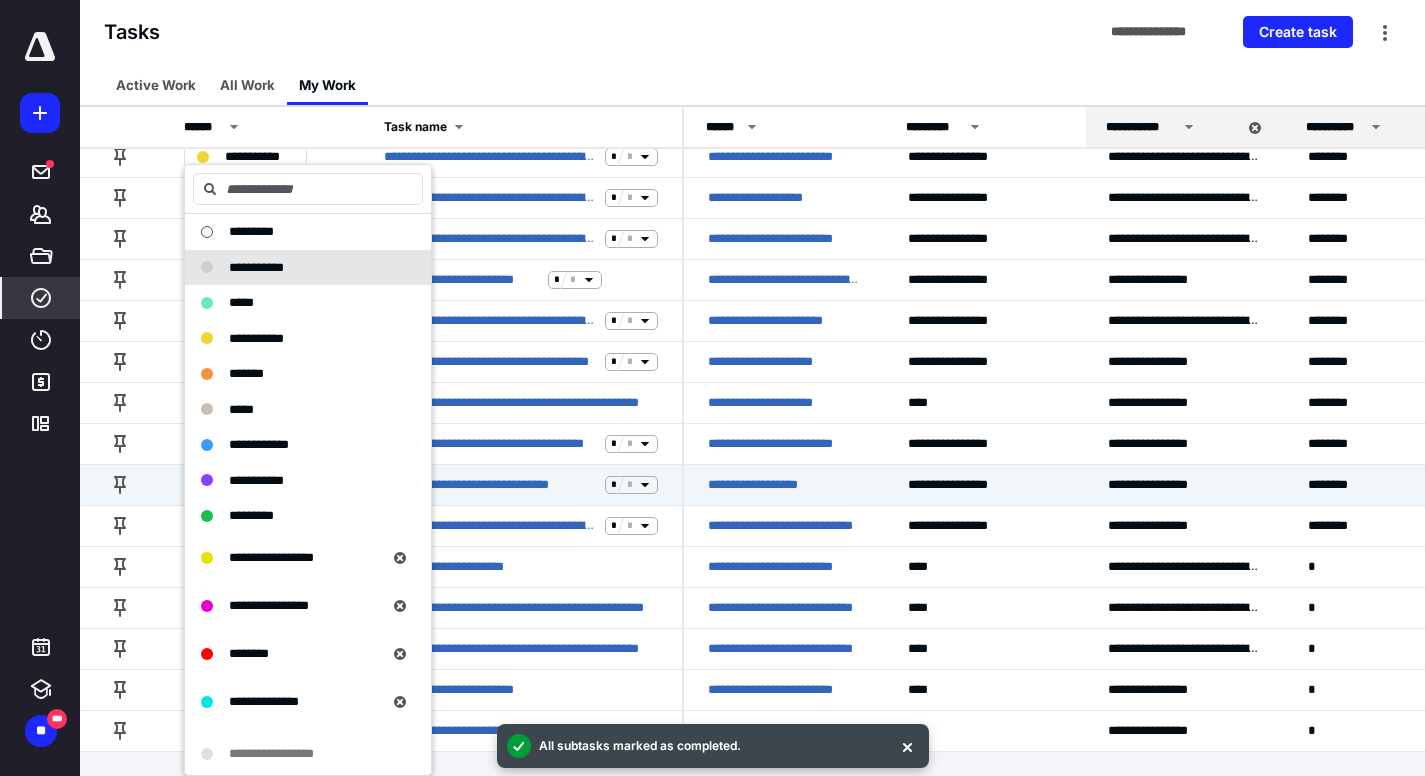 click on "*********" at bounding box center (251, 515) 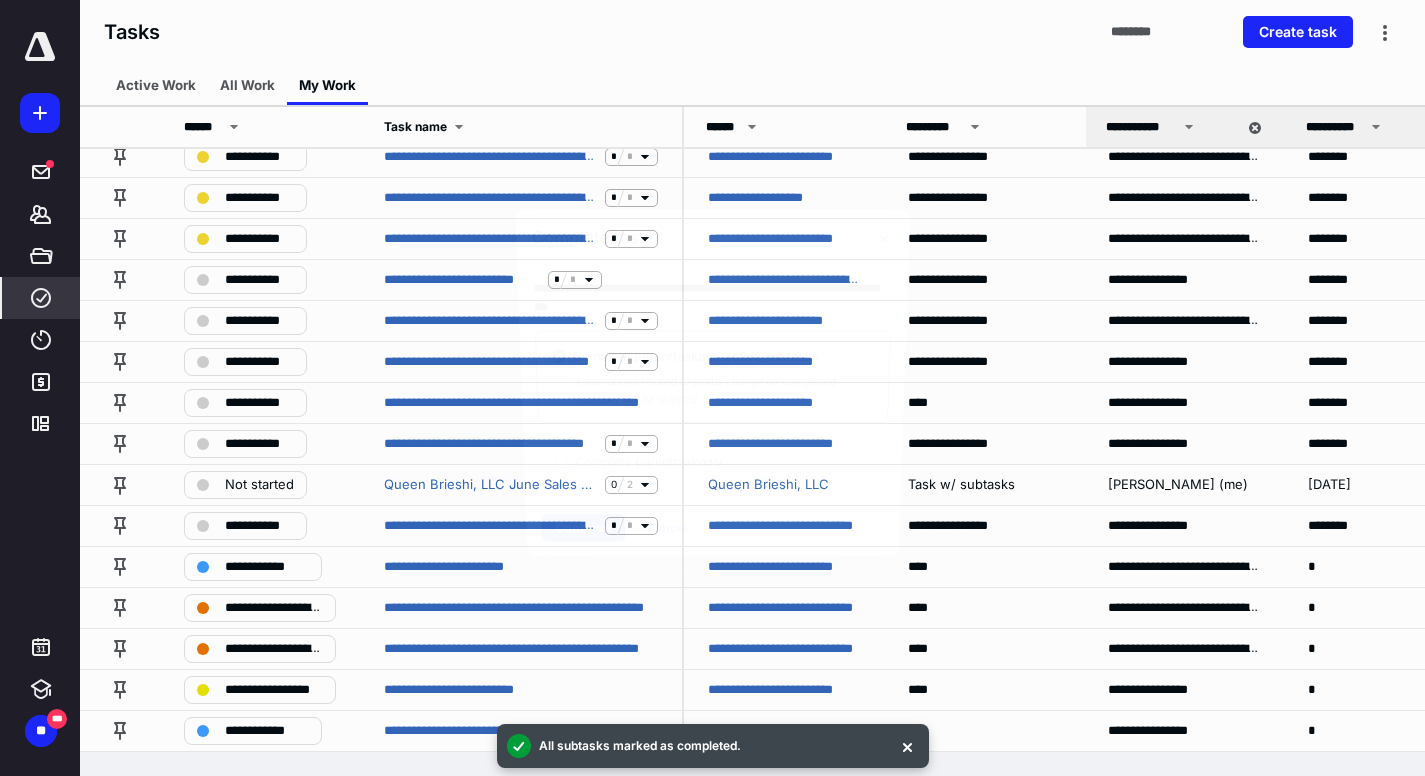 scroll, scrollTop: 1033, scrollLeft: 0, axis: vertical 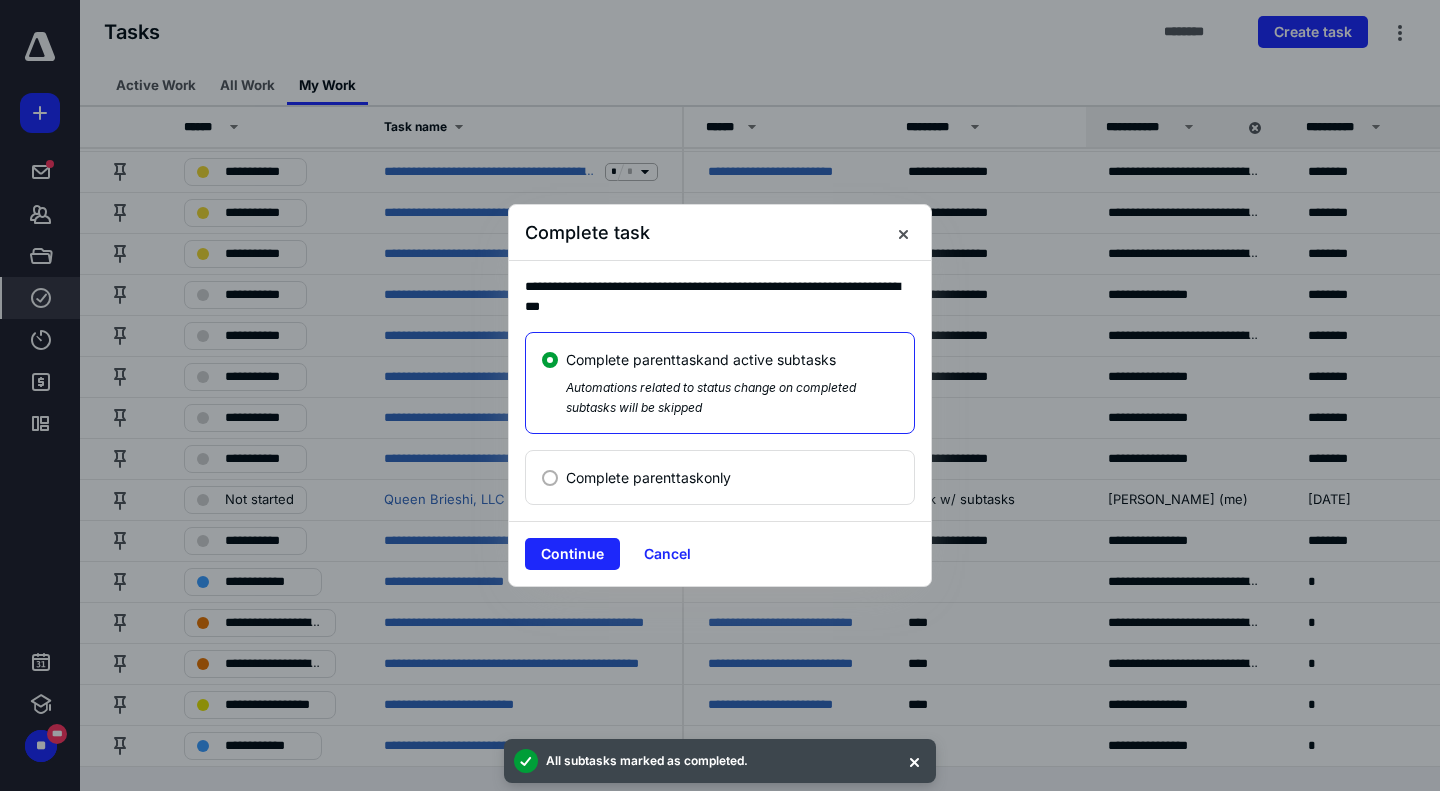 click on "Continue" at bounding box center [572, 554] 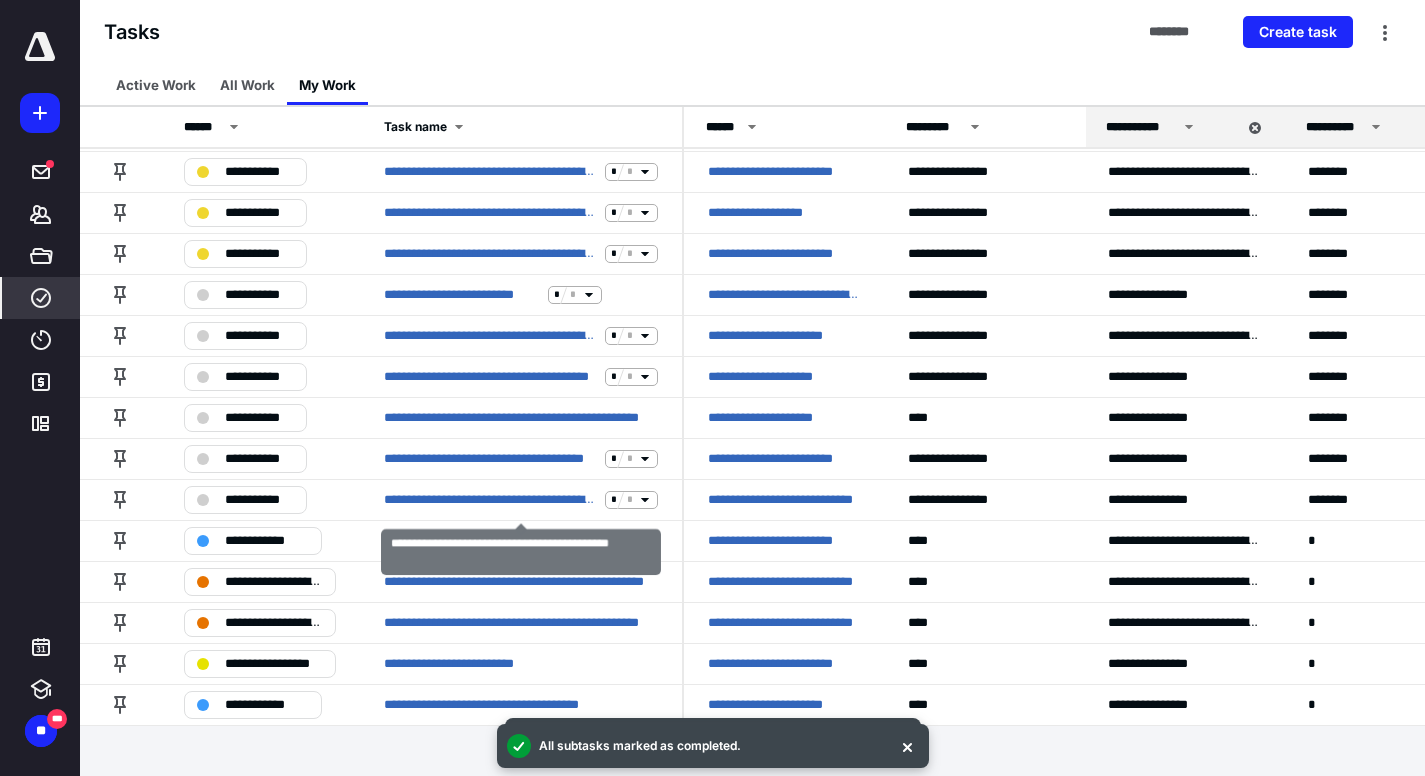 scroll, scrollTop: 1007, scrollLeft: 0, axis: vertical 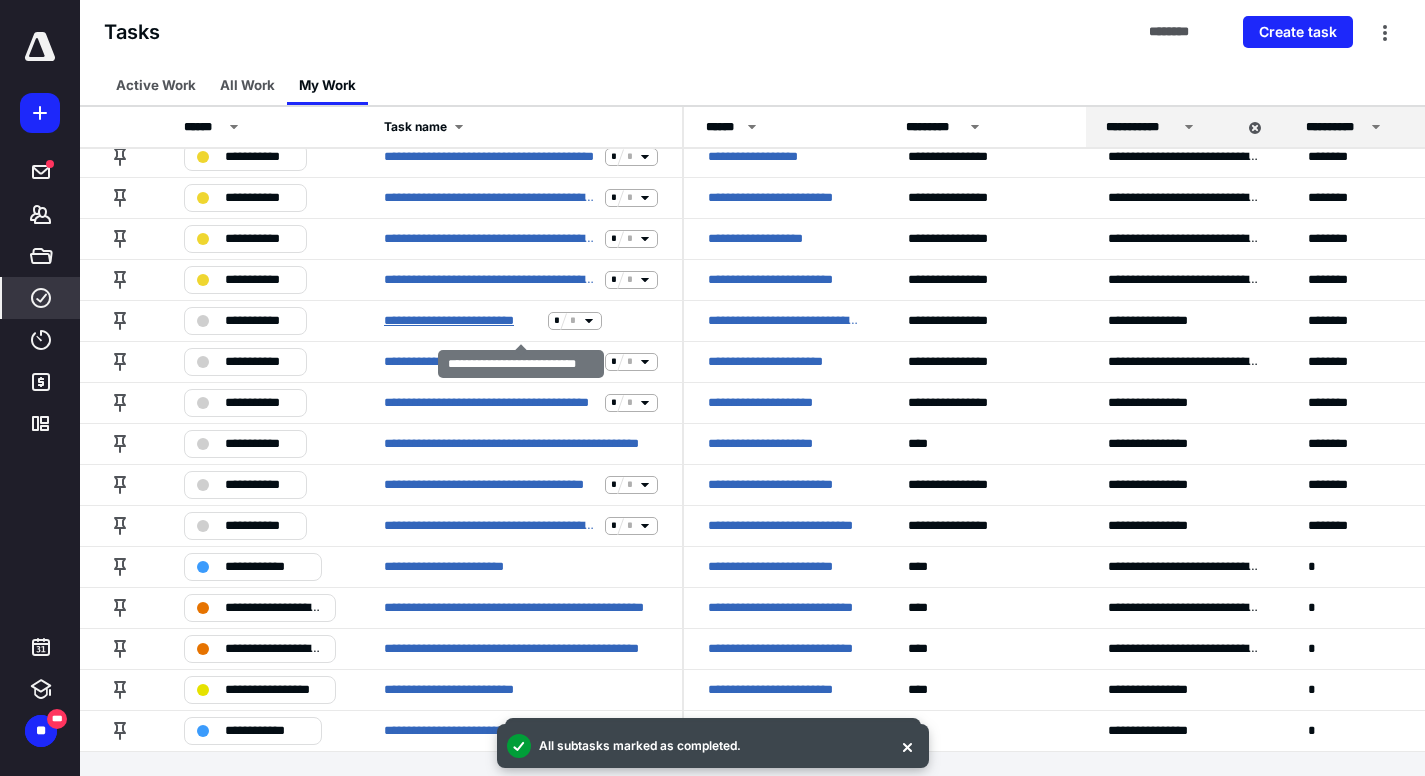 click on "**********" at bounding box center (462, 321) 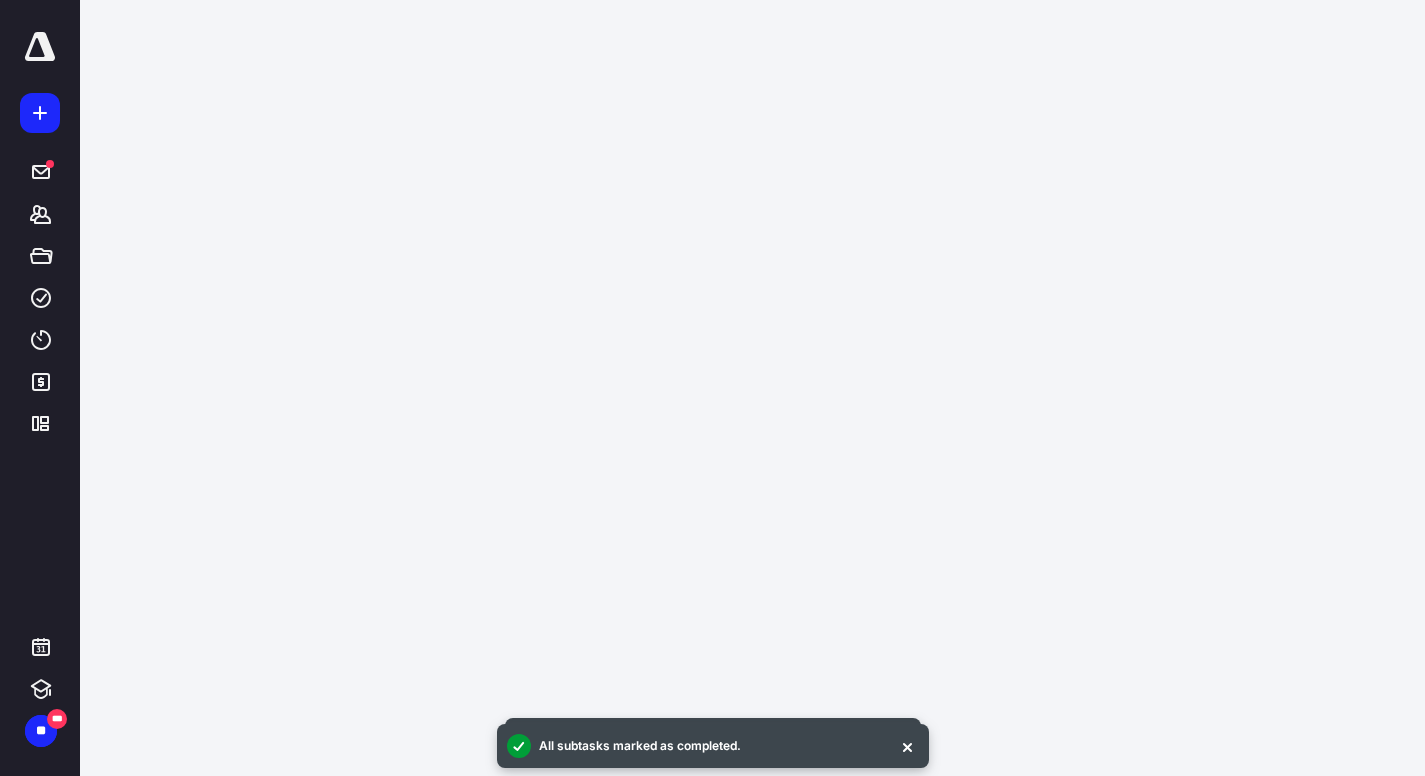 scroll, scrollTop: 0, scrollLeft: 0, axis: both 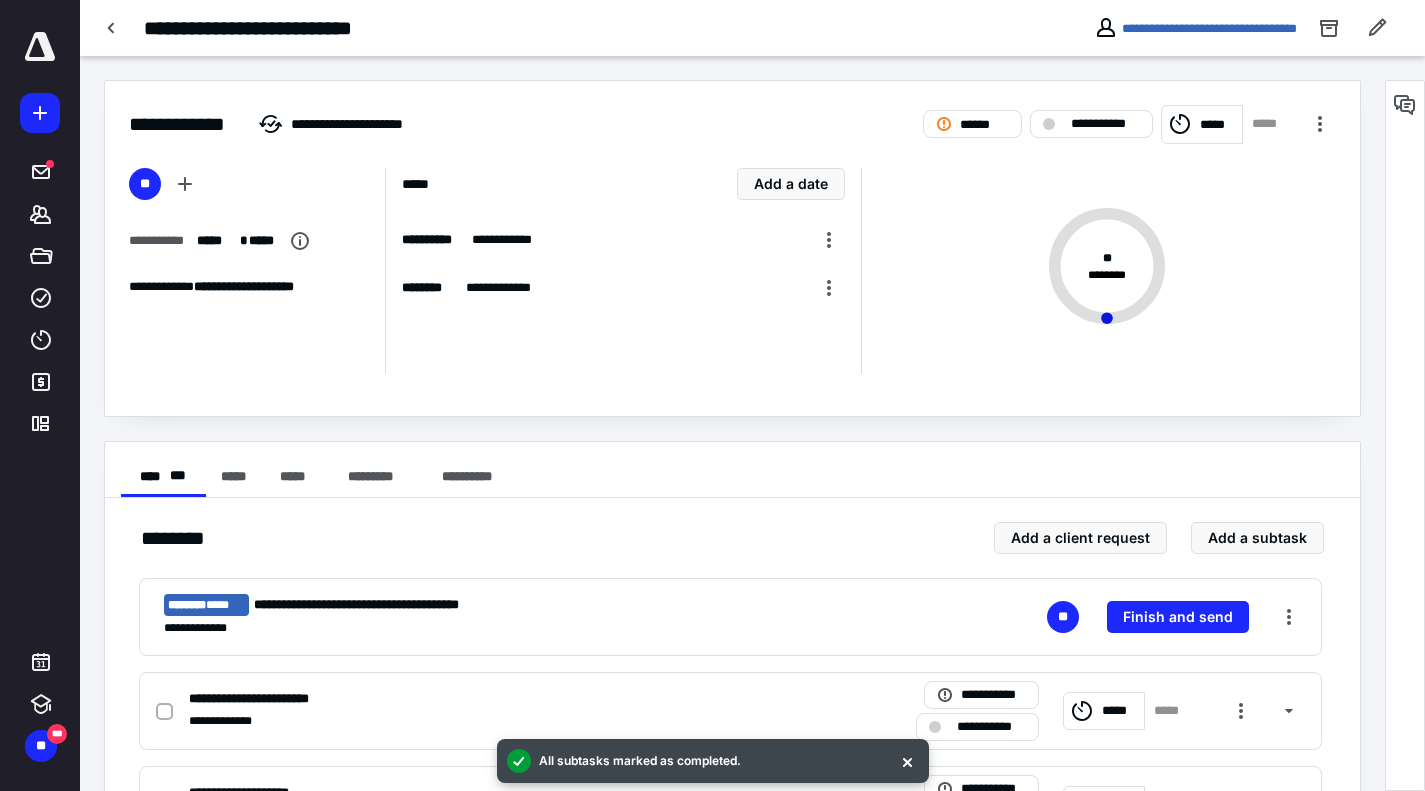 click on "*****" at bounding box center [233, 477] 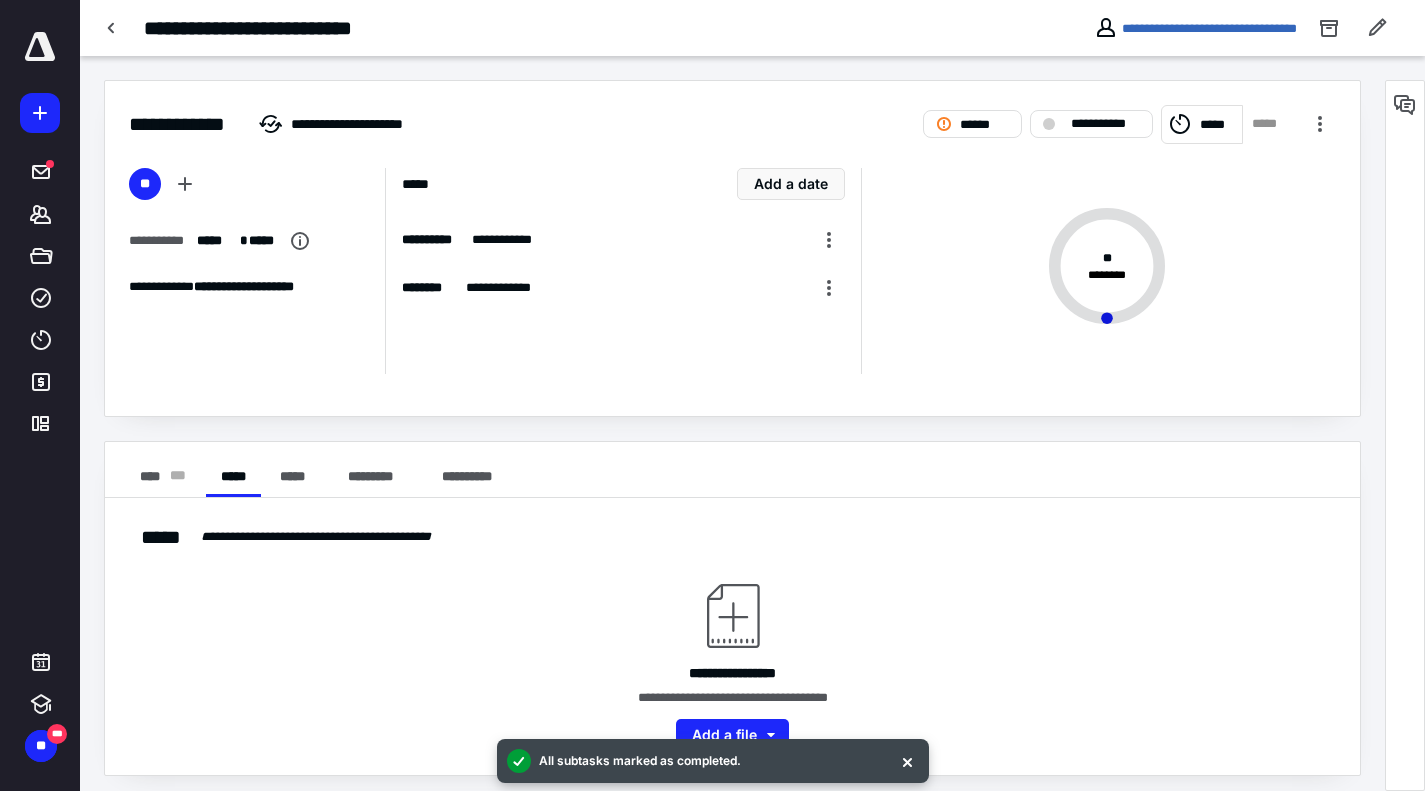click on "**** * * *" at bounding box center [163, 477] 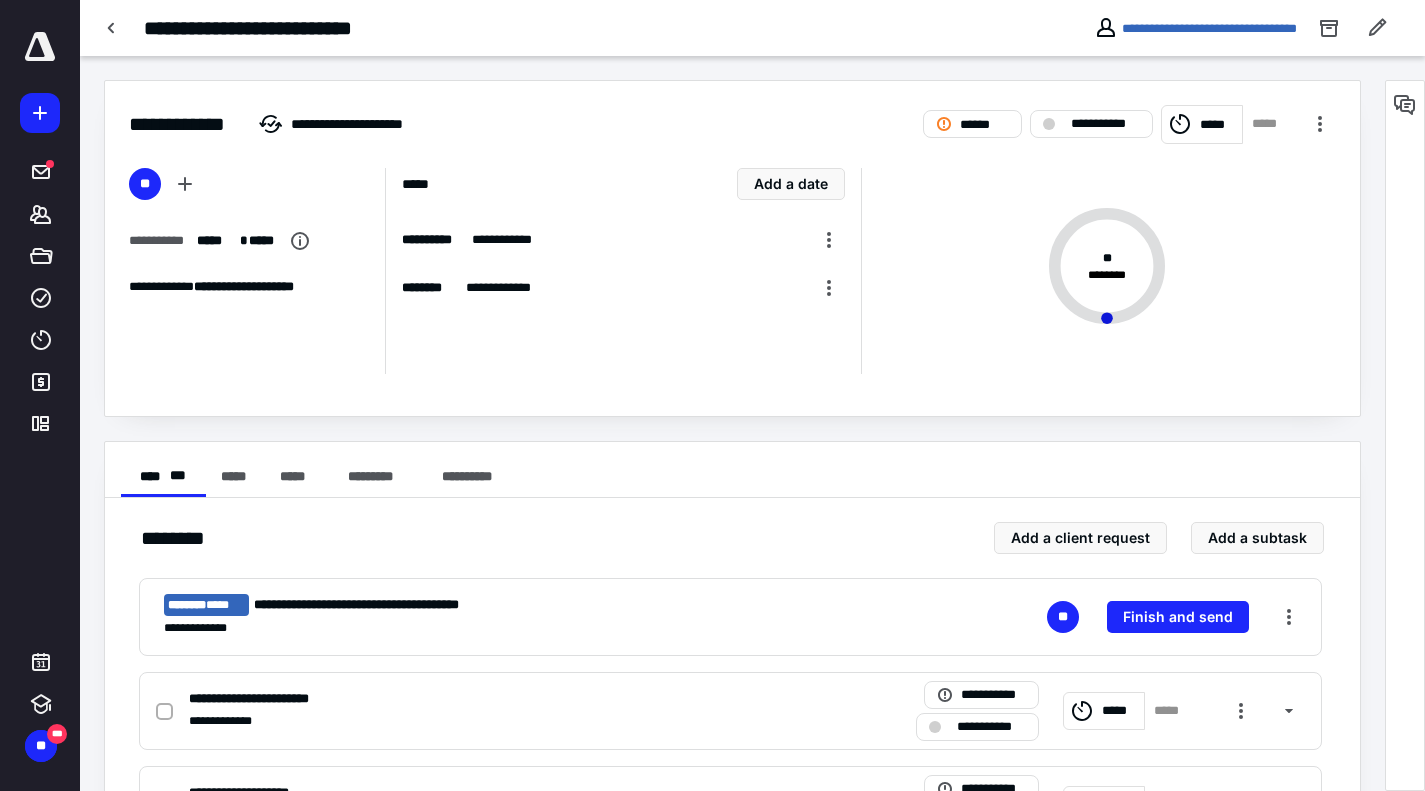 click on "**********" at bounding box center (1105, 124) 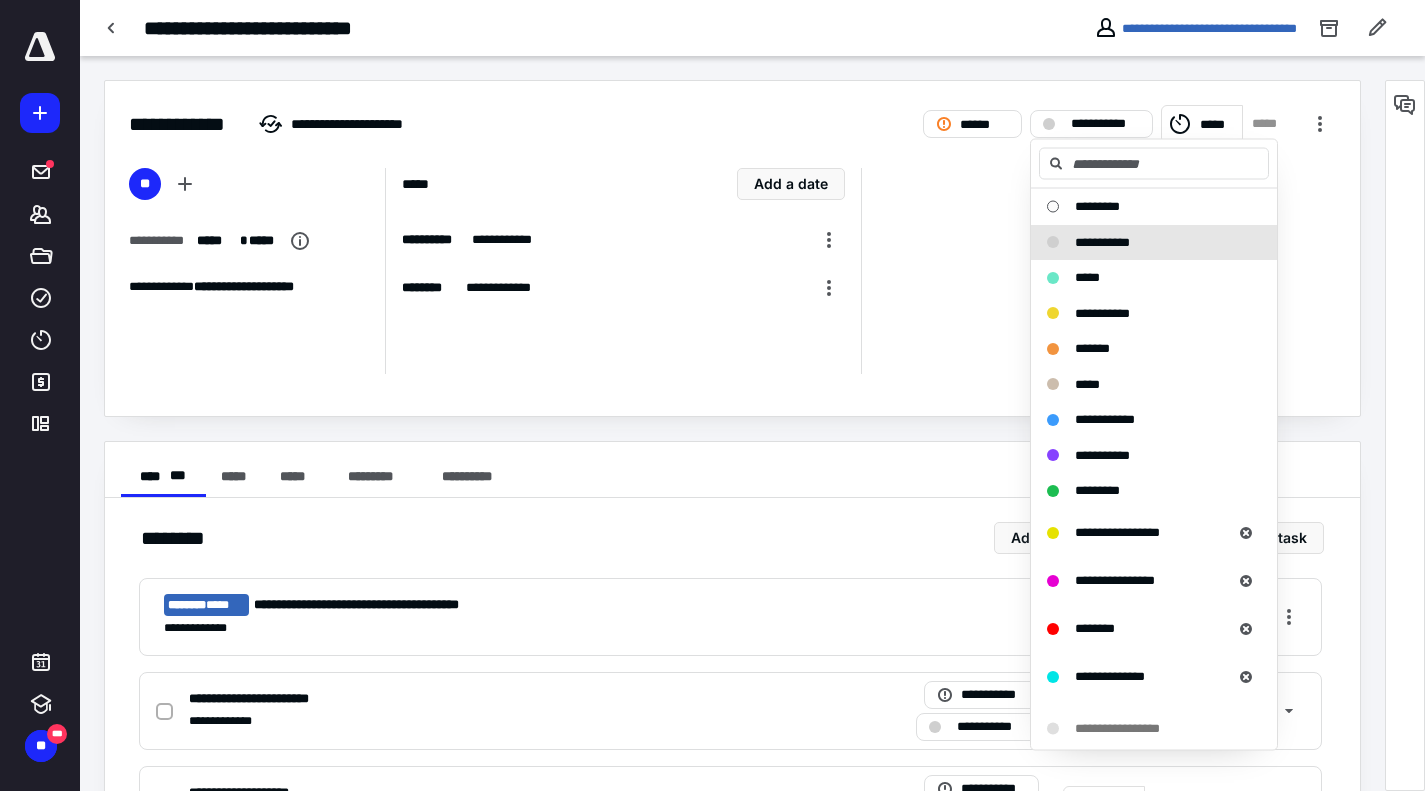 click on "**********" at bounding box center [1154, 532] 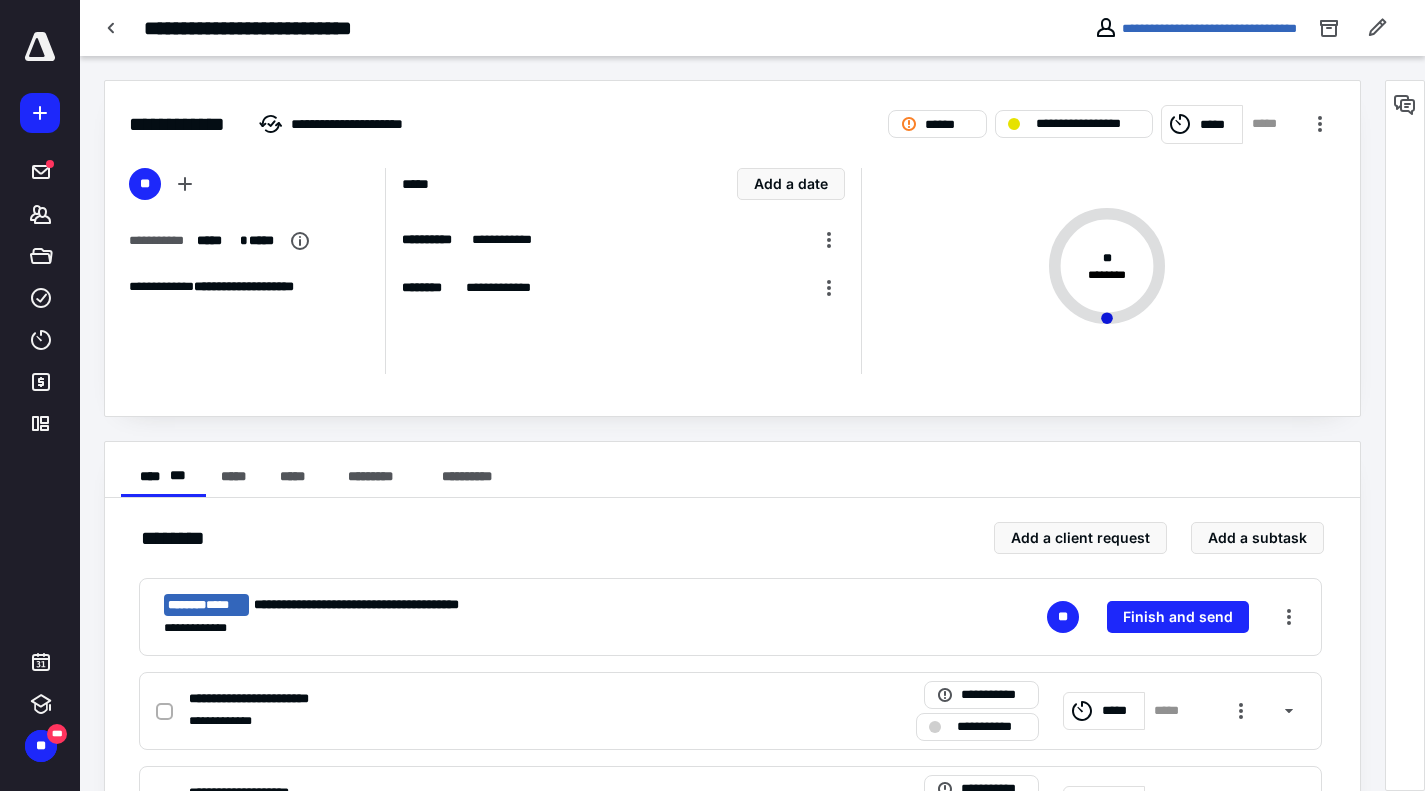 click on "***** ******* ***** **** **** ******* *********" at bounding box center [40, 238] 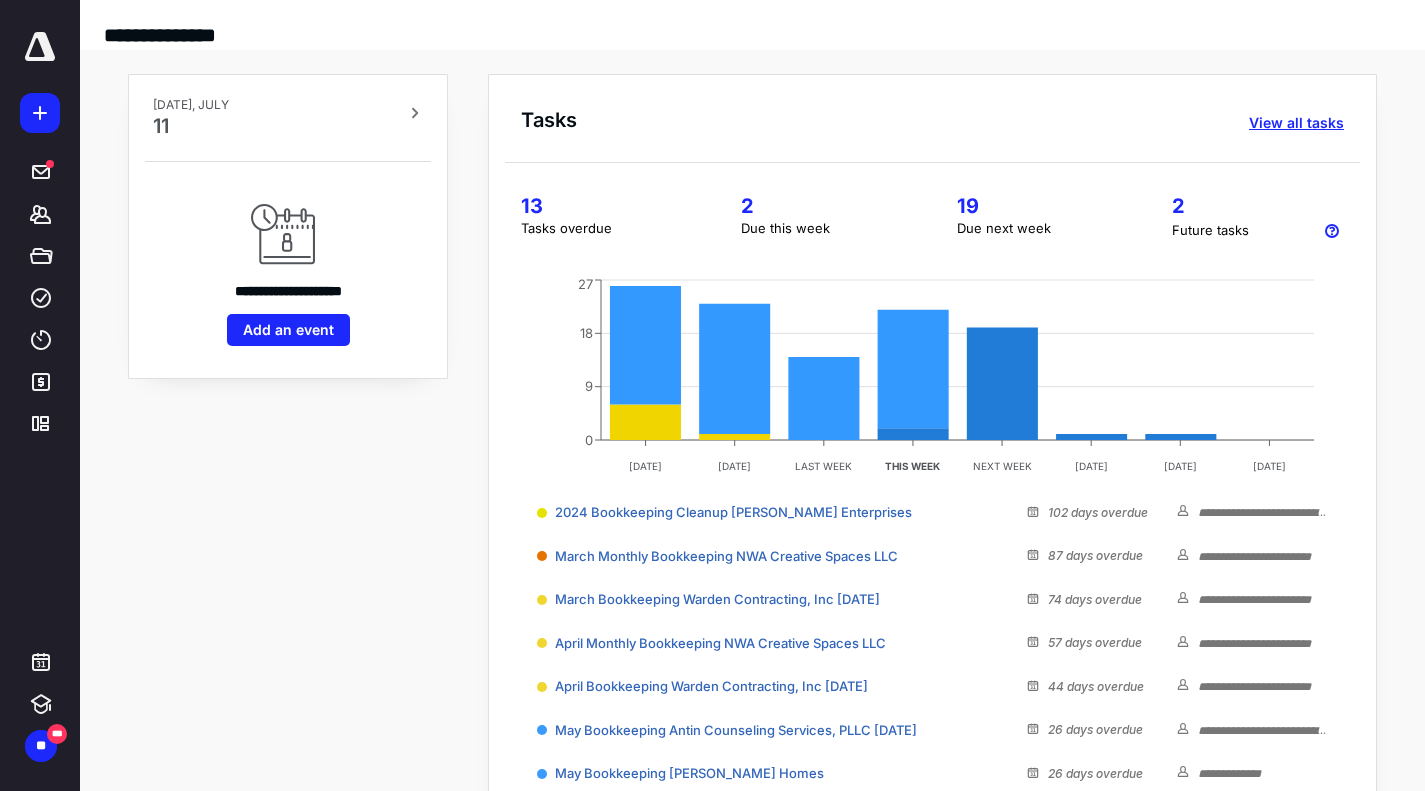click on "View all tasks" at bounding box center [1296, 123] 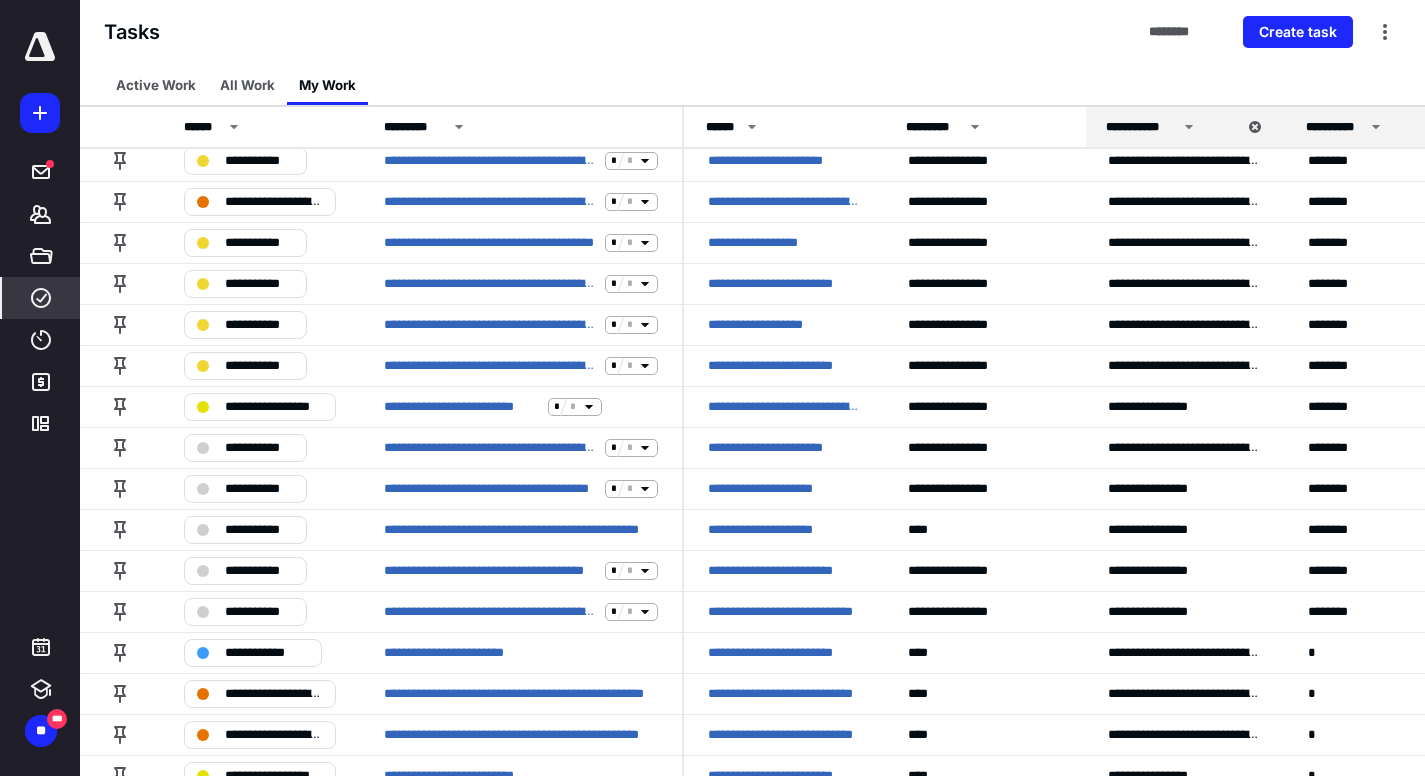 scroll, scrollTop: 1007, scrollLeft: 0, axis: vertical 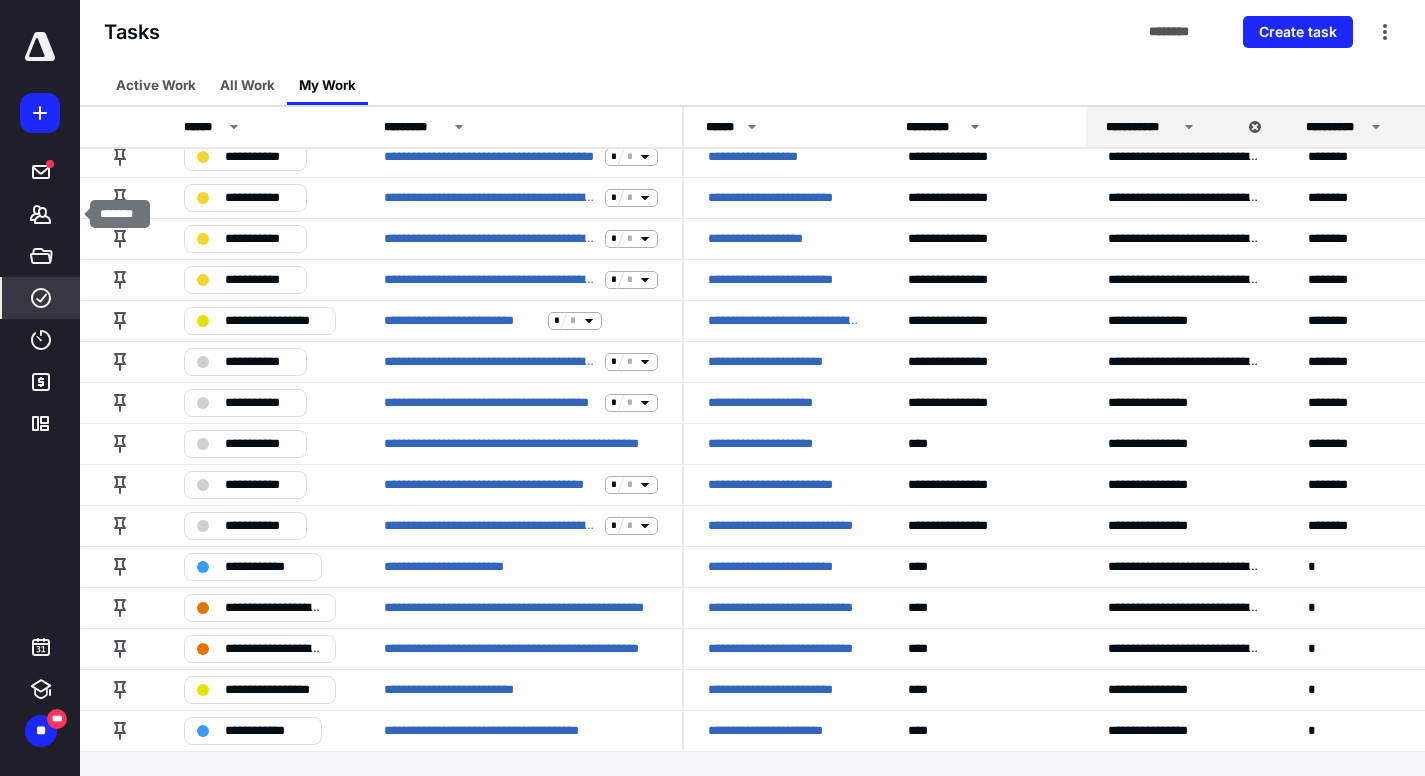 click 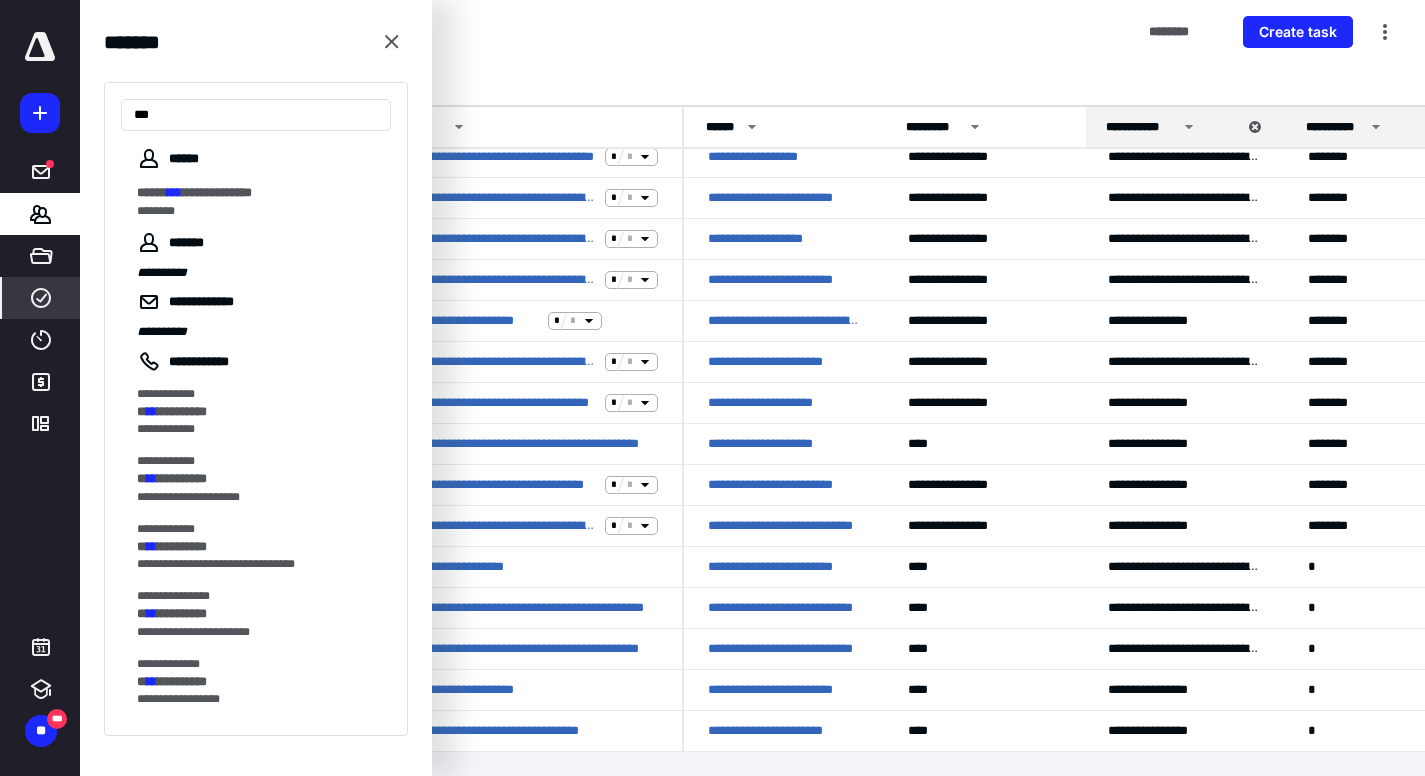 type on "***" 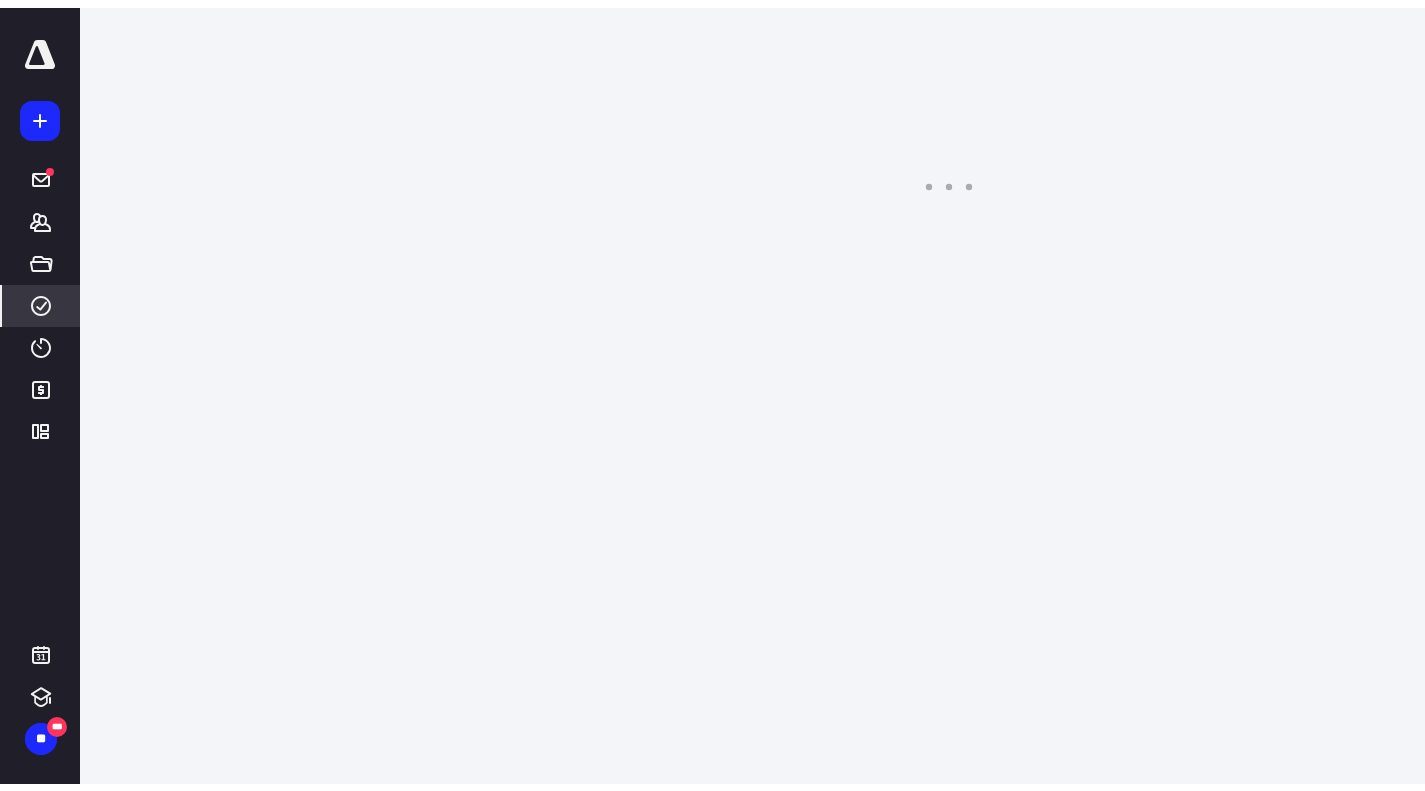 scroll, scrollTop: 0, scrollLeft: 0, axis: both 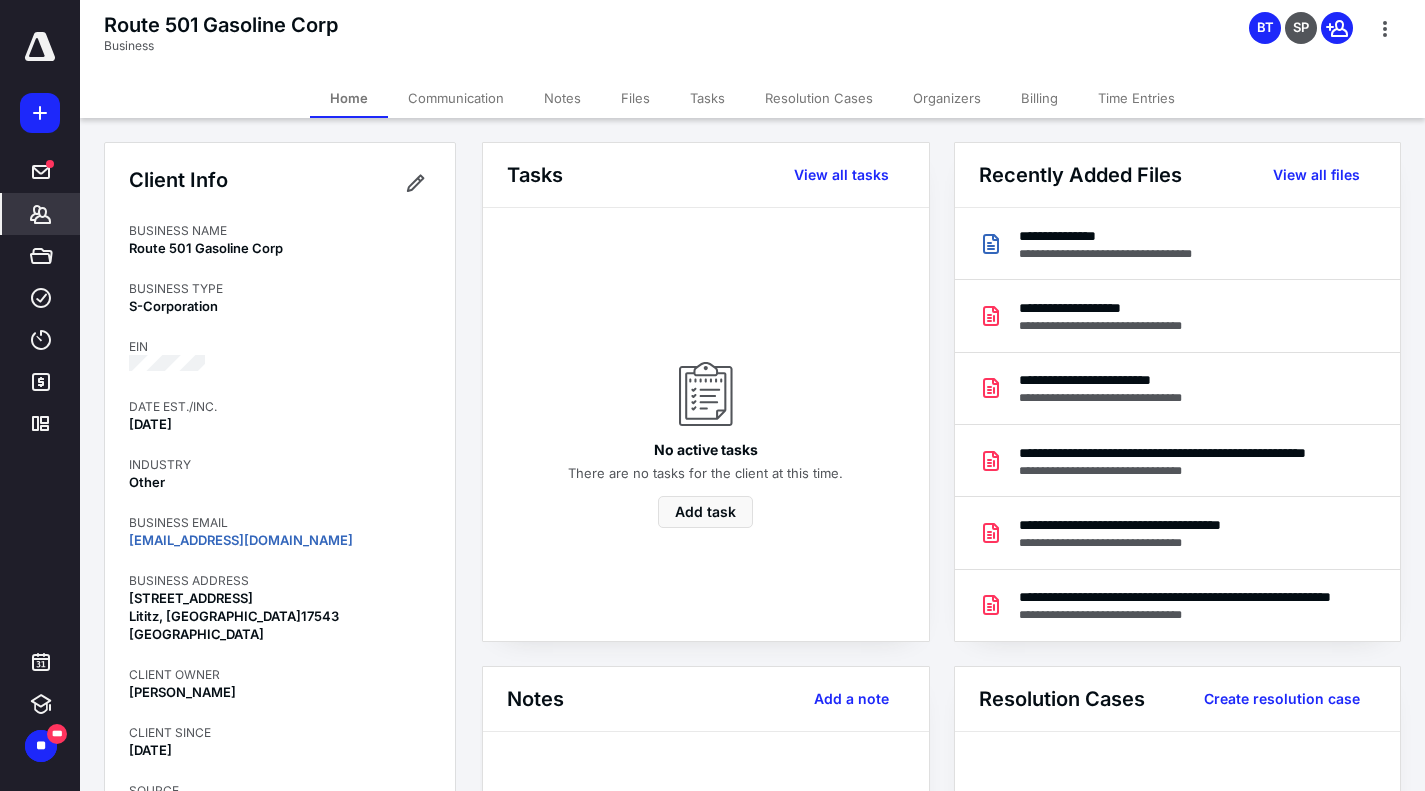 click at bounding box center [40, 58] 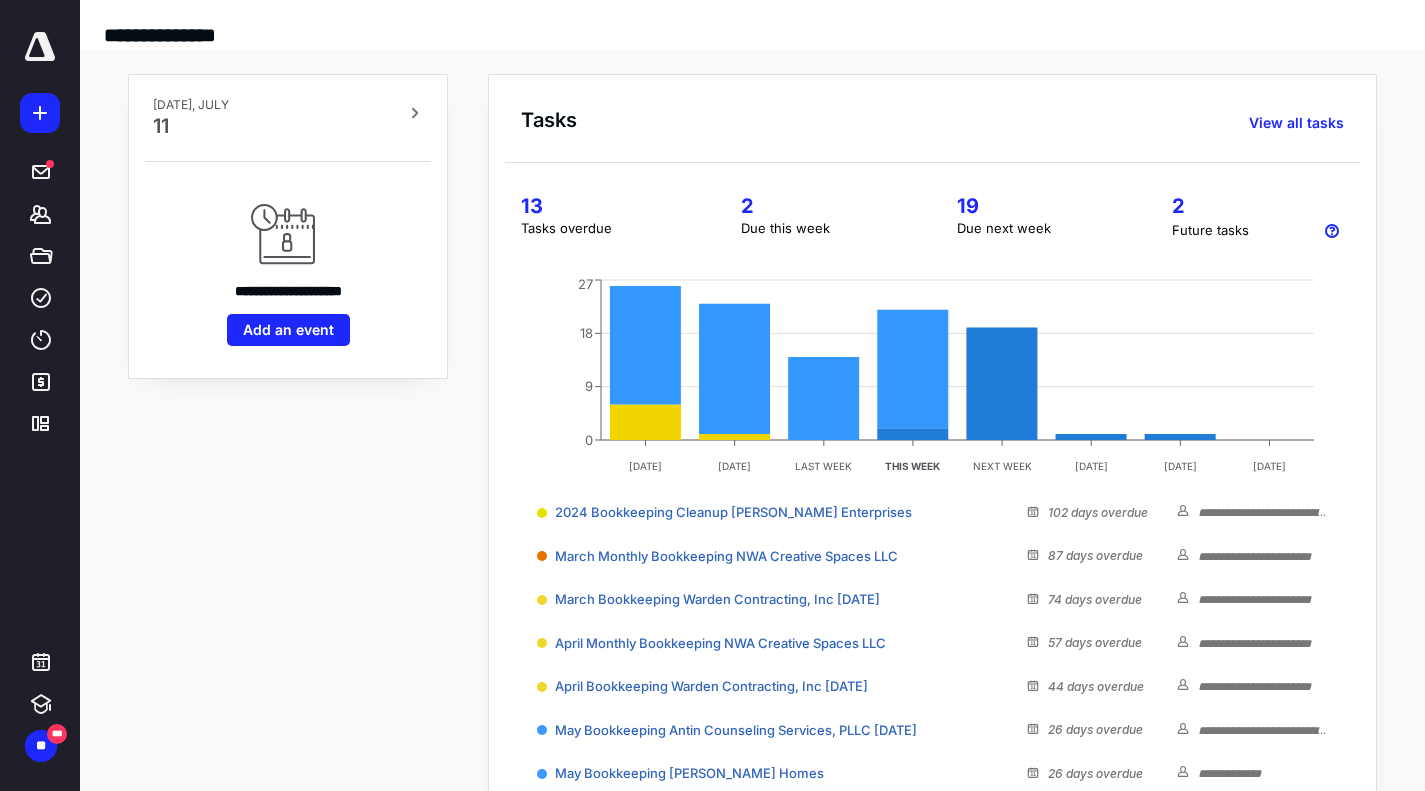 click 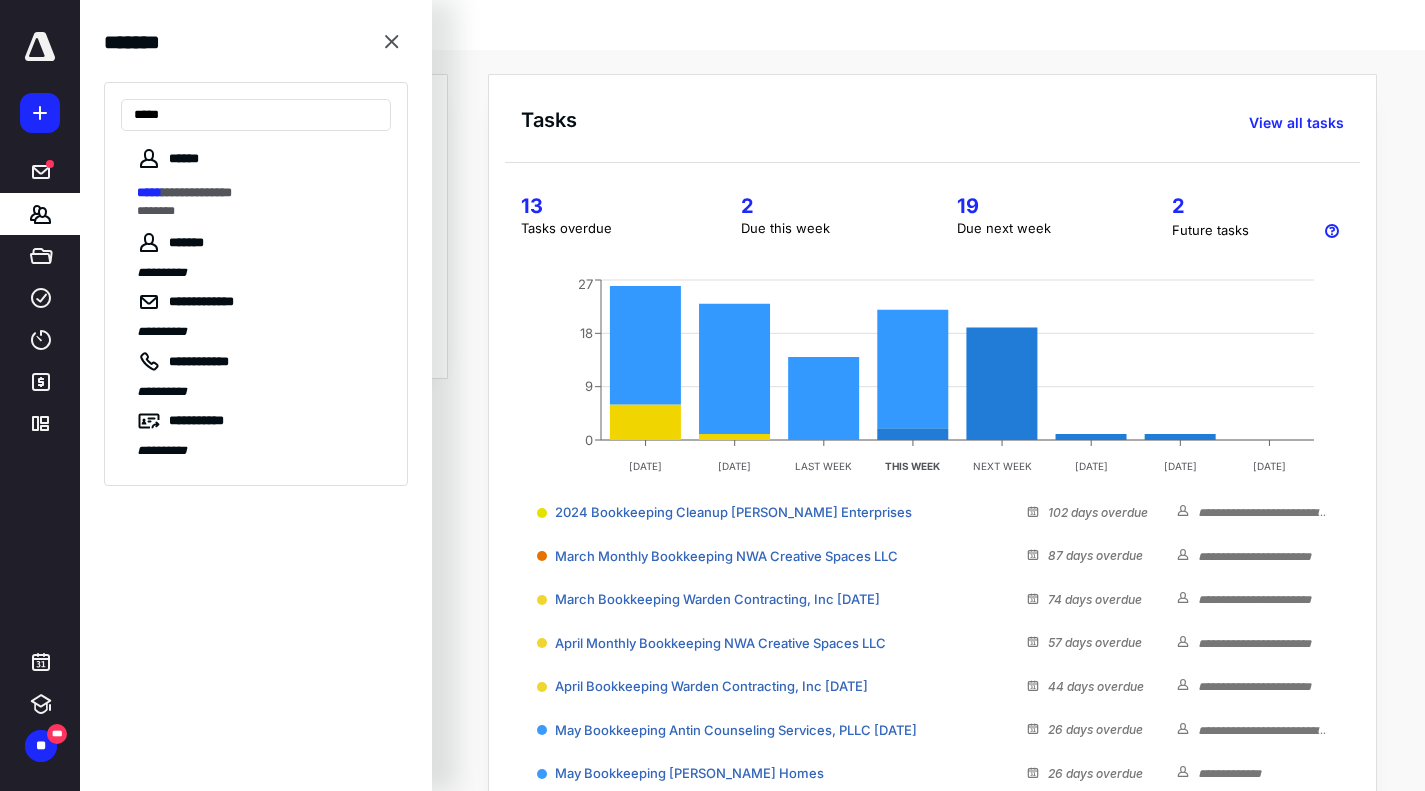 type on "*****" 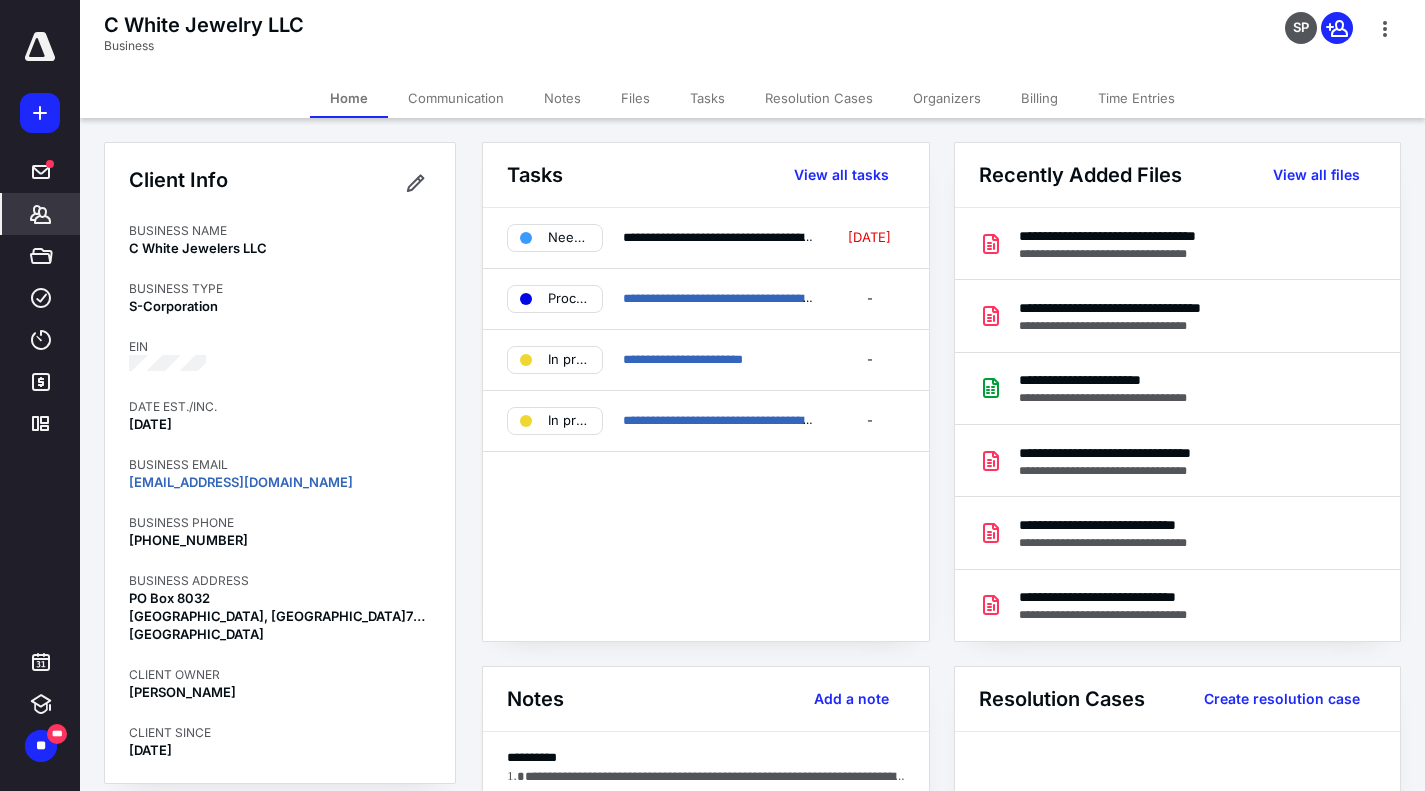 click on "Billing" at bounding box center [1039, 98] 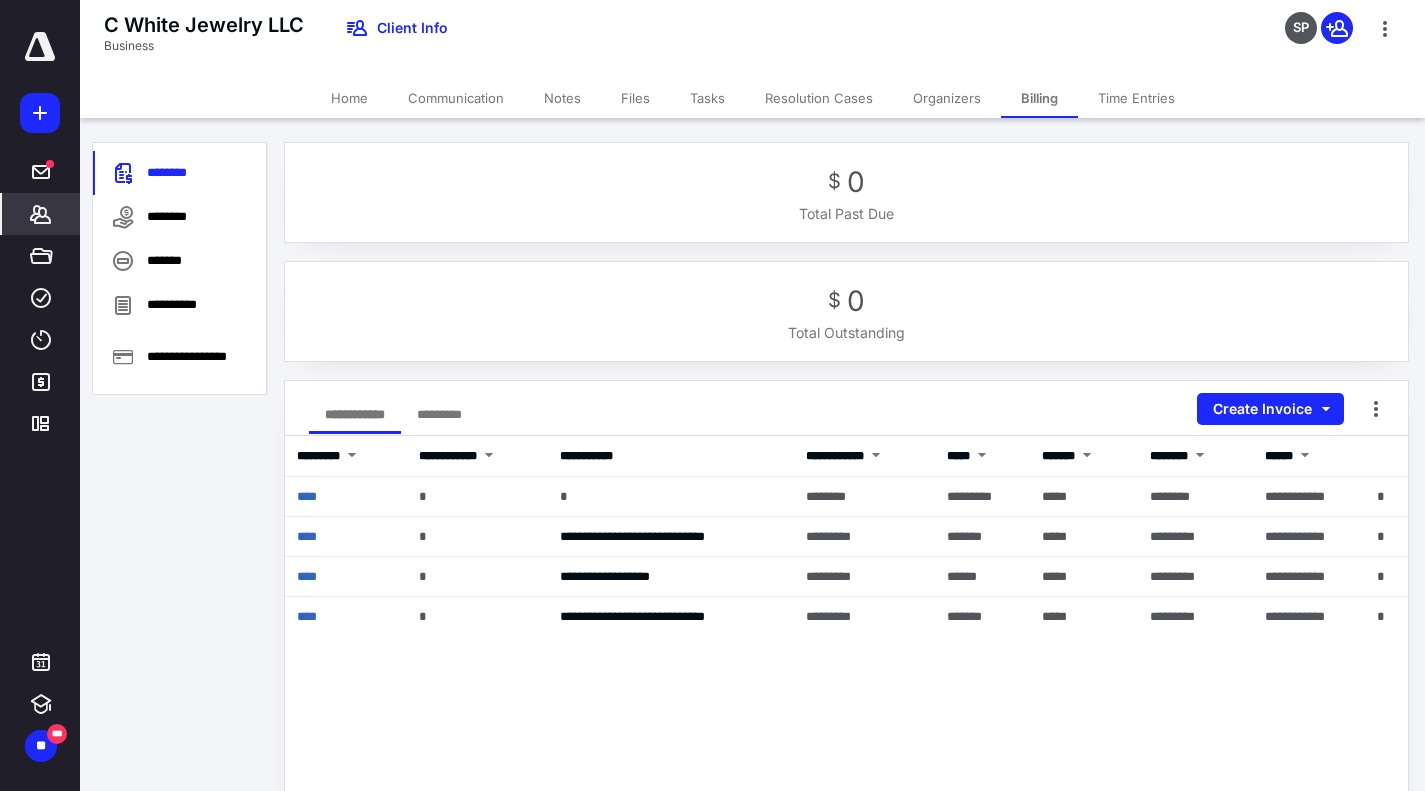 click at bounding box center (40, 47) 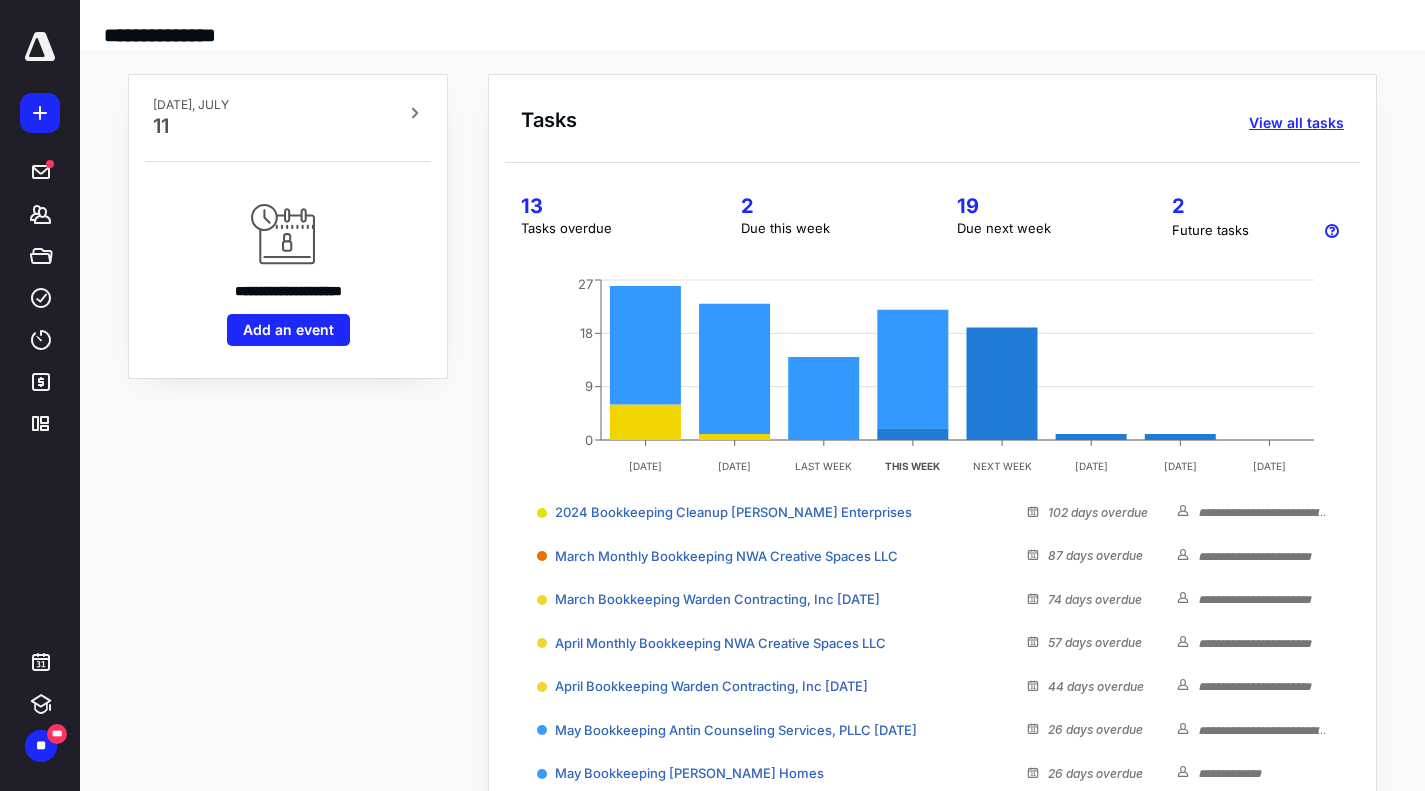 click on "View all tasks" at bounding box center [1296, 123] 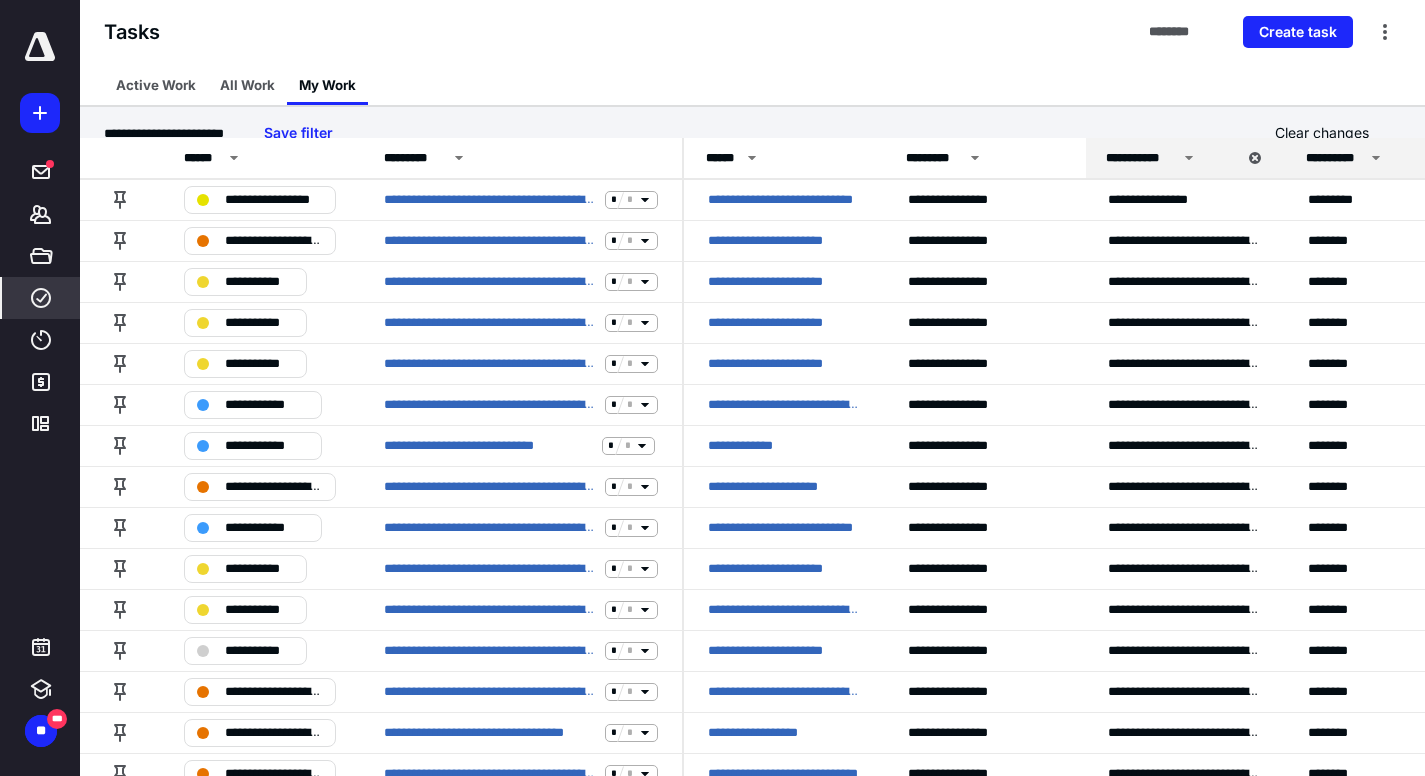 scroll, scrollTop: 24, scrollLeft: 0, axis: vertical 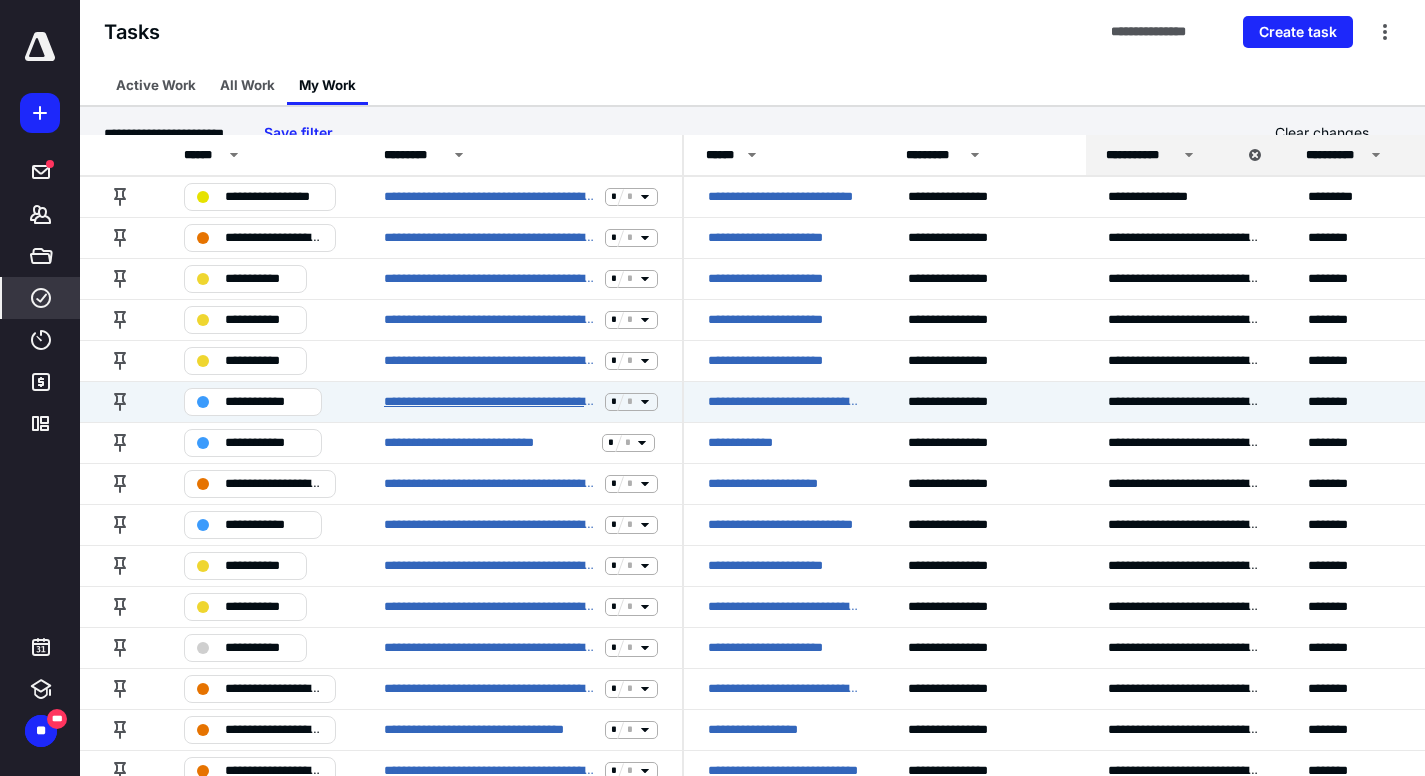 click on "**********" at bounding box center [490, 402] 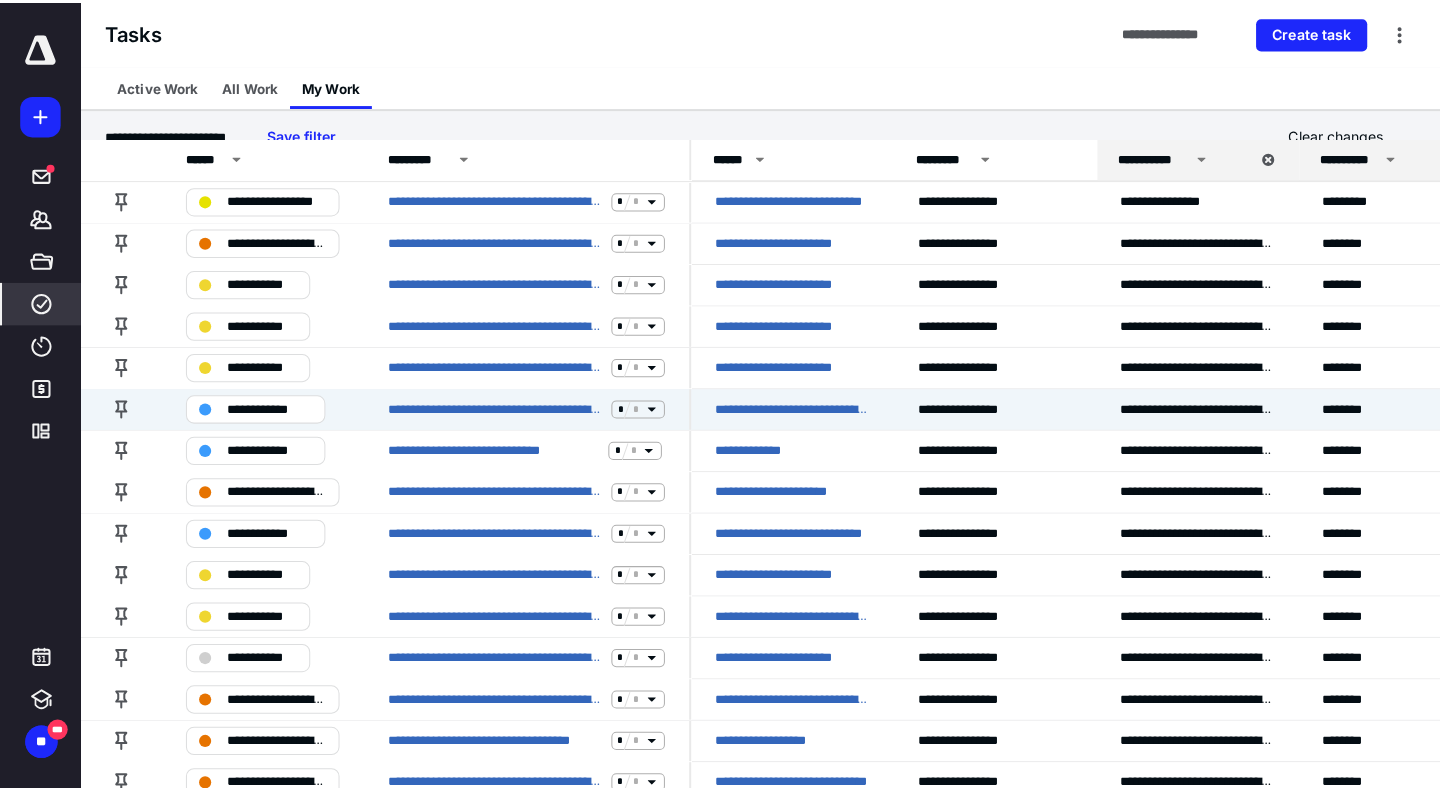 scroll, scrollTop: 0, scrollLeft: 0, axis: both 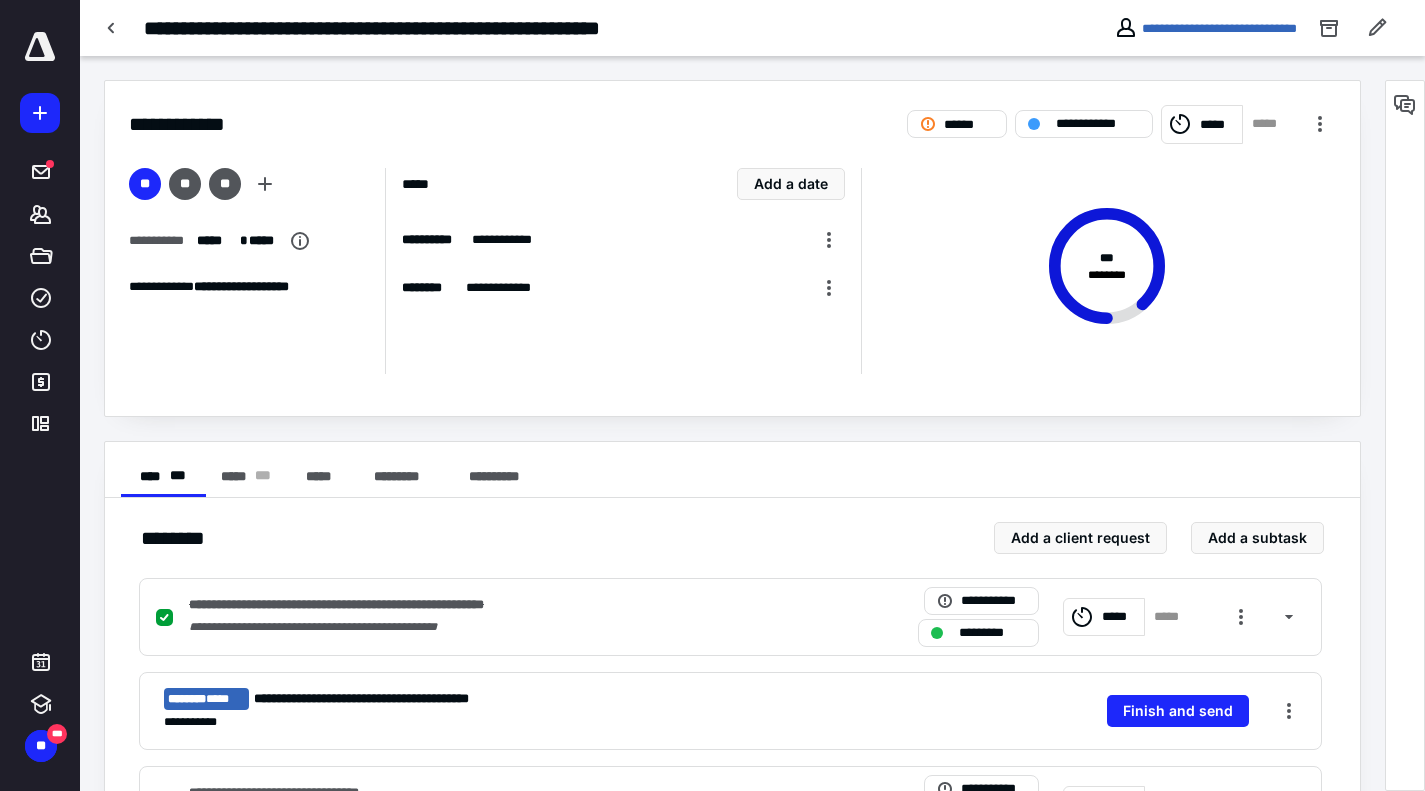 click on "***** * * *" at bounding box center [246, 477] 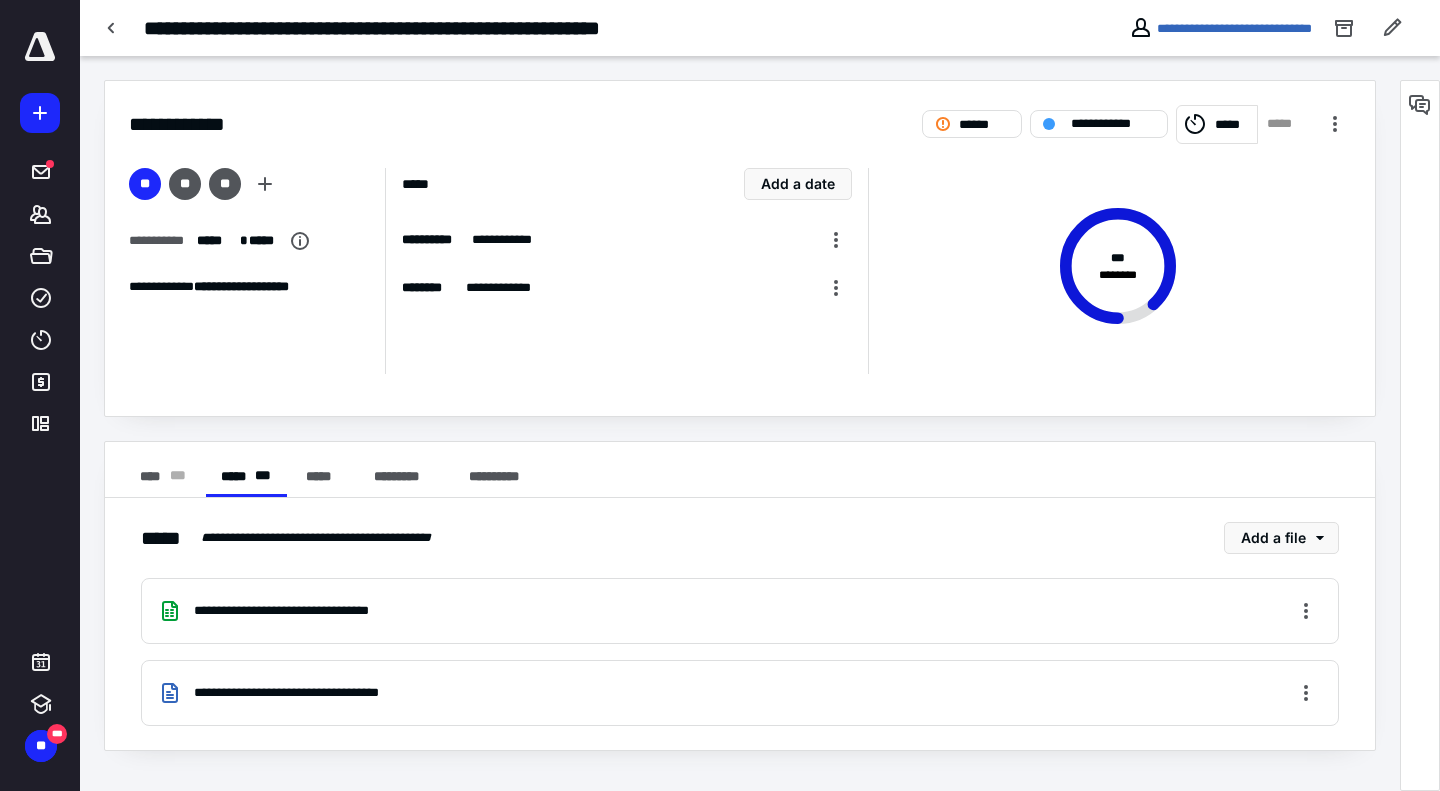 click on "**********" at bounding box center (298, 693) 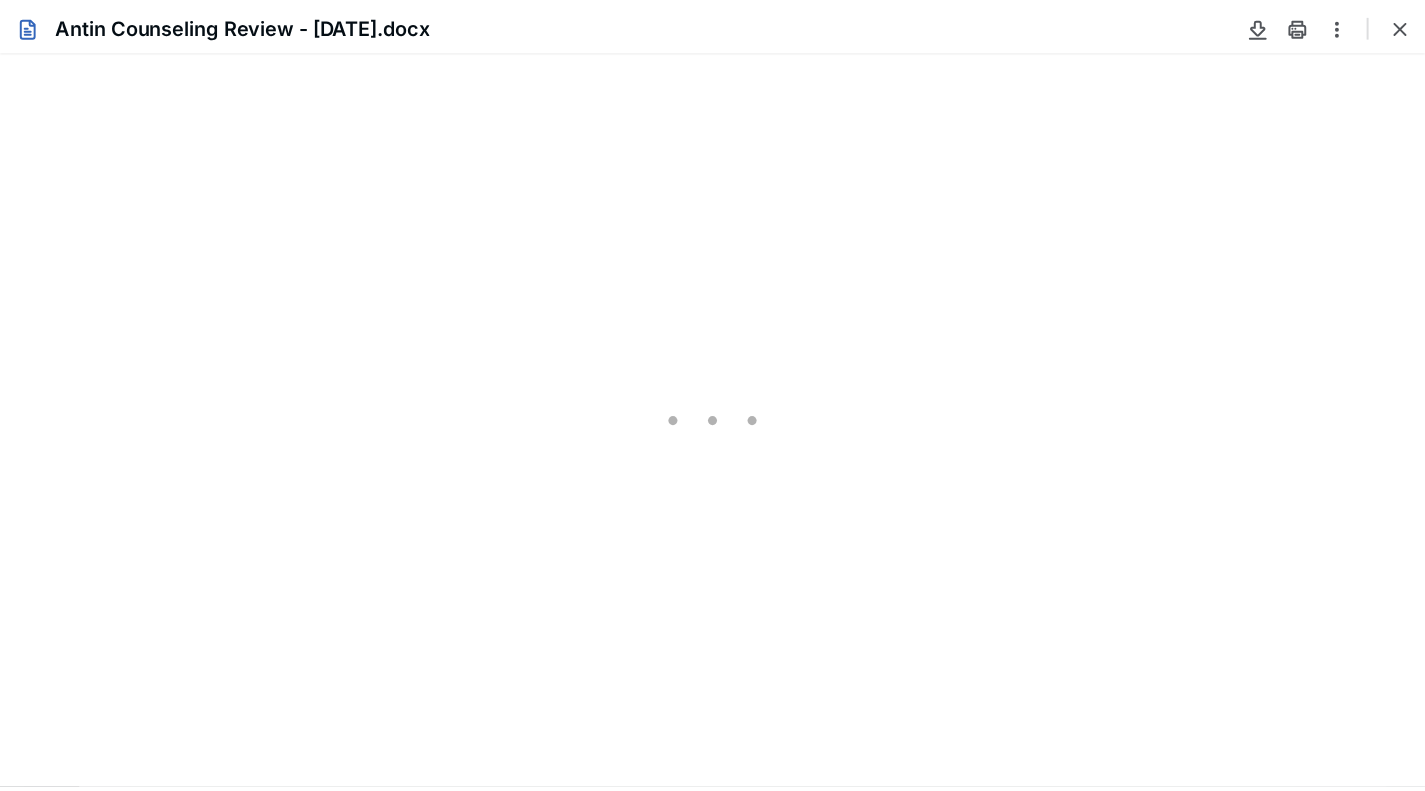 scroll, scrollTop: 0, scrollLeft: 0, axis: both 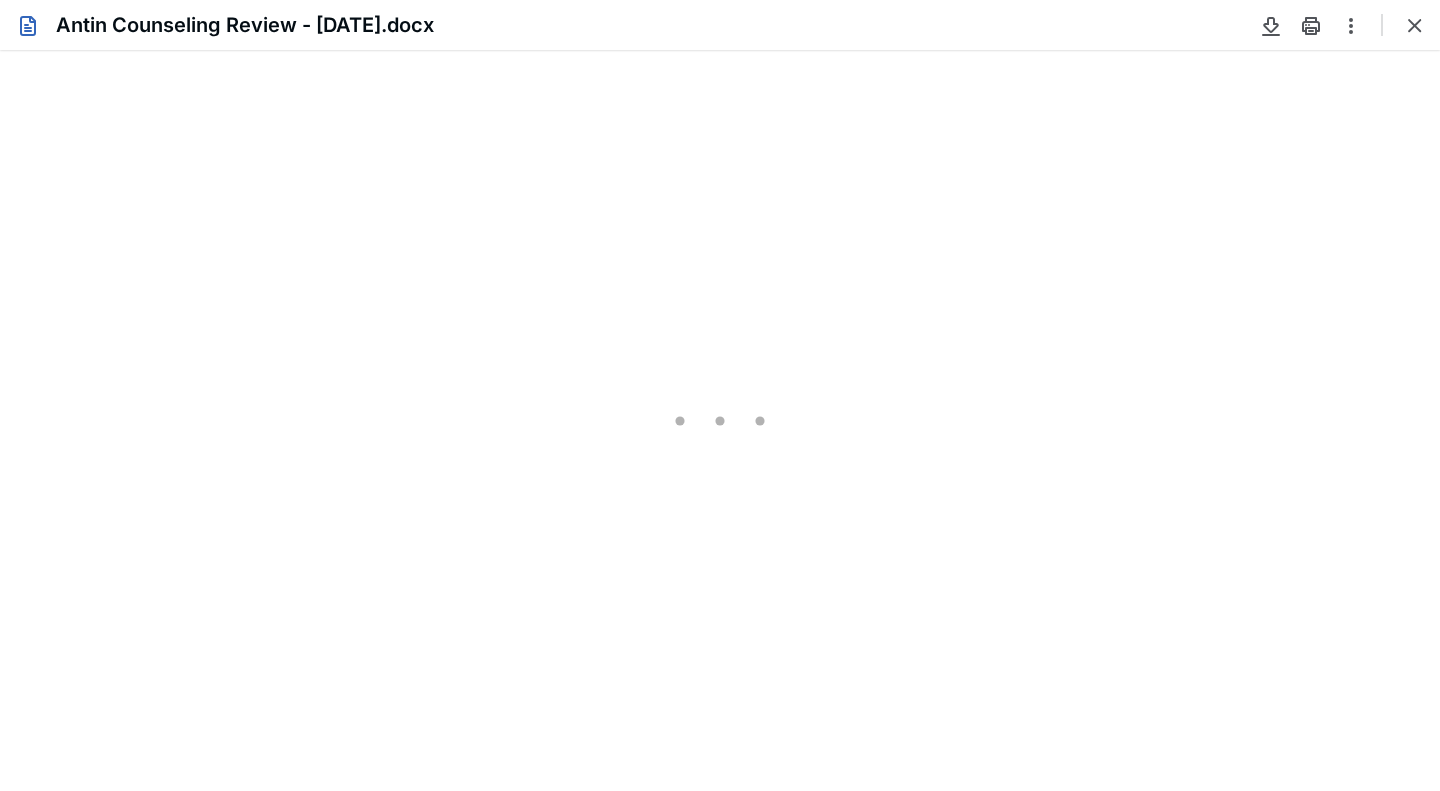 type on "84" 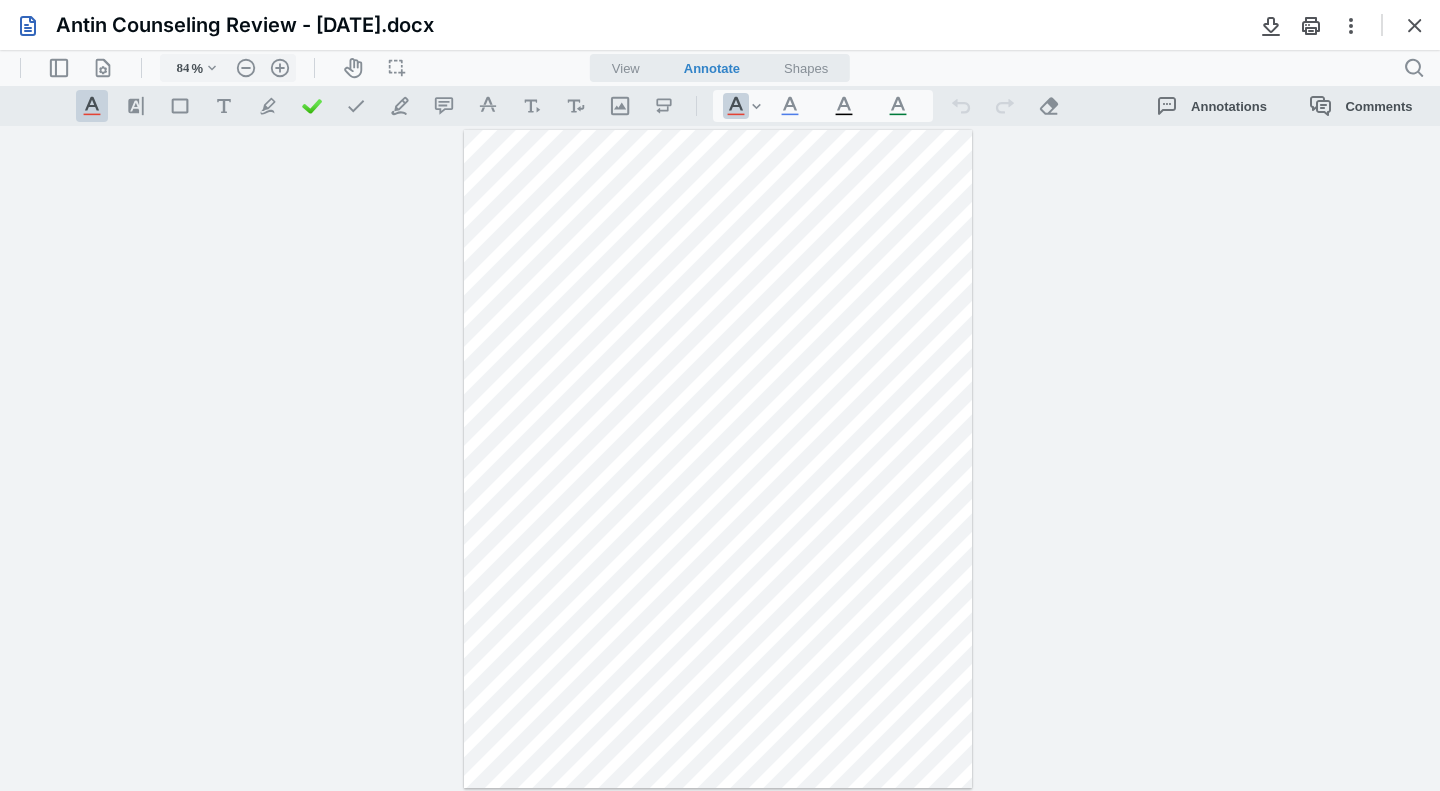 click at bounding box center [1415, 25] 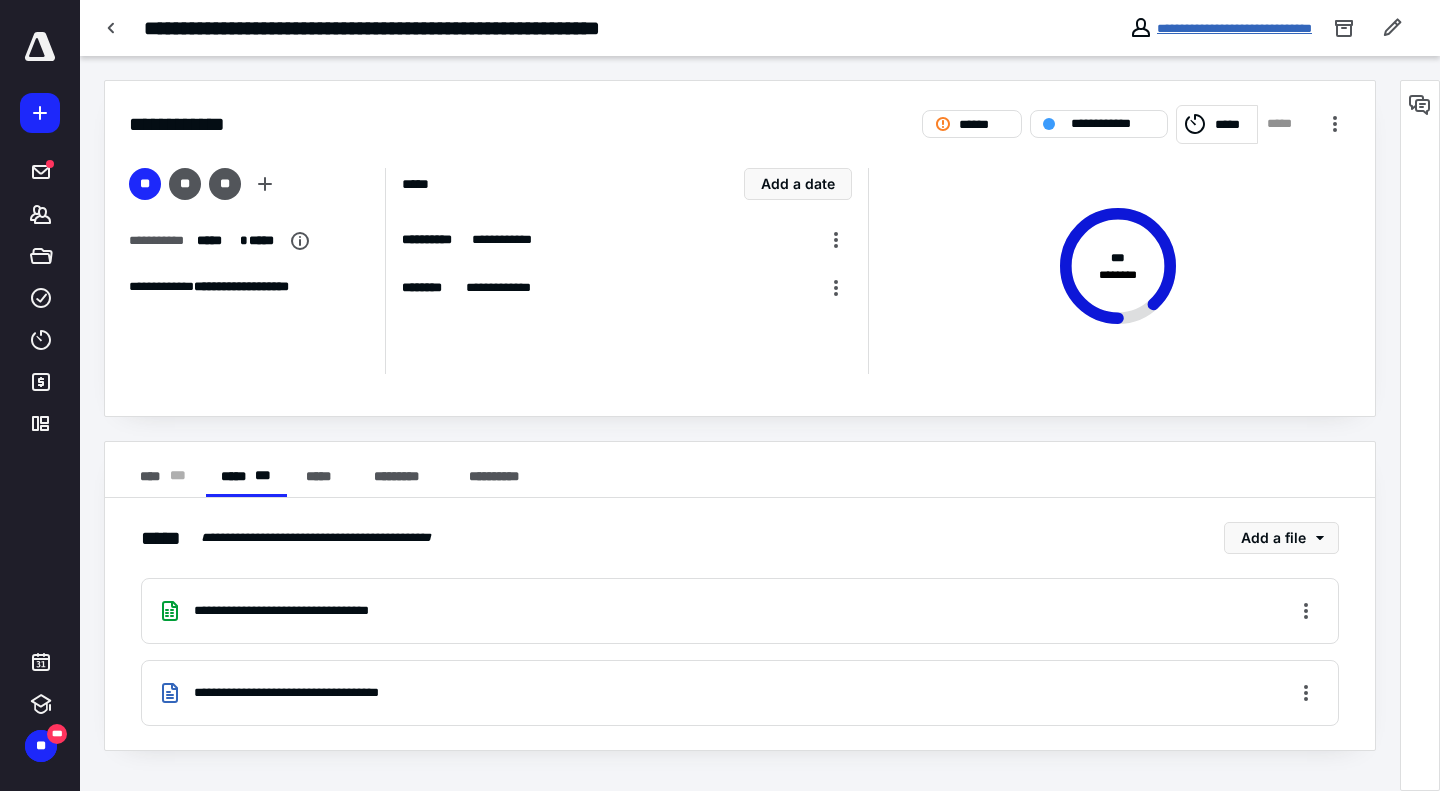 click on "**********" at bounding box center (1234, 28) 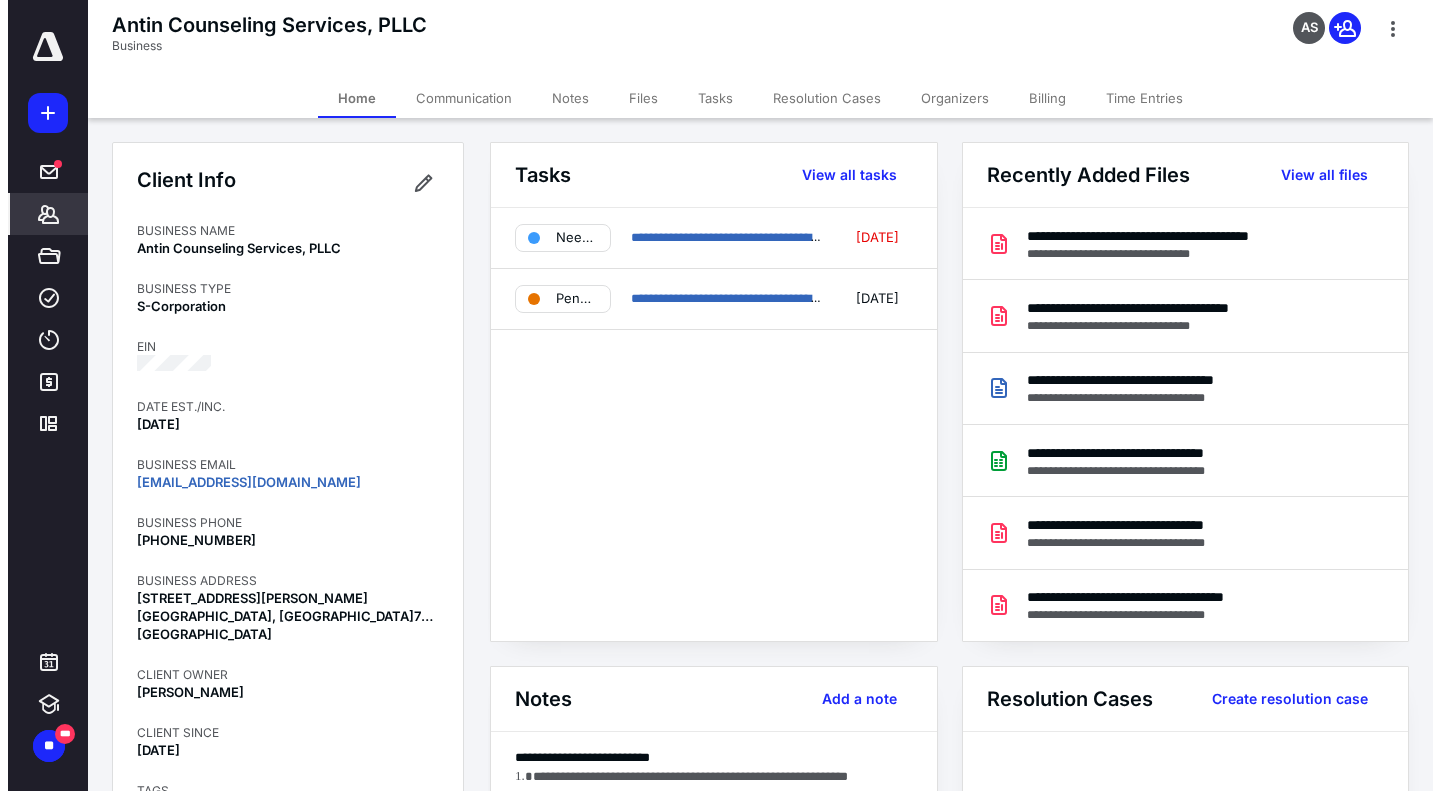 scroll, scrollTop: 525, scrollLeft: 0, axis: vertical 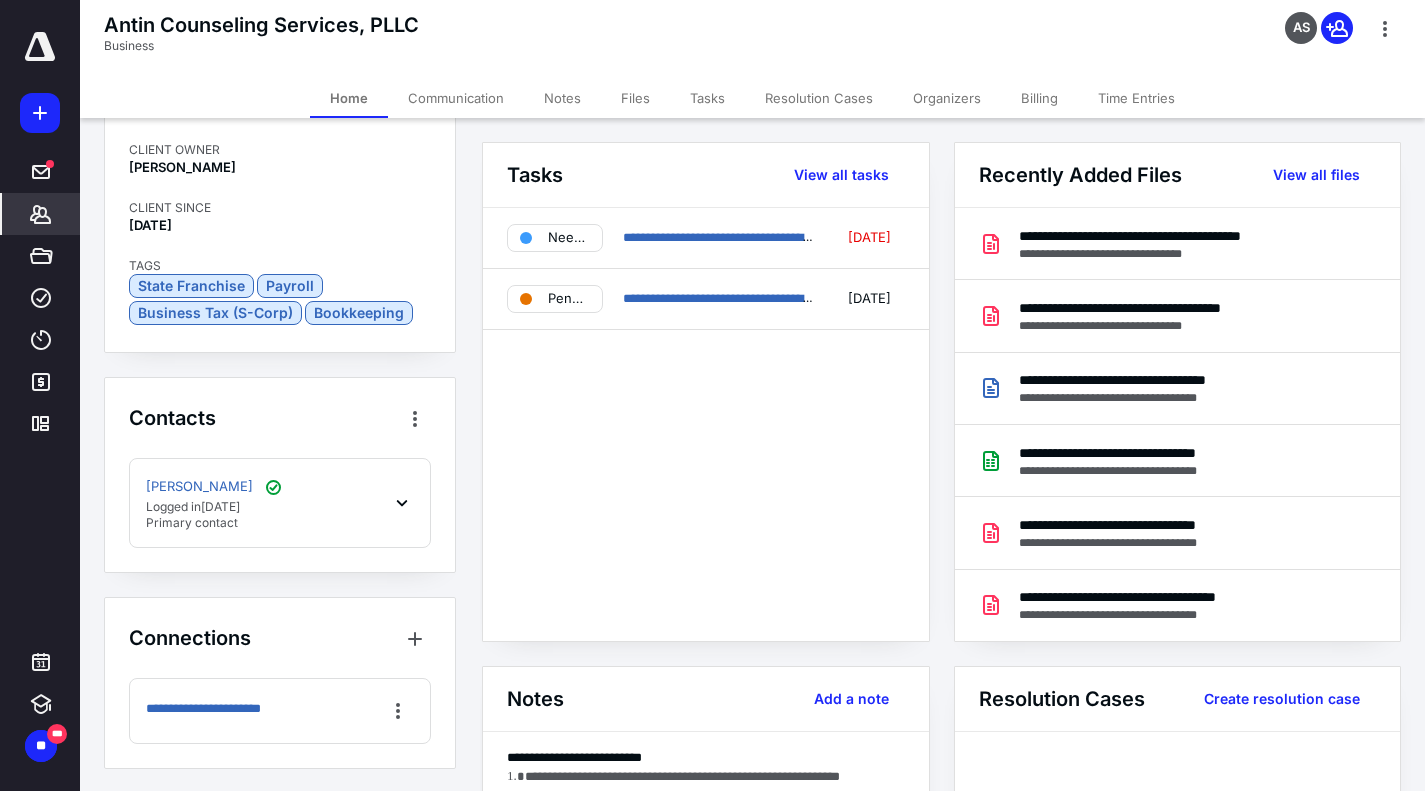 click on "[PERSON_NAME] Logged [DATE][DATE] Primary contact" at bounding box center (280, 503) 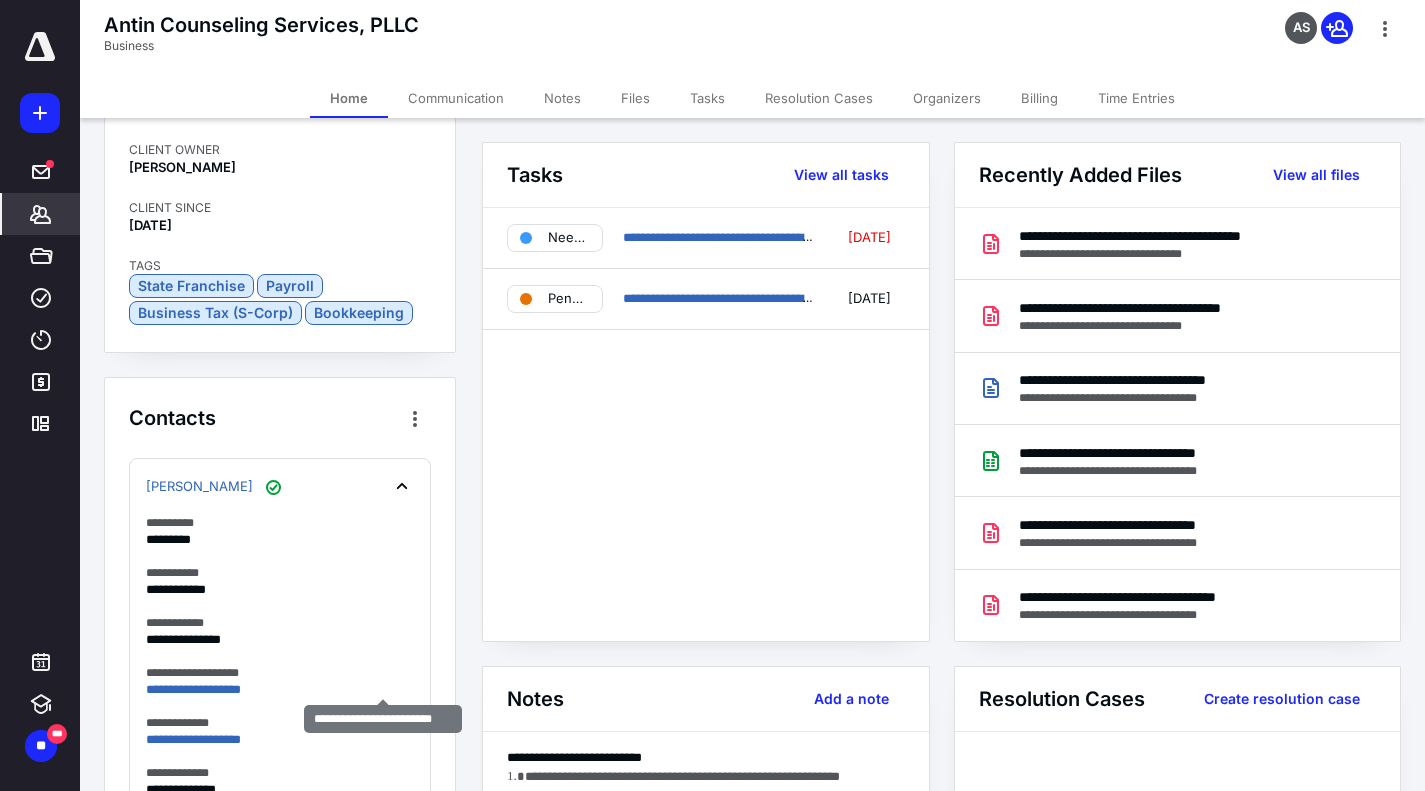 click at bounding box center [0, 0] 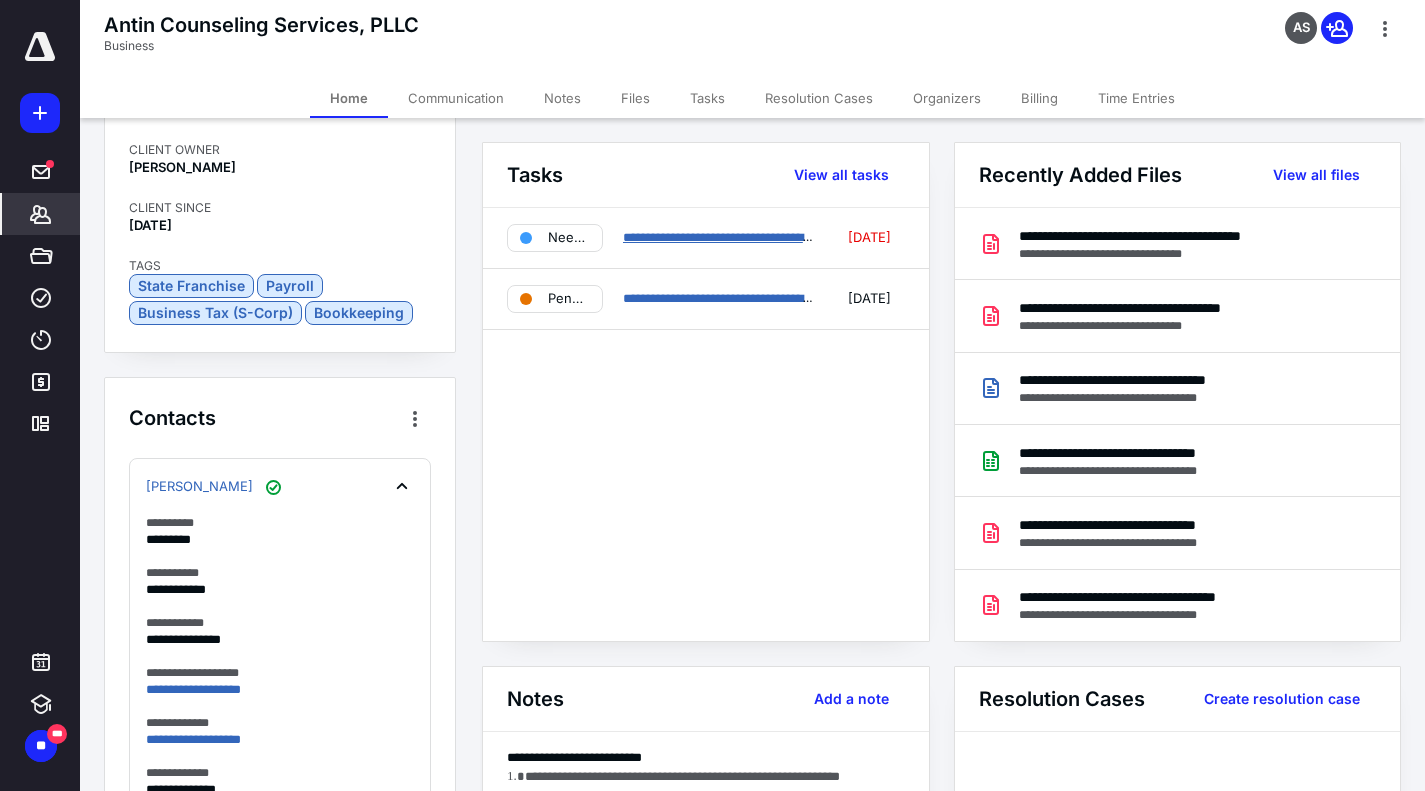 click on "**********" at bounding box center (765, 237) 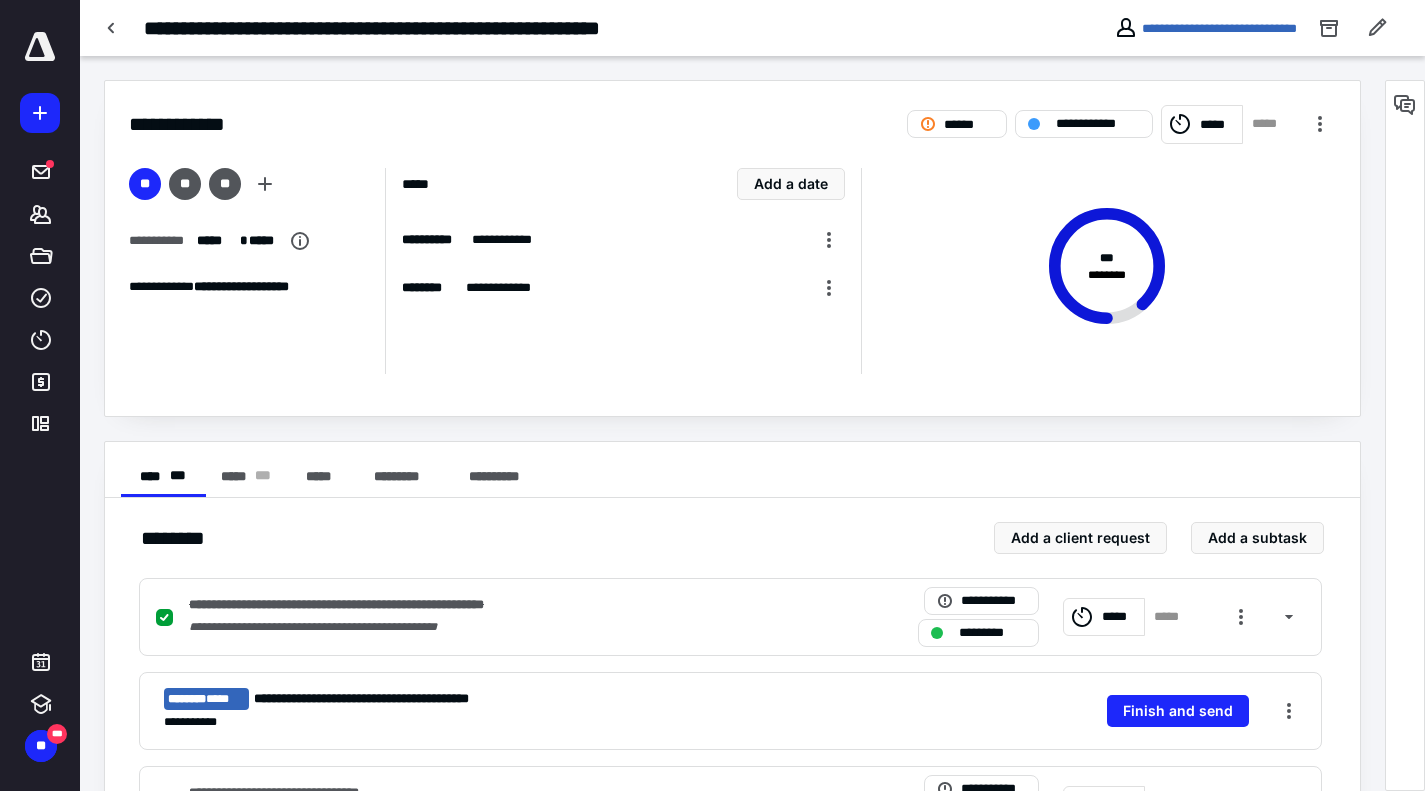 click on "***** * * *" at bounding box center (246, 477) 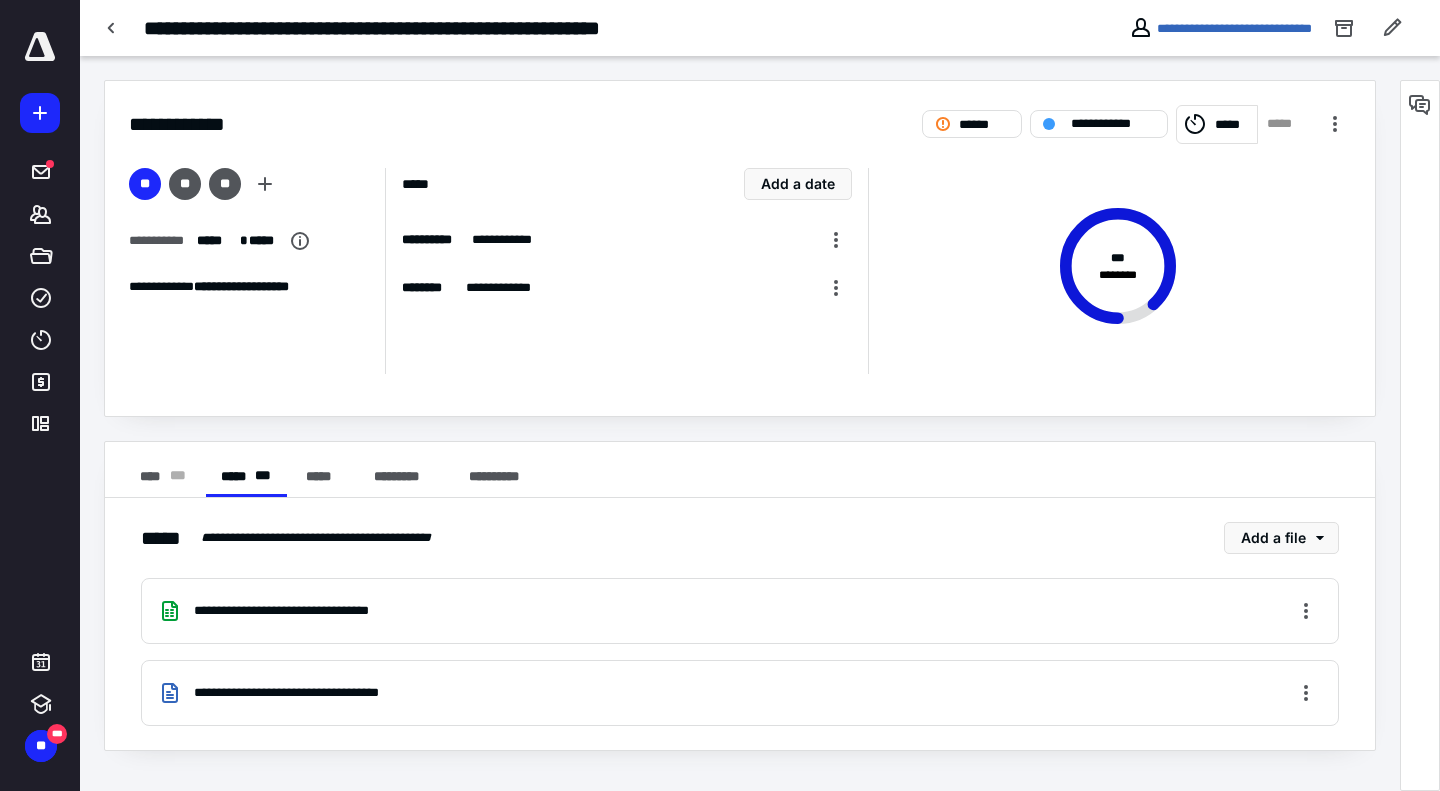 click on "**********" at bounding box center (298, 693) 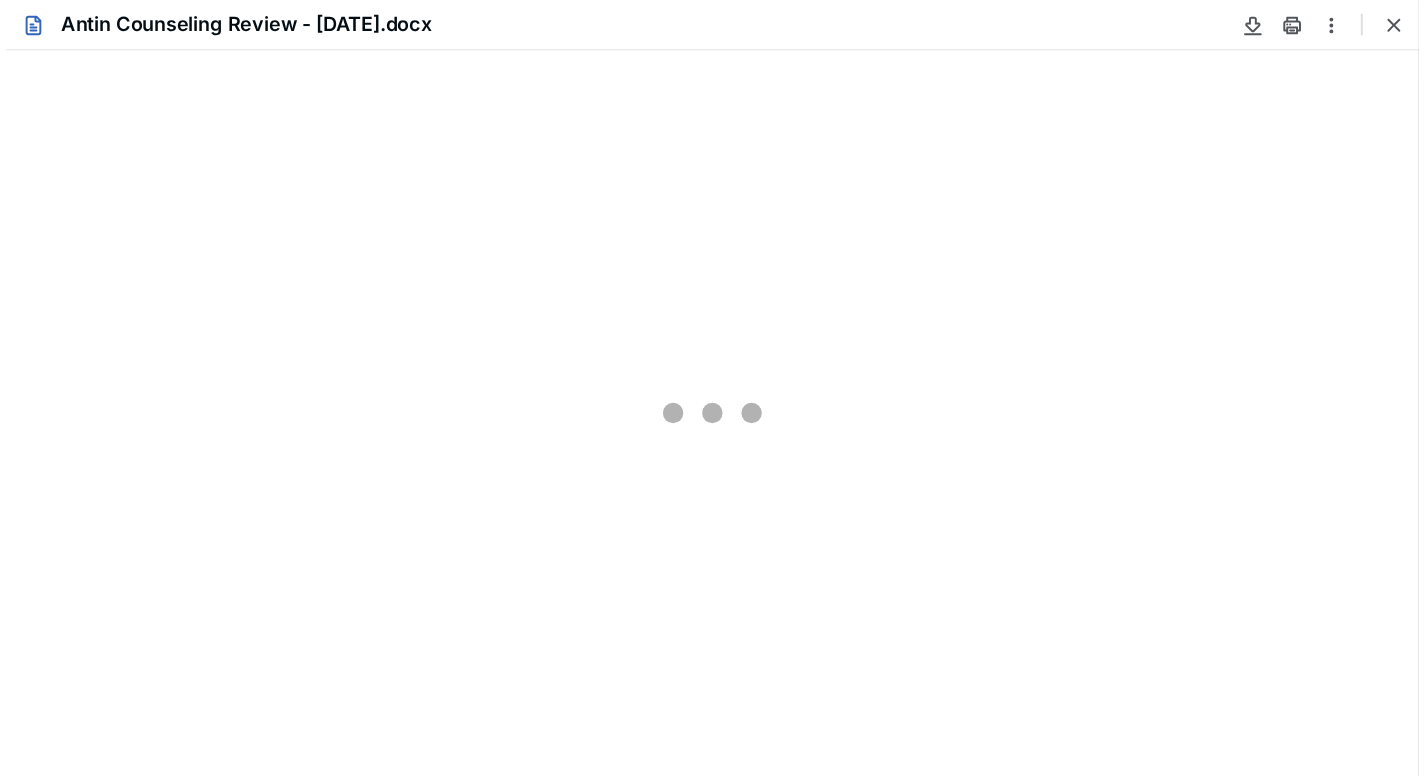 scroll, scrollTop: 0, scrollLeft: 0, axis: both 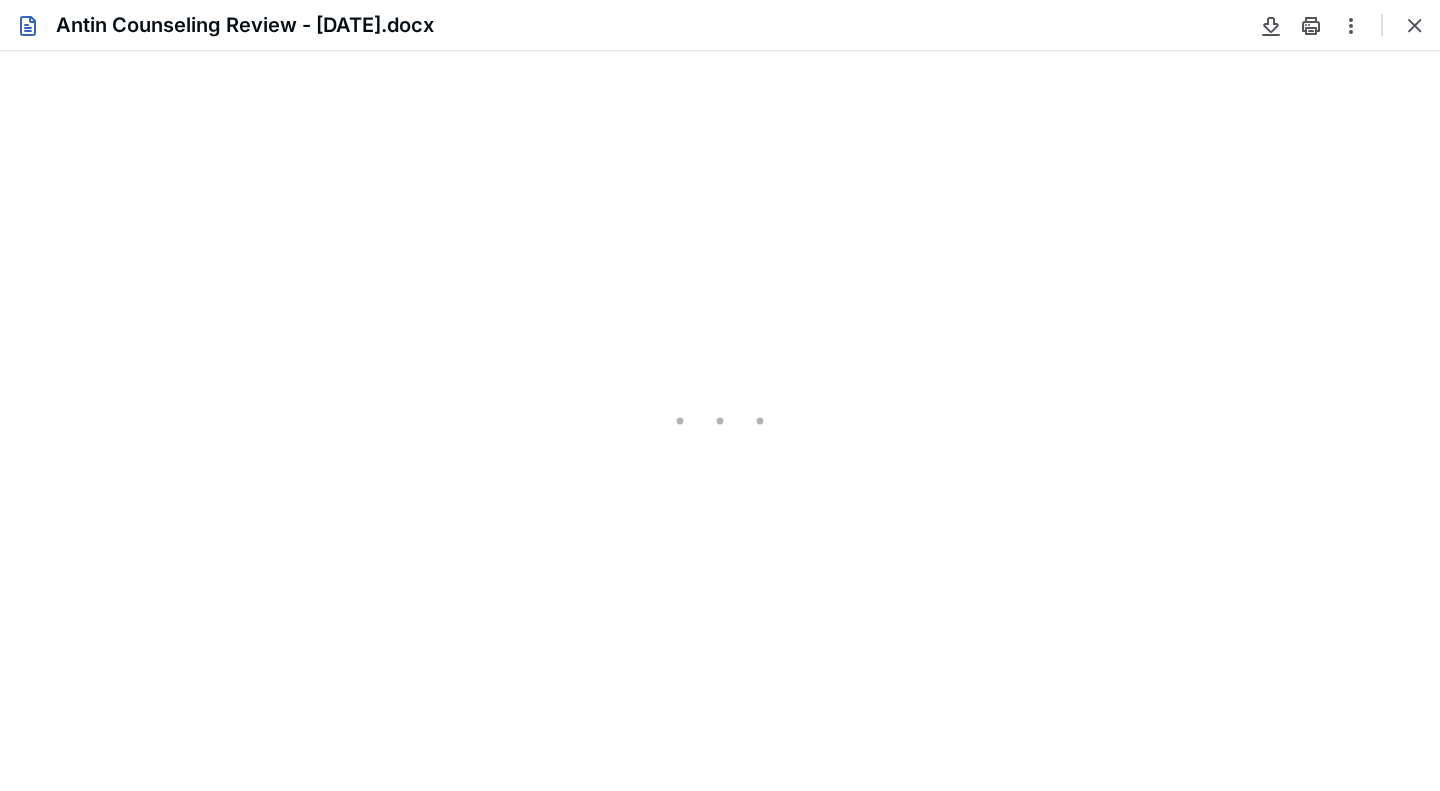 type on "84" 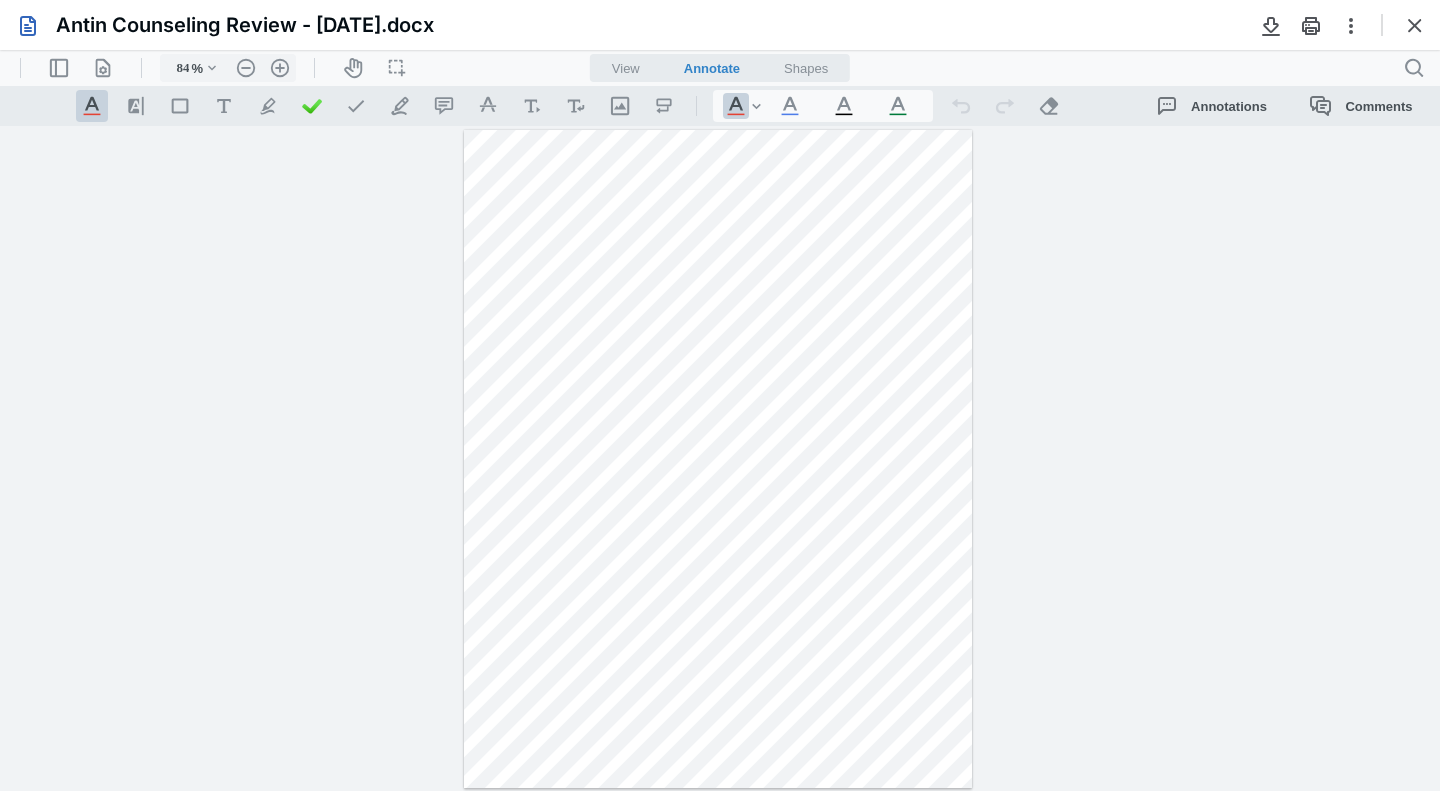 click on ".cls-1{fill:#abb0c4;} icon - tool - text - free text" at bounding box center (224, 106) 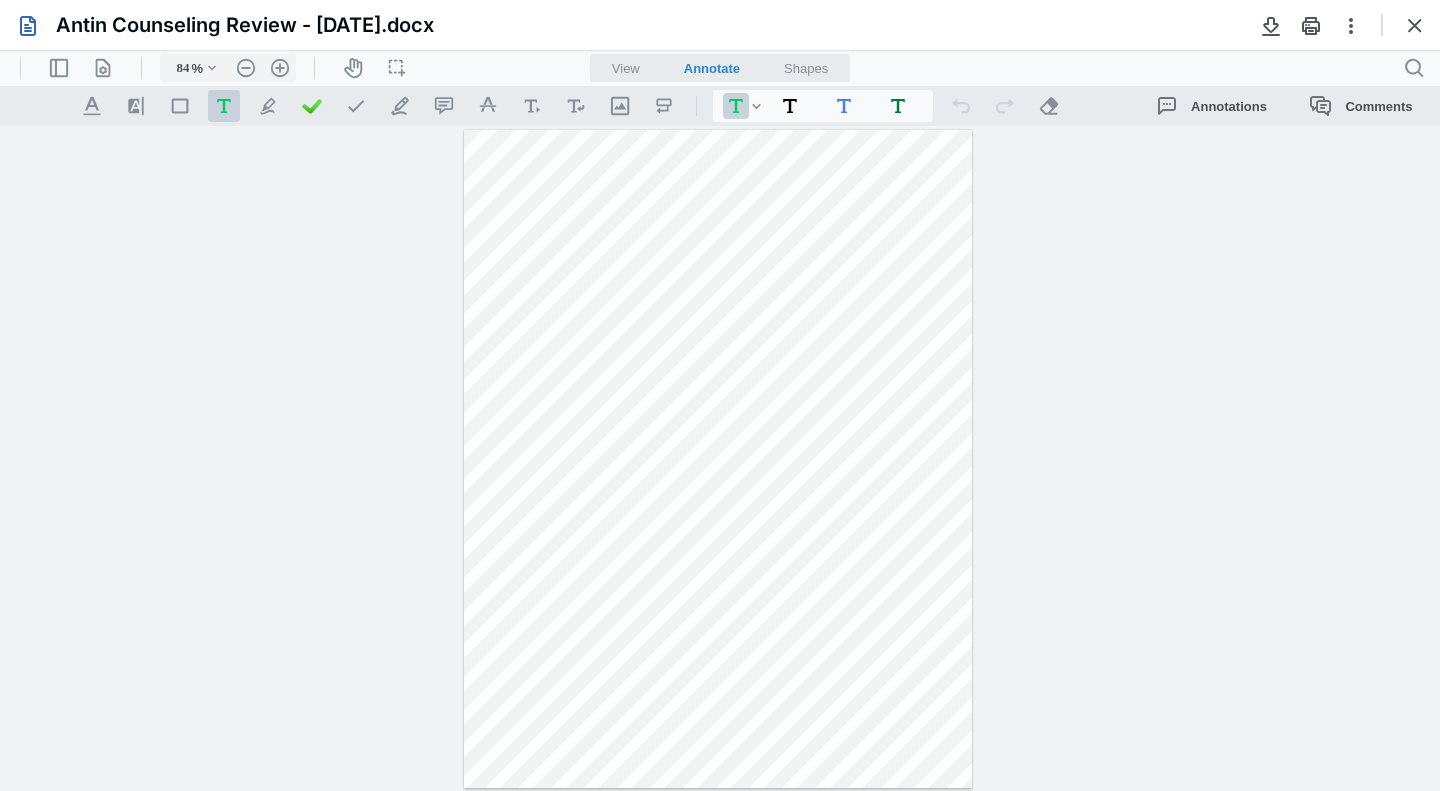 click at bounding box center [718, 459] 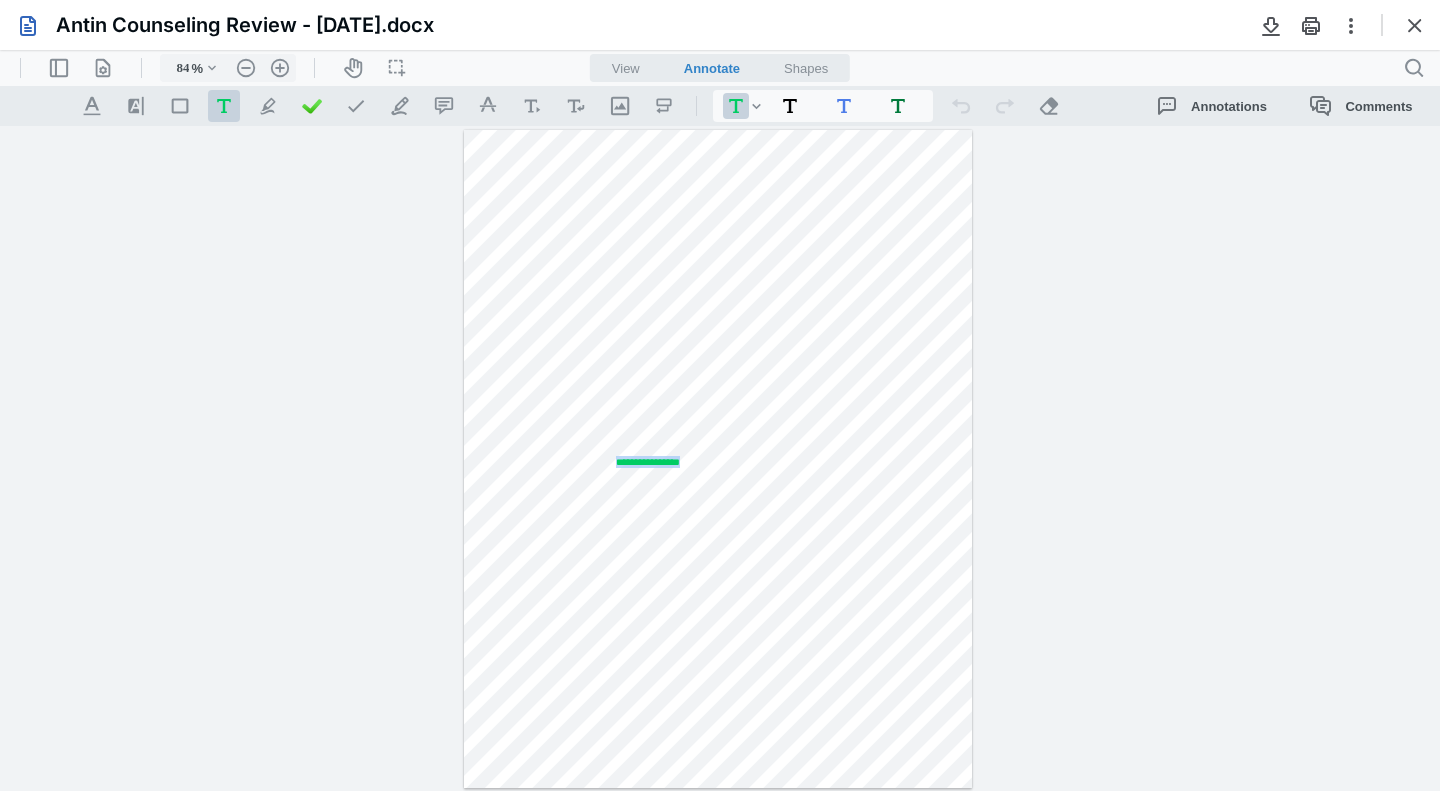type 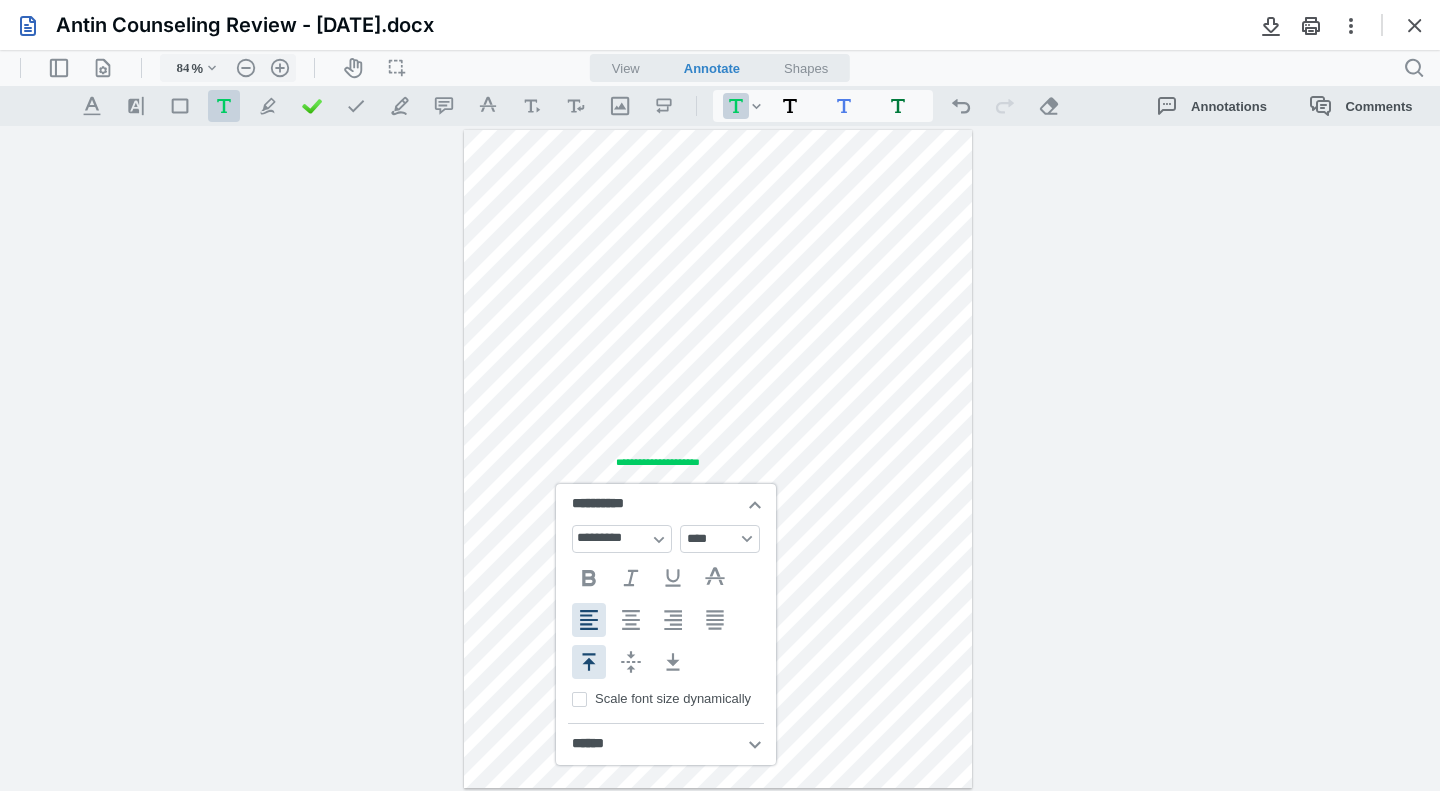 click on "**********" at bounding box center [718, 459] 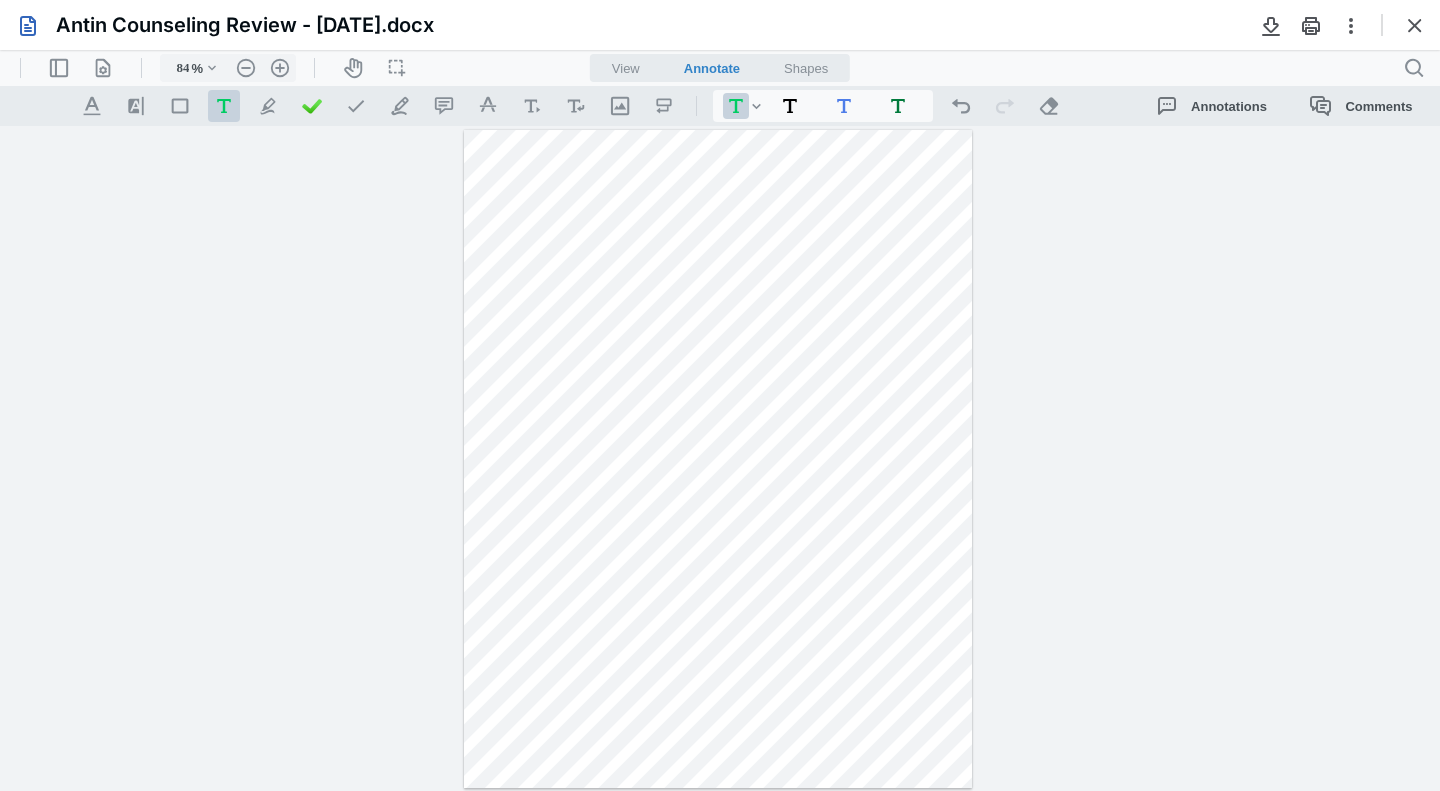click on "**********" at bounding box center [720, 458] 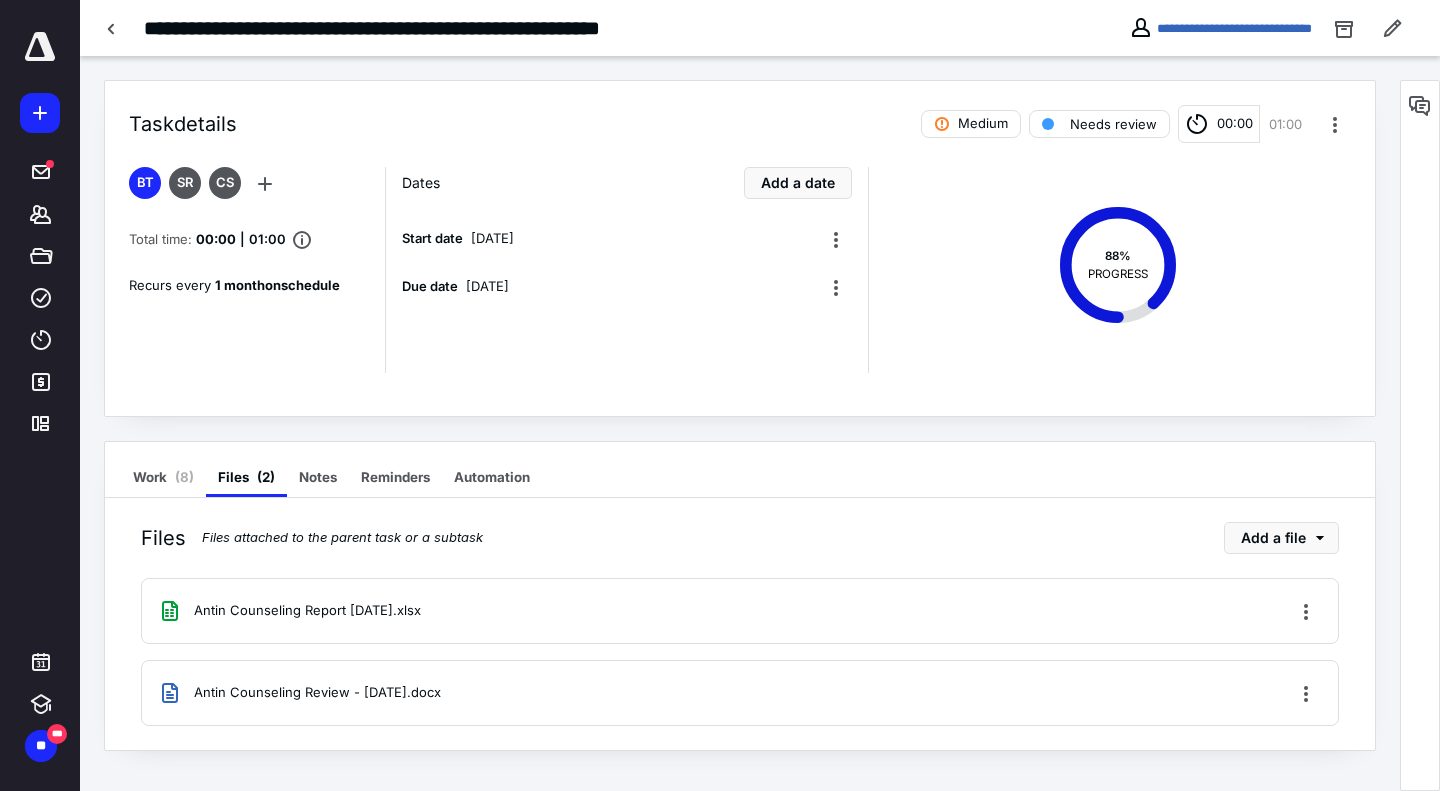 click on "Needs review" at bounding box center [1113, 124] 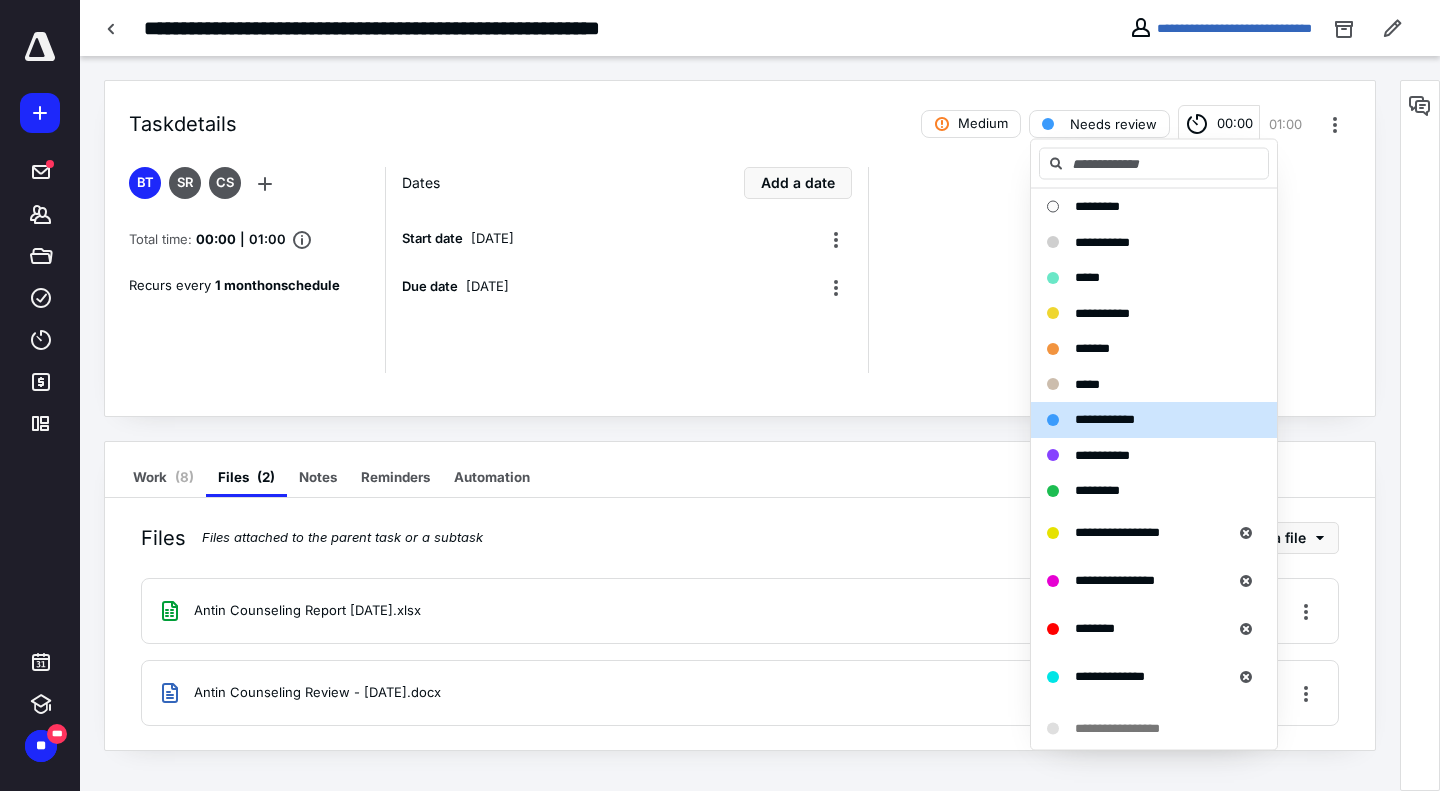 click on "*********" at bounding box center (1154, 491) 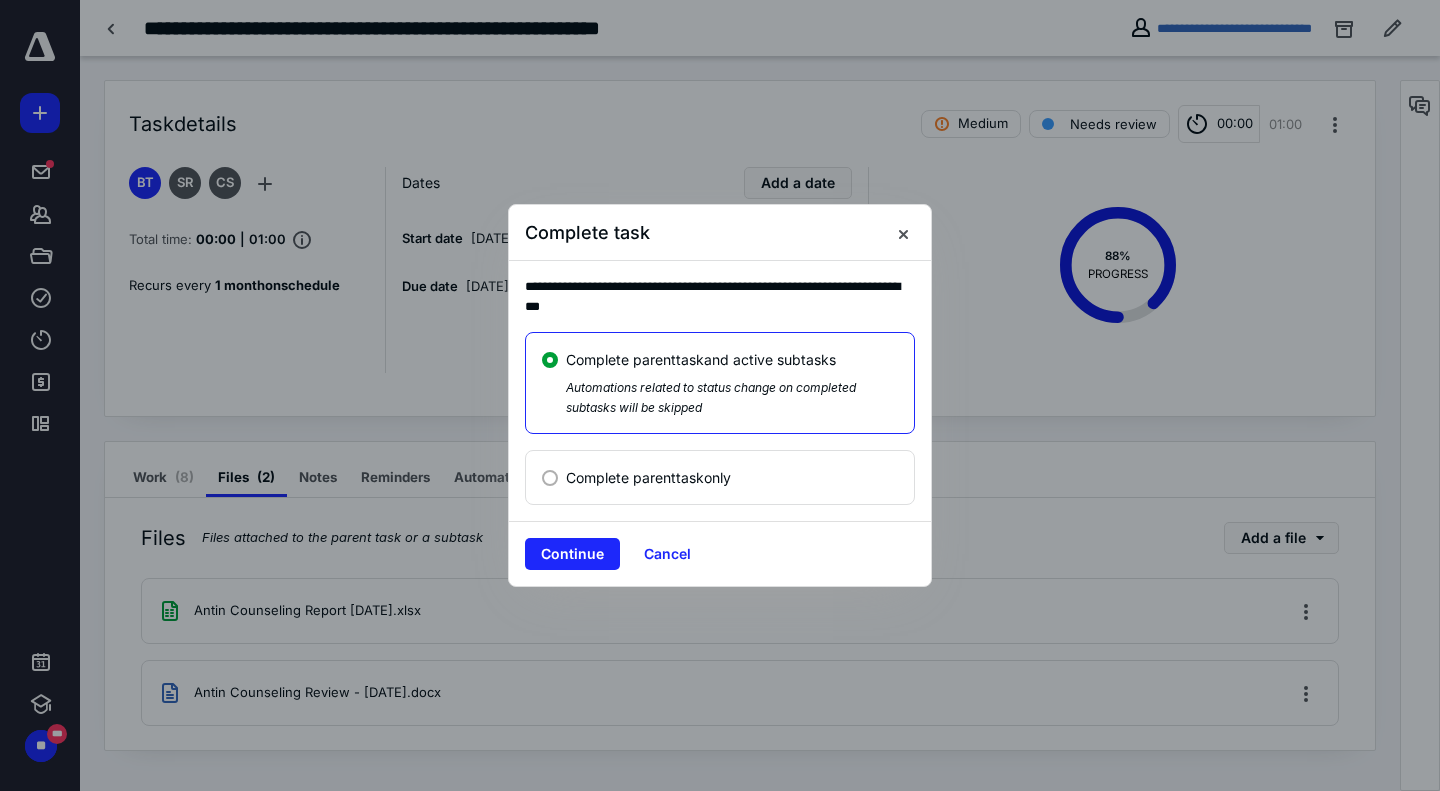 click on "Continue" at bounding box center [572, 554] 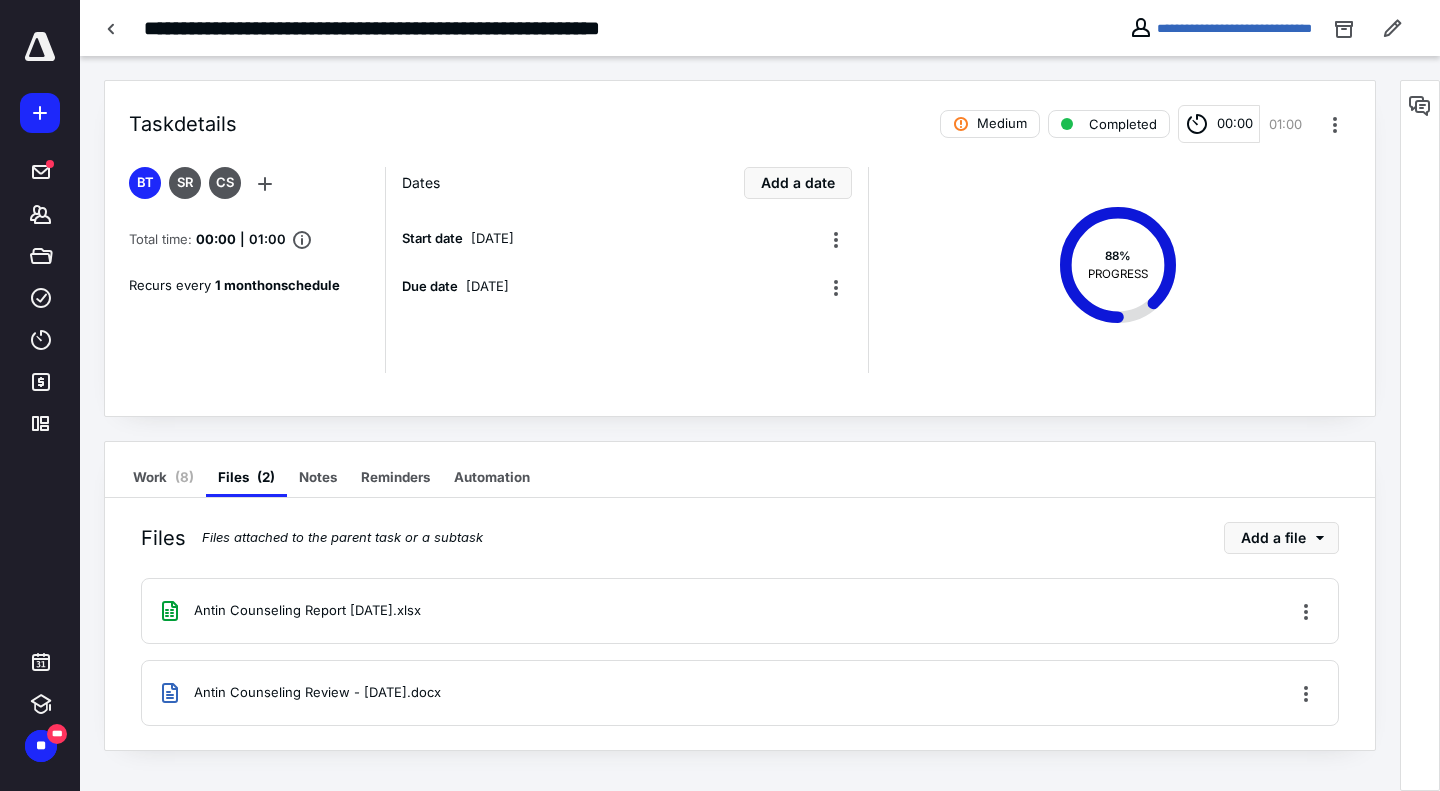 click at bounding box center (40, 47) 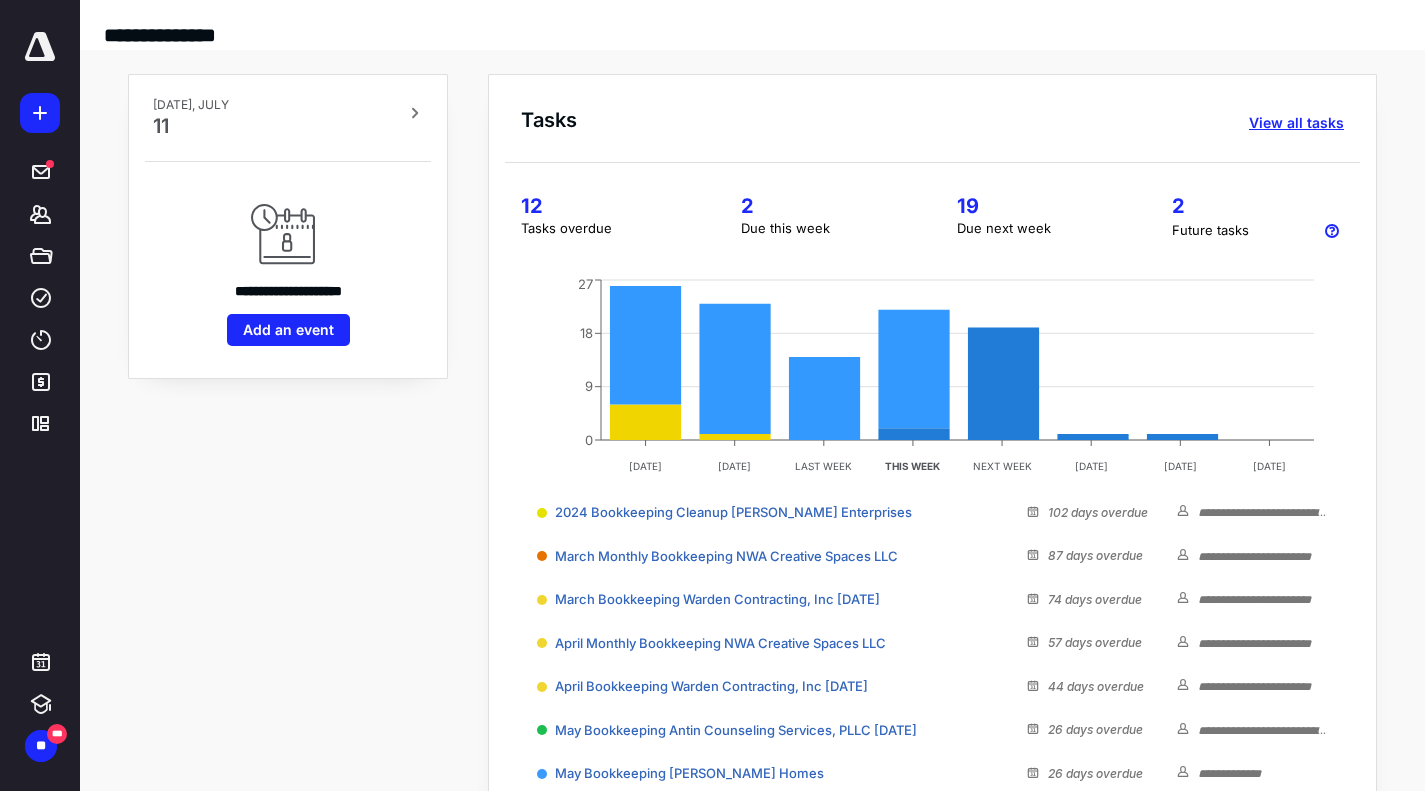 click on "View all tasks" at bounding box center (1296, 123) 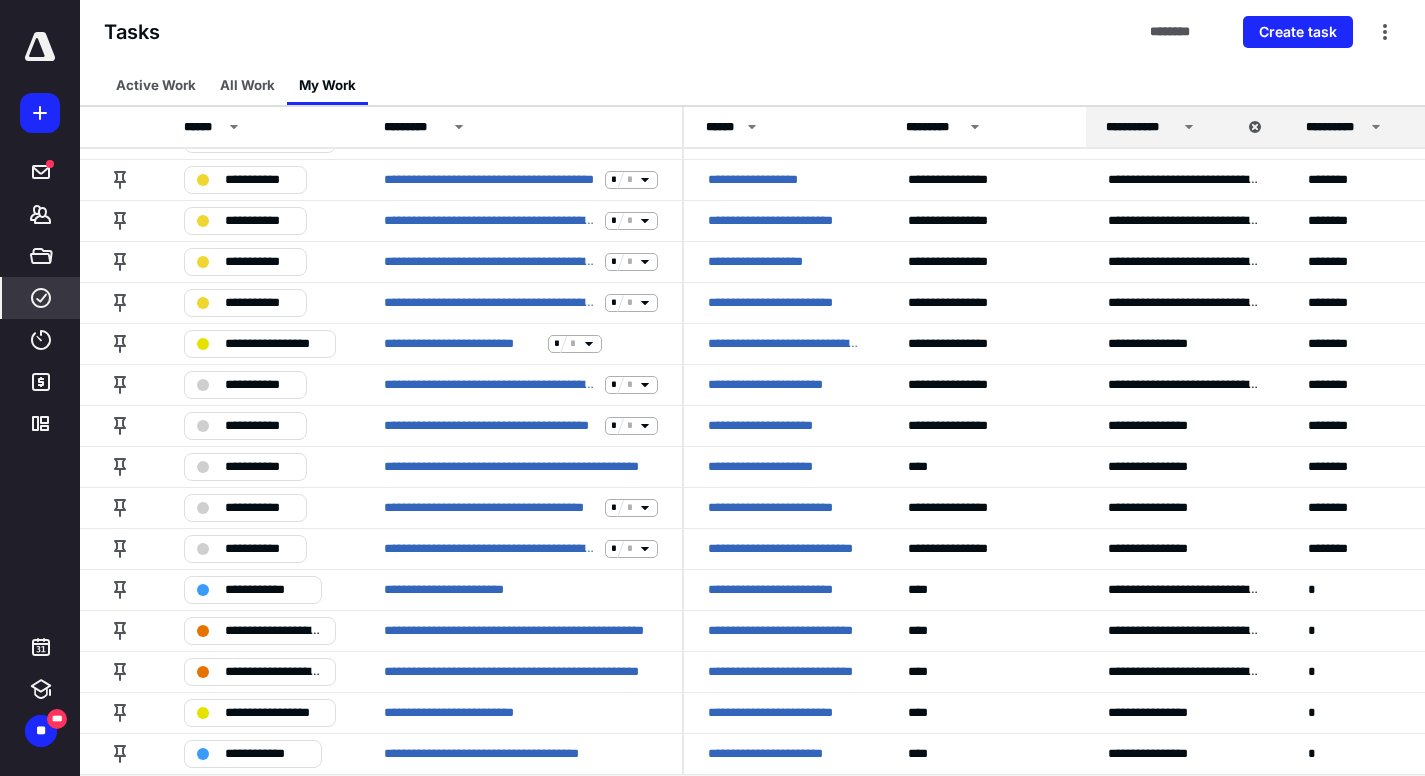 scroll, scrollTop: 966, scrollLeft: 0, axis: vertical 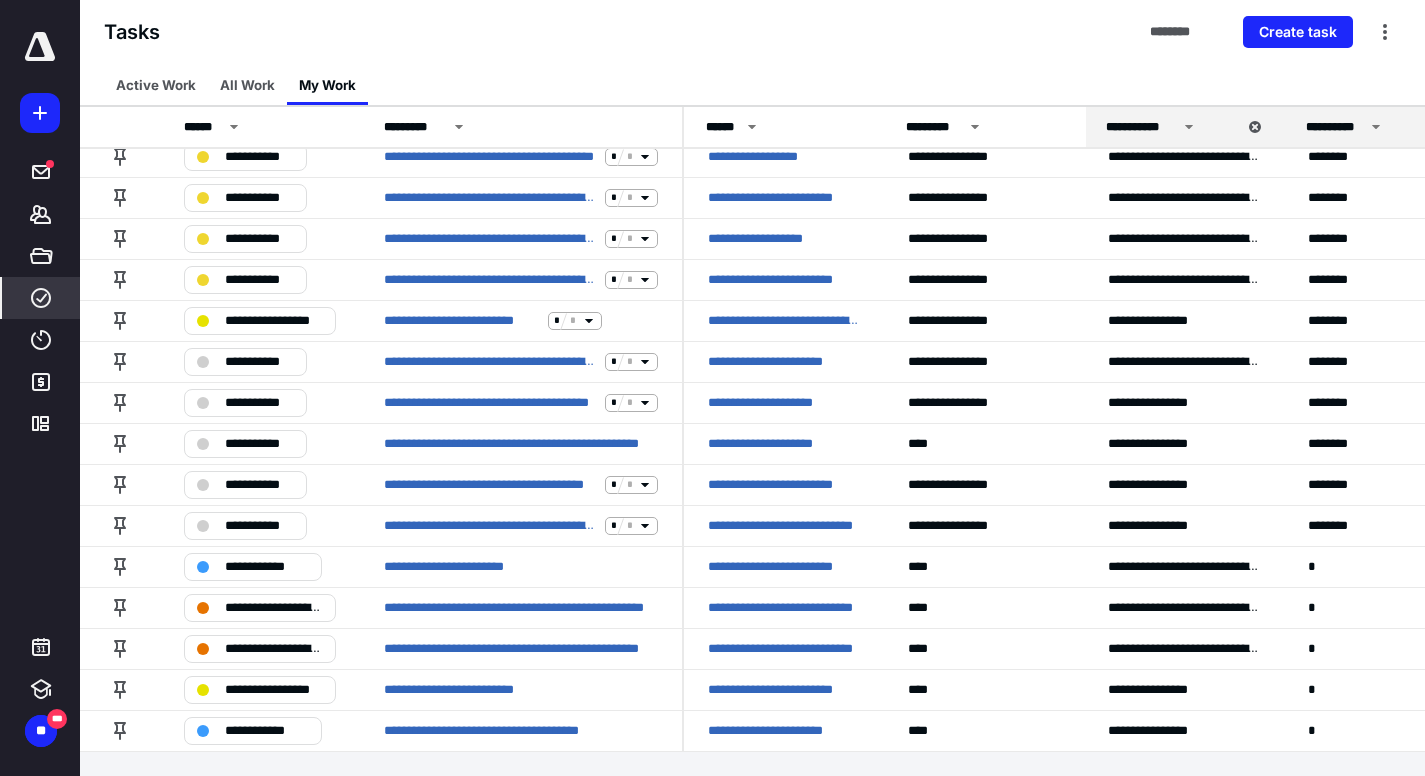 click on "**********" at bounding box center [259, 526] 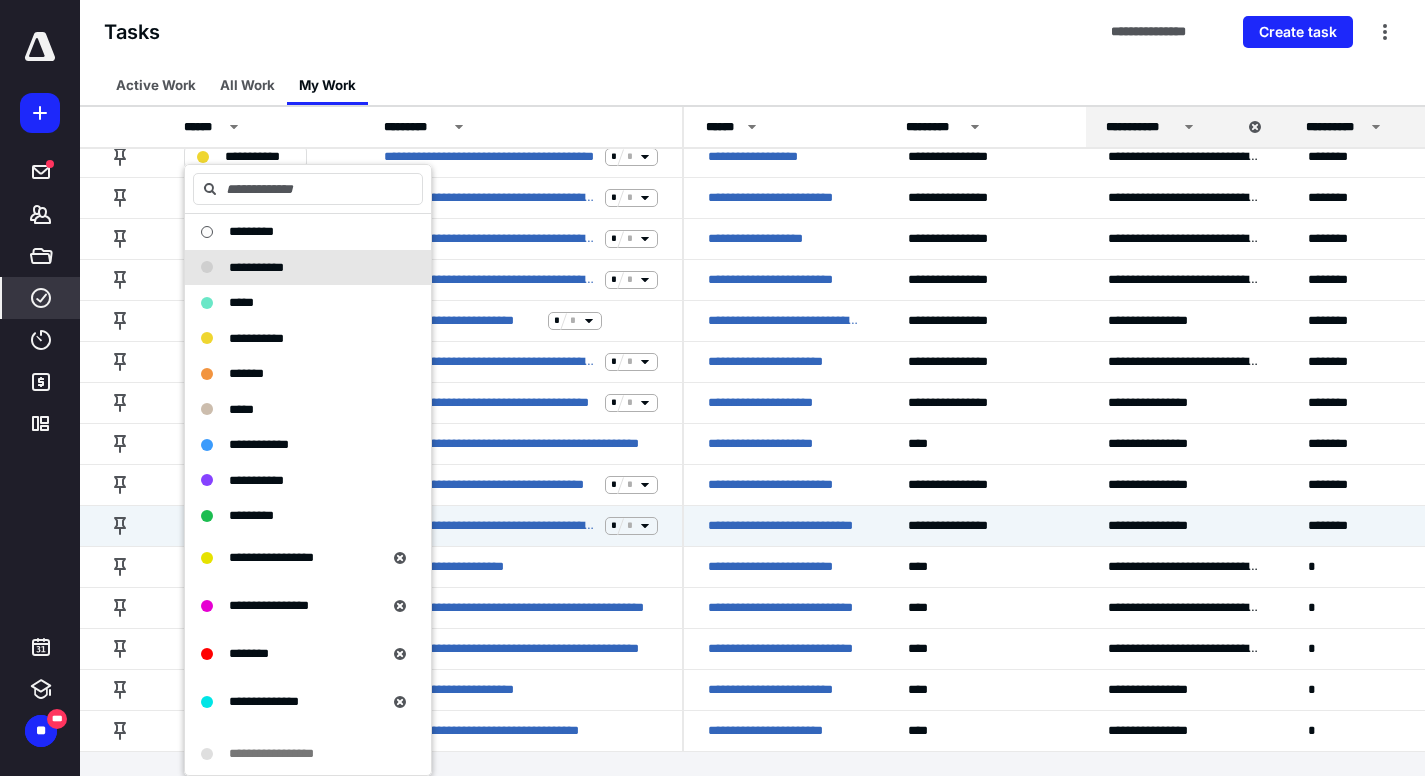 click on "**********" at bounding box center [271, 557] 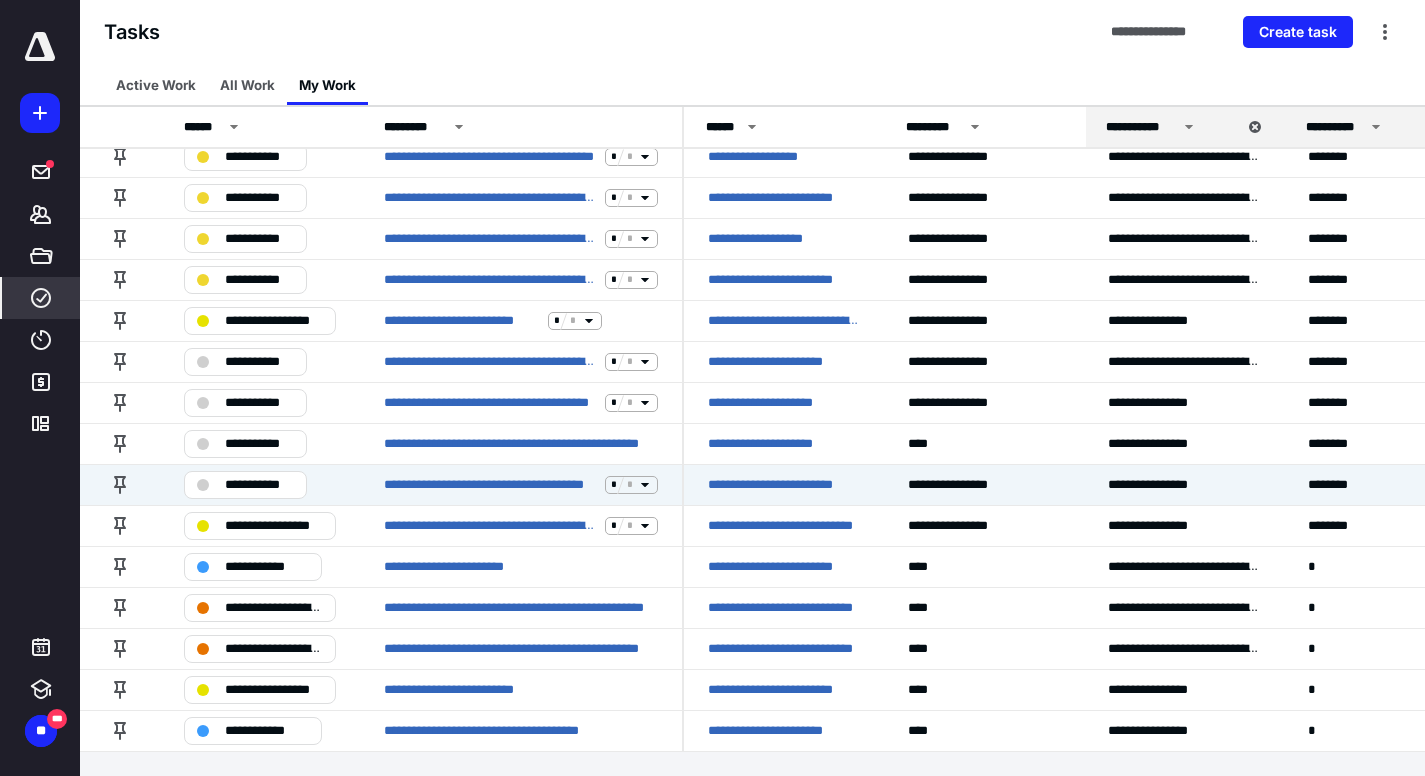 click on "**********" at bounding box center (259, 485) 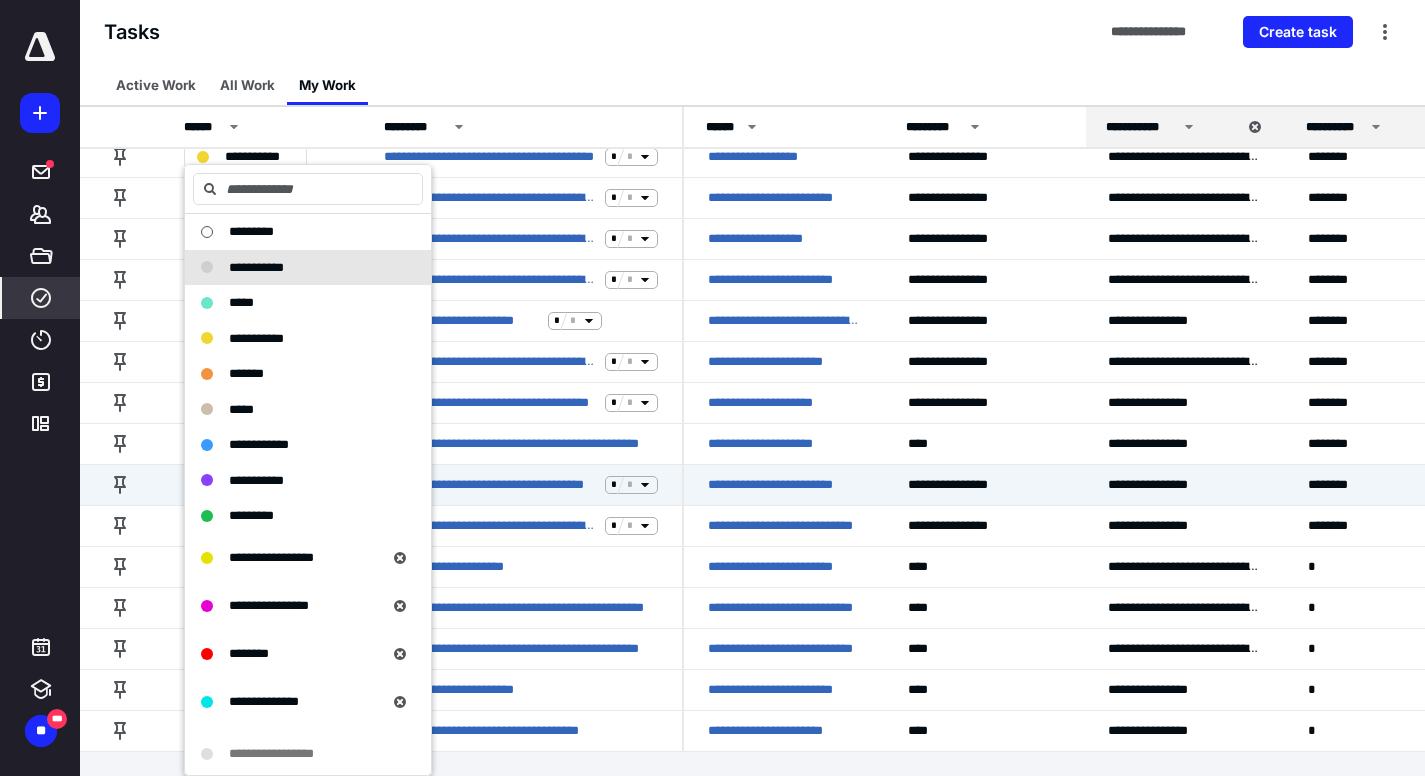 click on "**********" at bounding box center [271, 557] 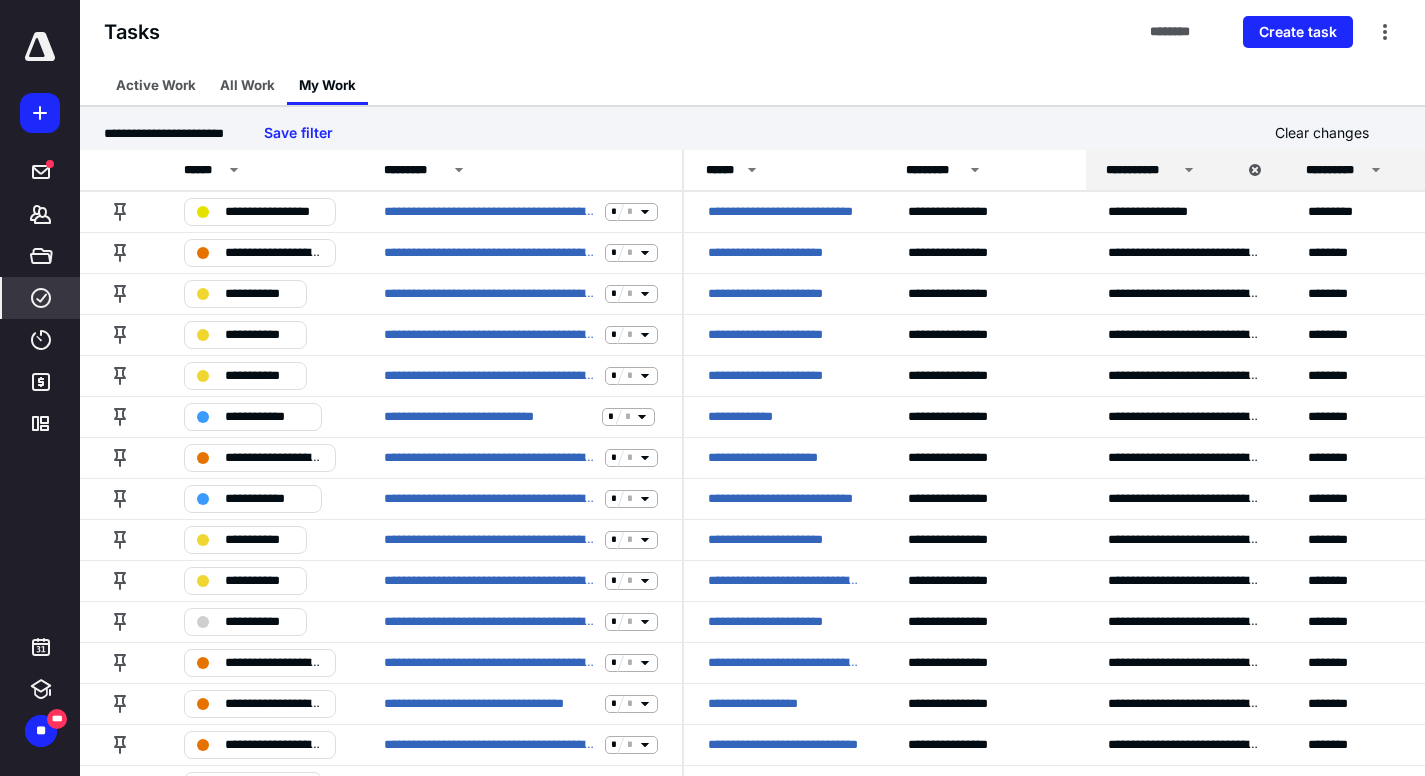 scroll, scrollTop: 8, scrollLeft: 0, axis: vertical 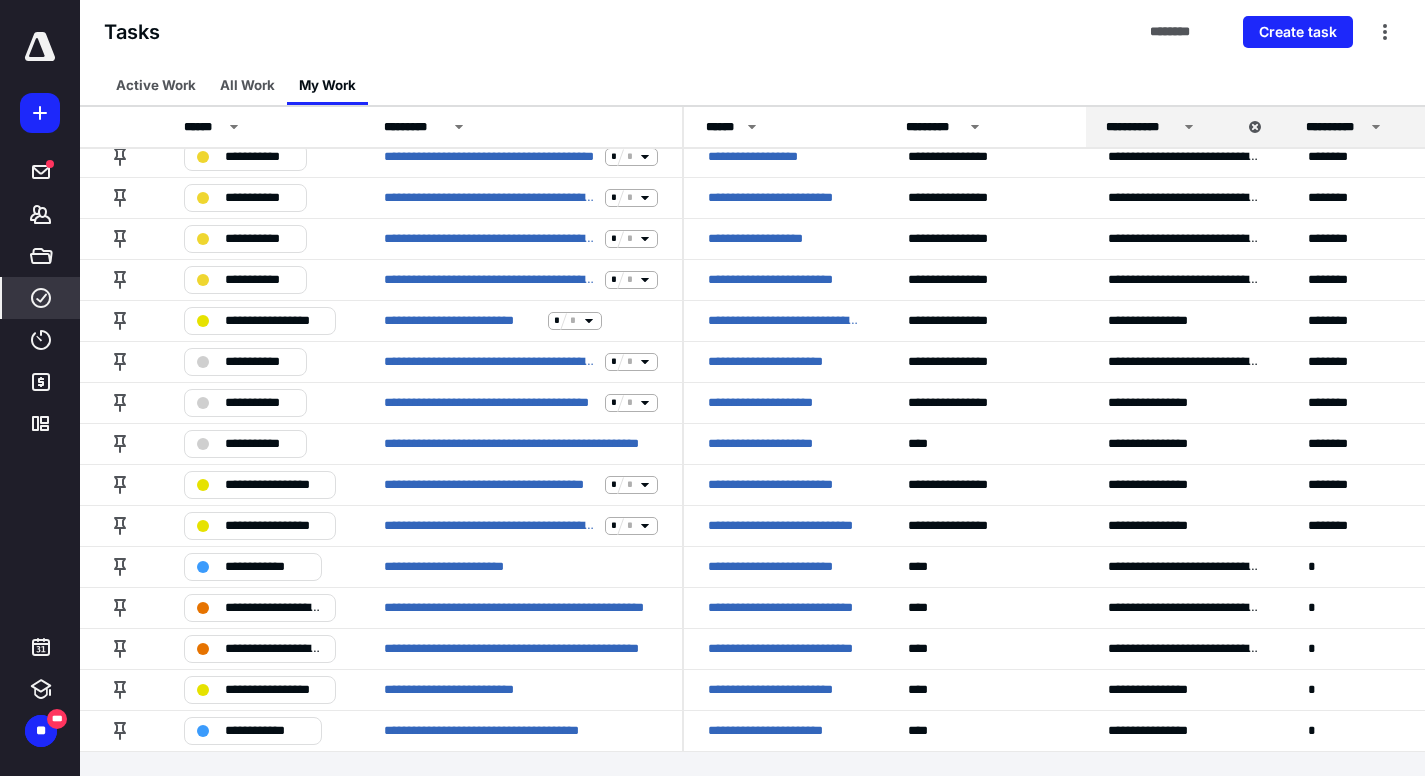 click at bounding box center [40, 47] 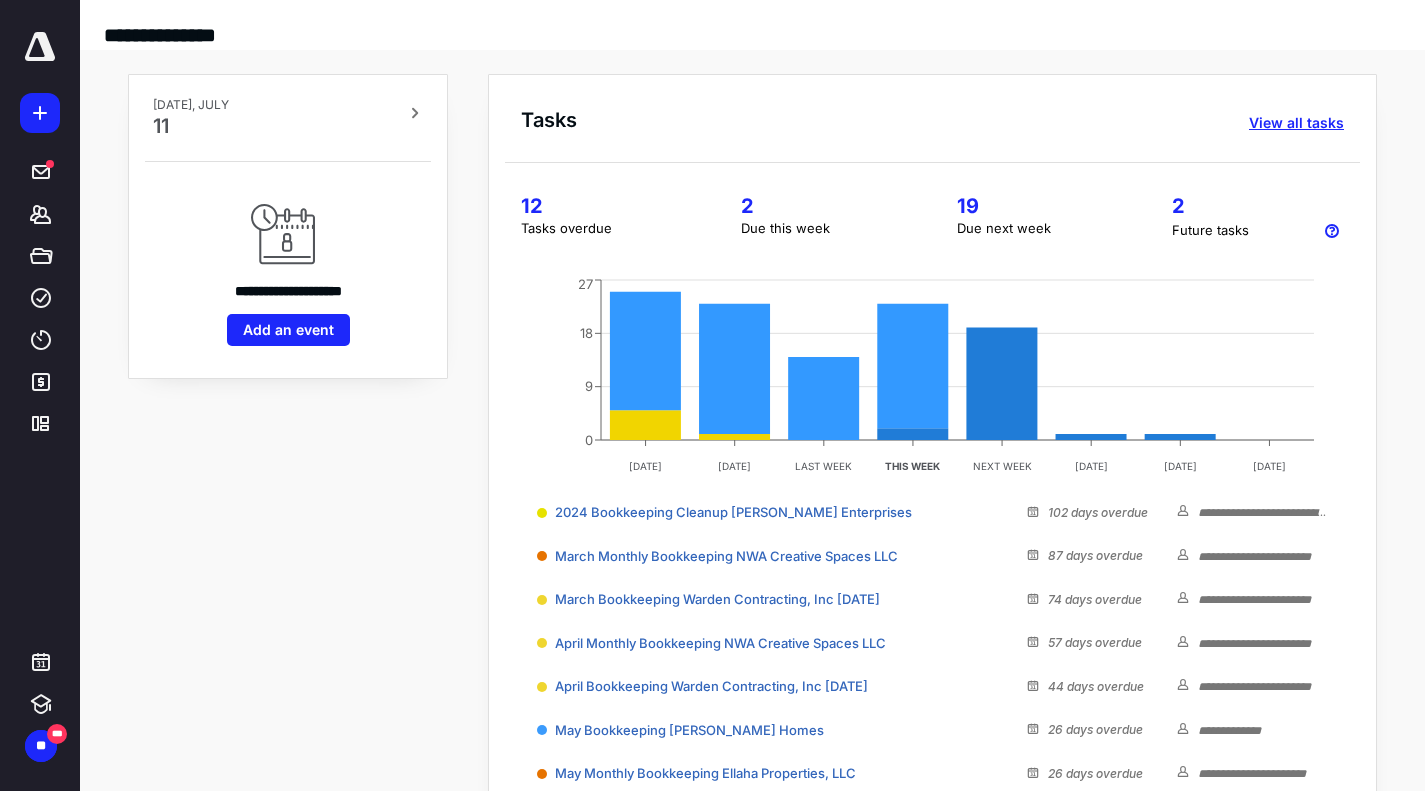 click on "View all tasks" at bounding box center [1296, 123] 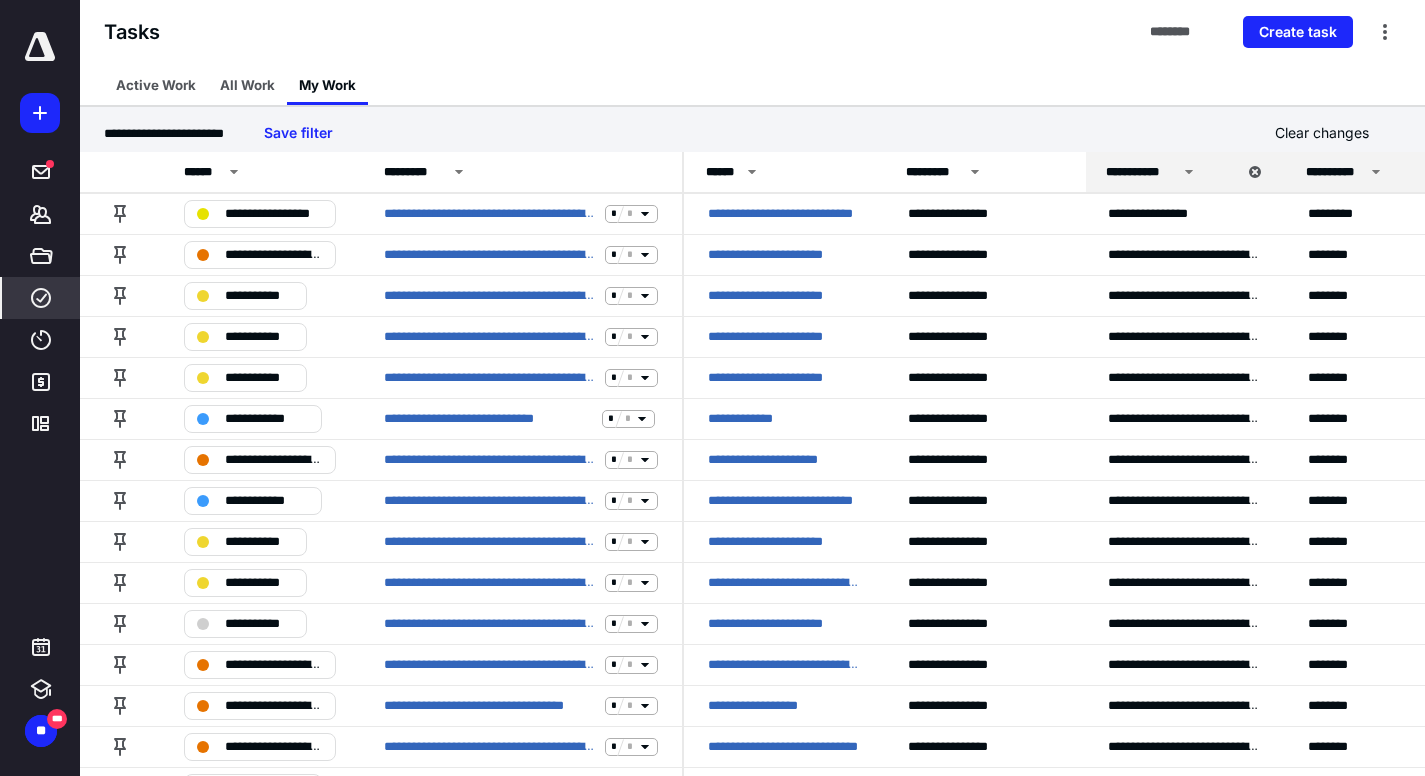 scroll, scrollTop: 1, scrollLeft: 0, axis: vertical 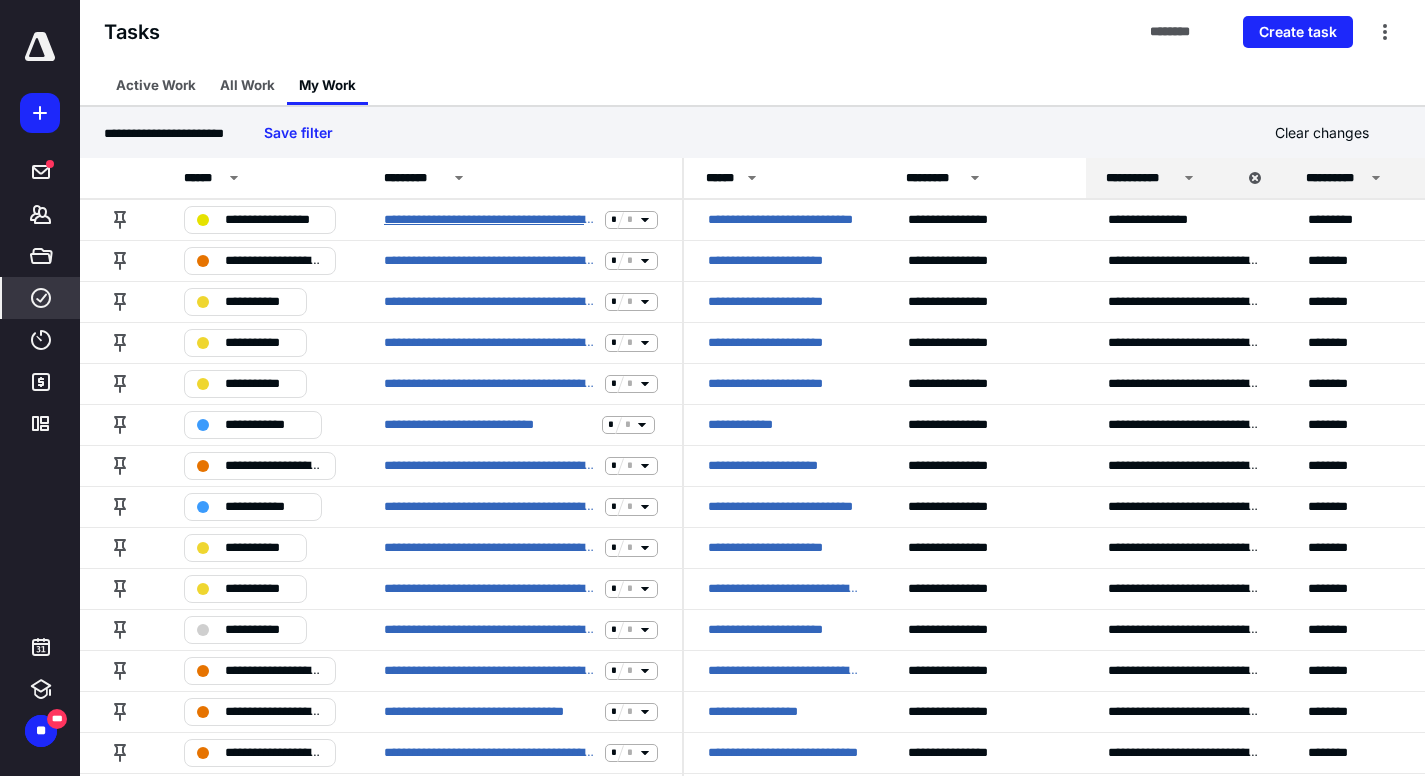 click on "**********" at bounding box center [490, 220] 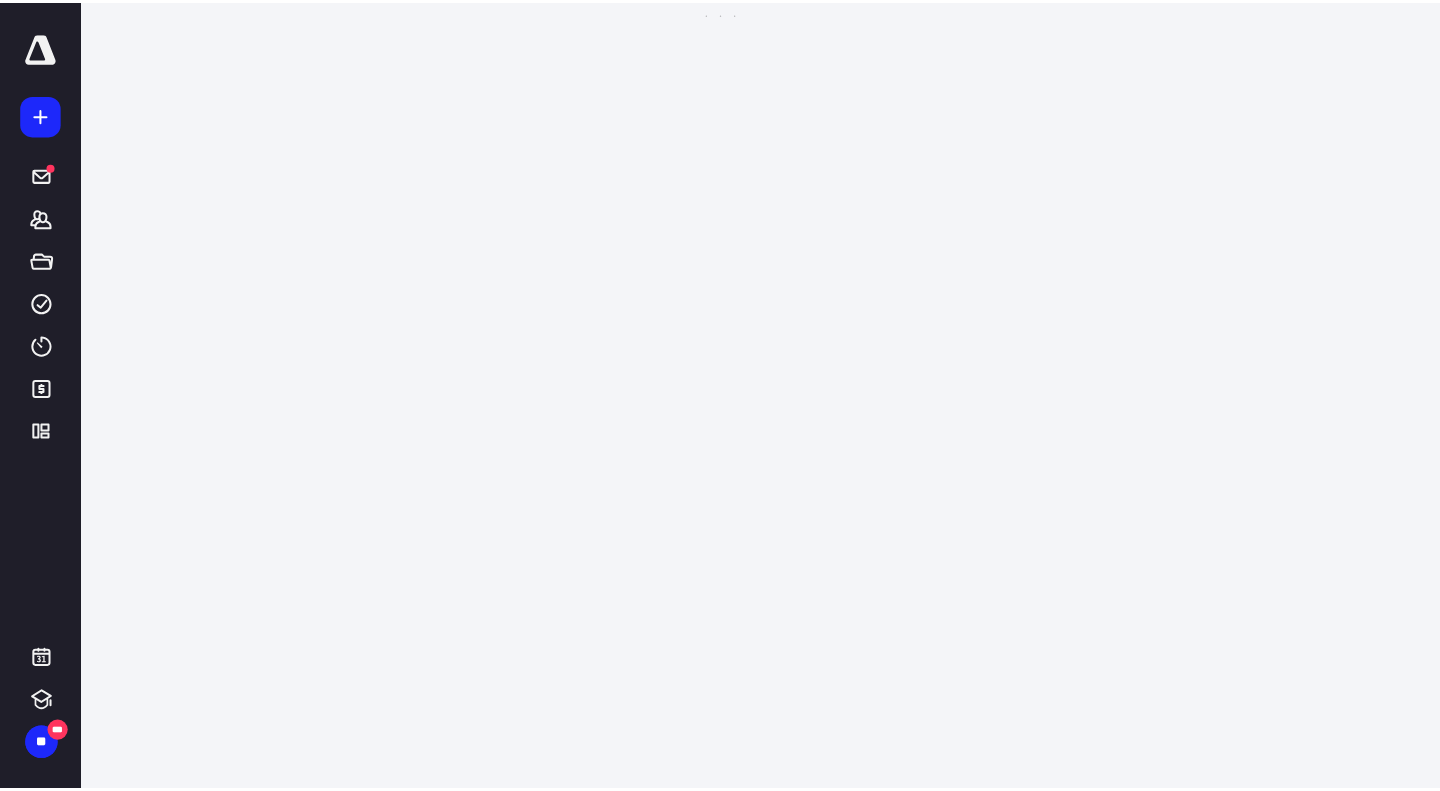 scroll, scrollTop: 0, scrollLeft: 0, axis: both 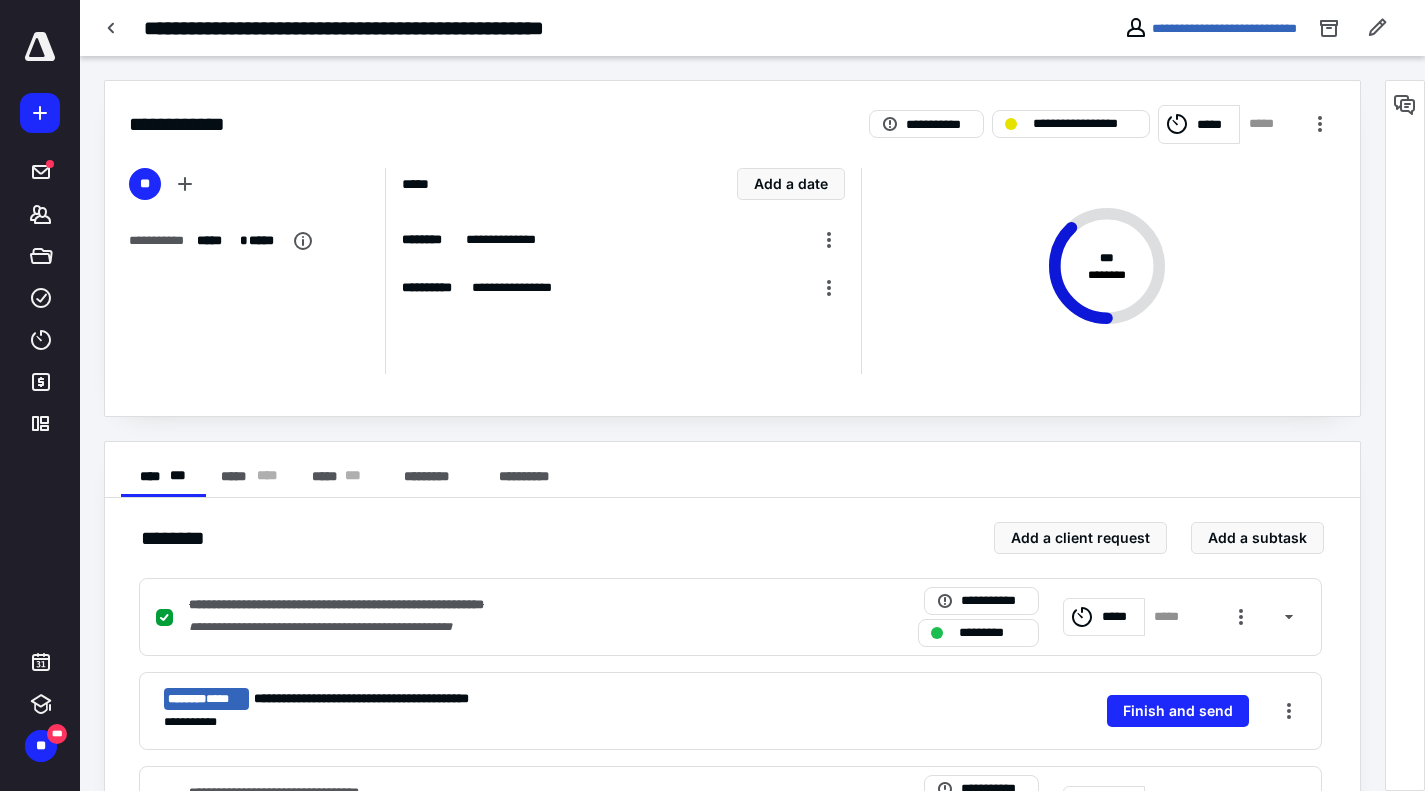 click on "***** * * *" at bounding box center [337, 477] 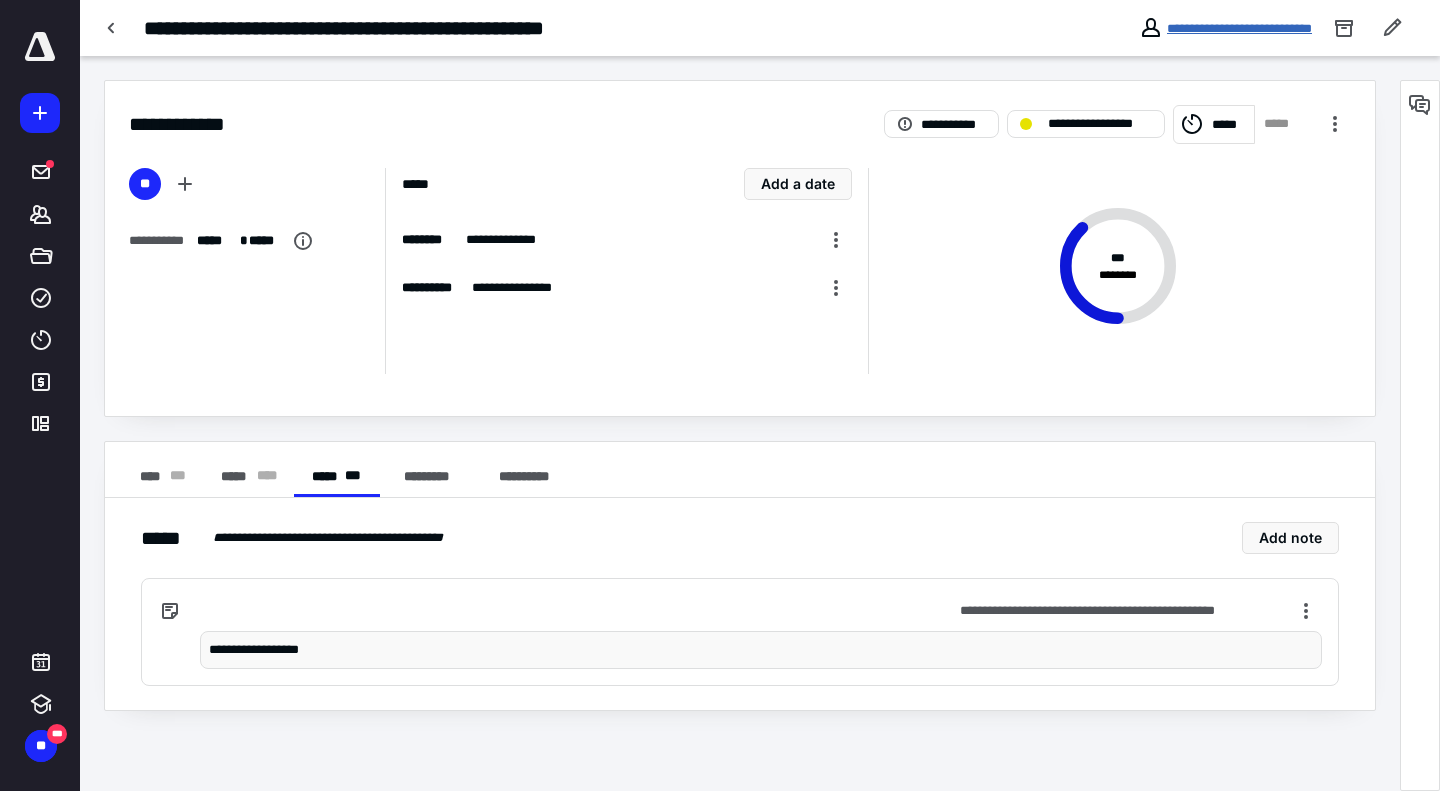 click on "**********" at bounding box center (1239, 28) 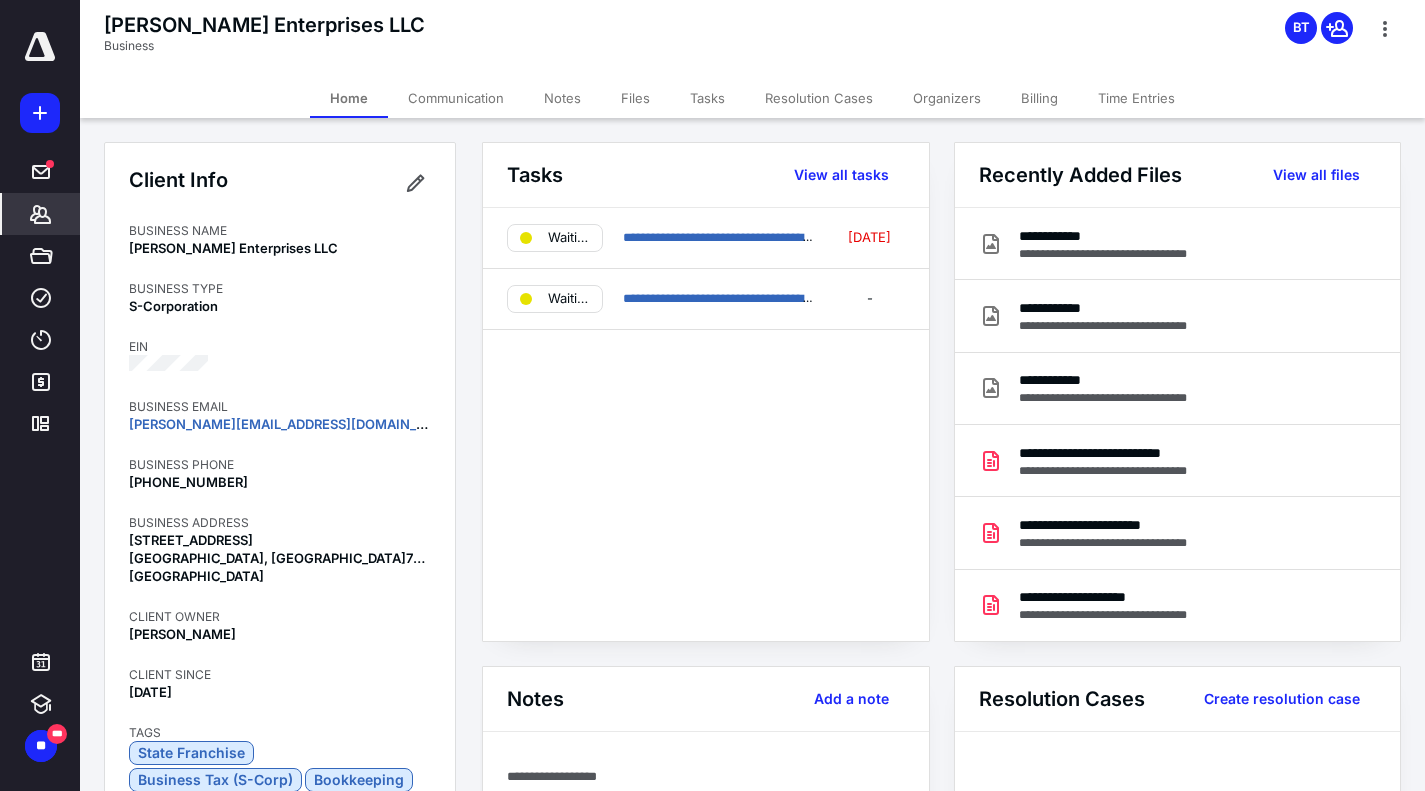 click on "Billing" at bounding box center [1039, 98] 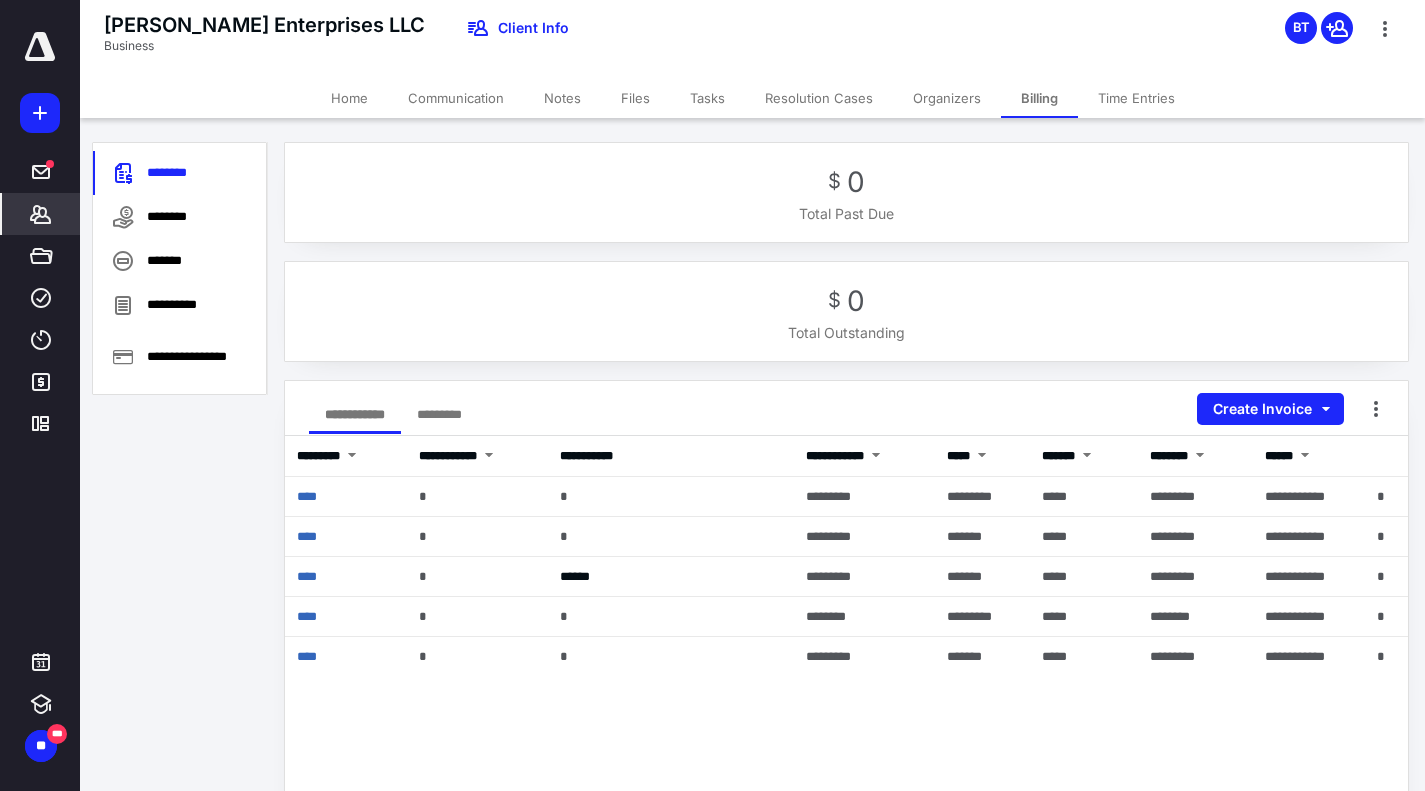click on "Communication" at bounding box center [456, 98] 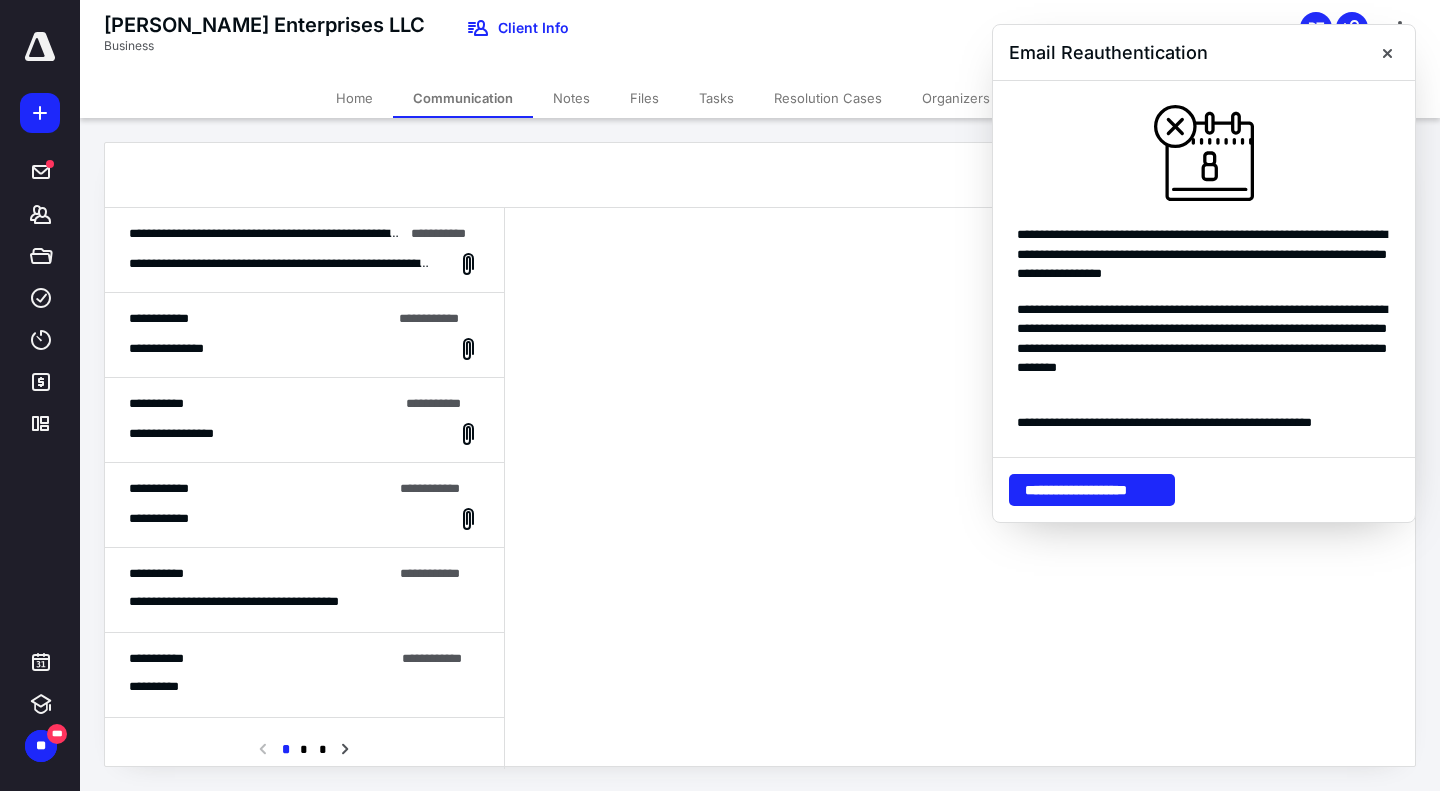 click on "**********" at bounding box center (304, 250) 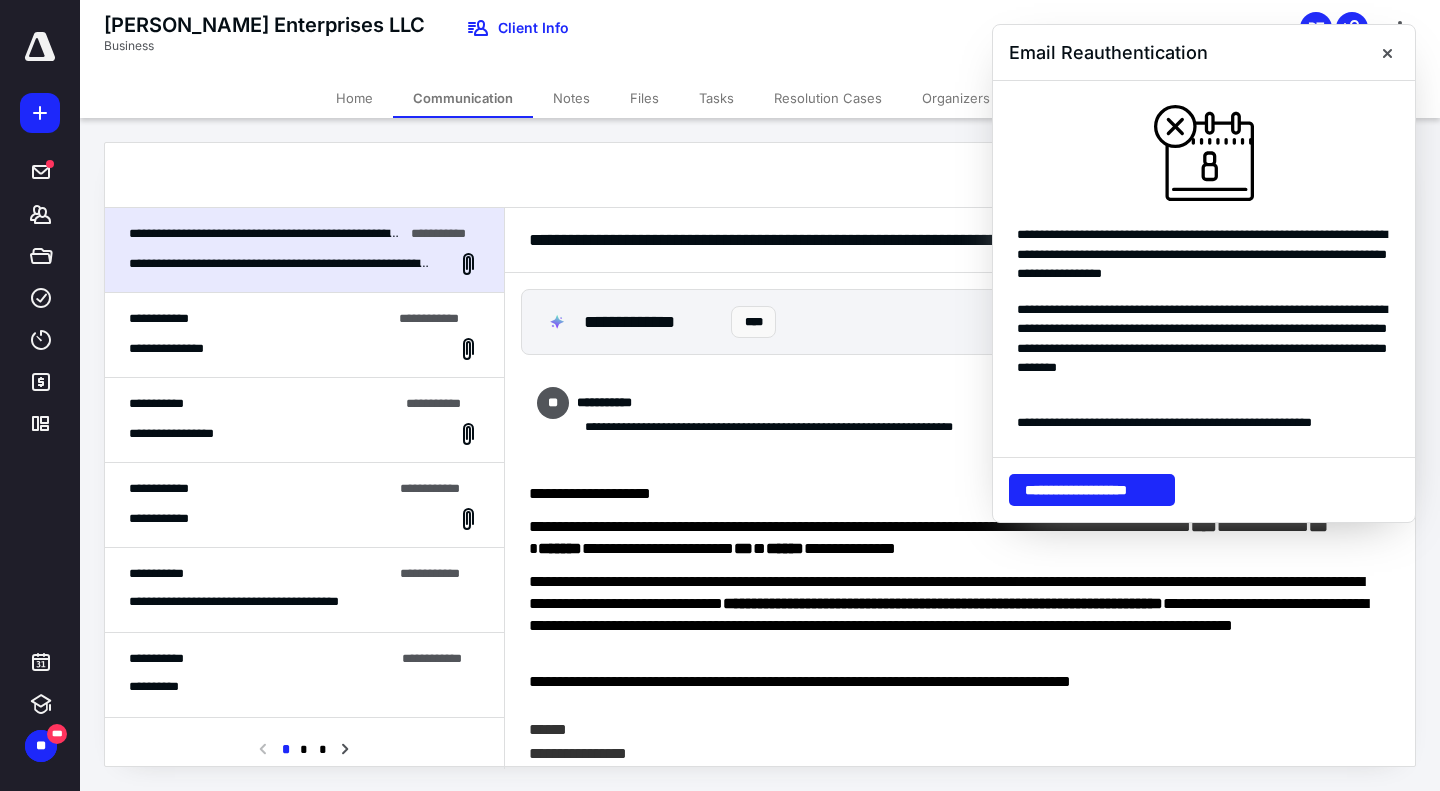 scroll, scrollTop: 357, scrollLeft: 0, axis: vertical 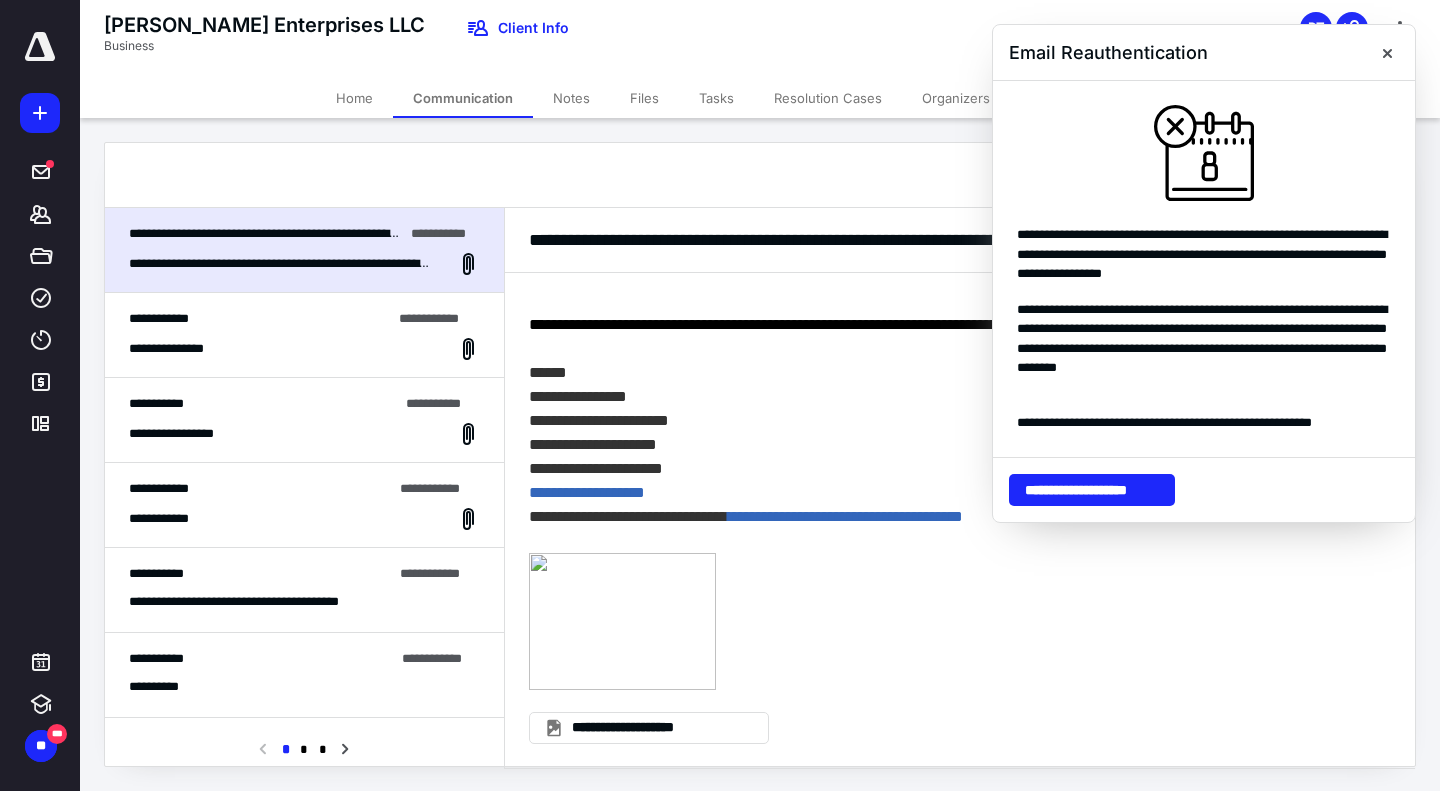 click at bounding box center (1387, 53) 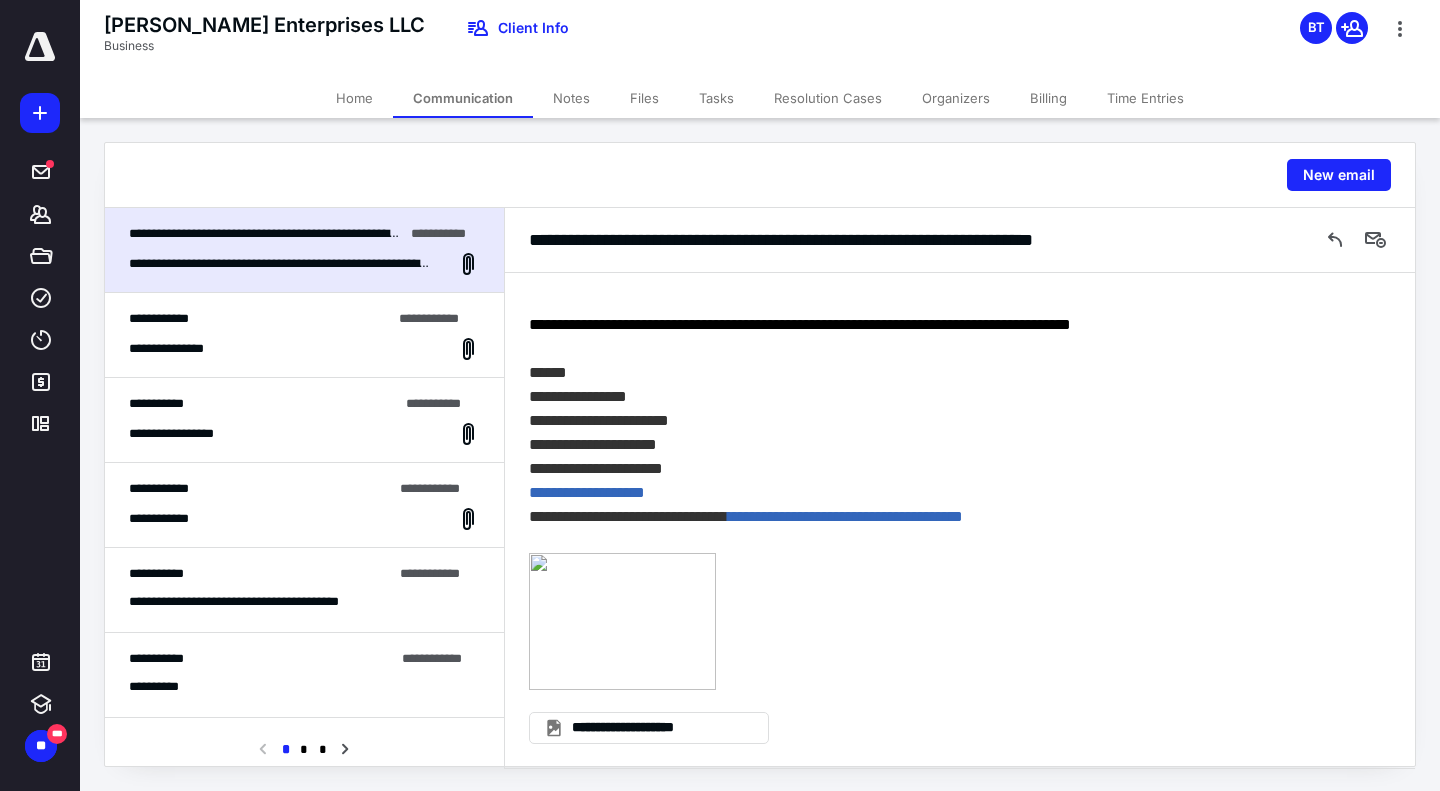 scroll, scrollTop: 28, scrollLeft: 0, axis: vertical 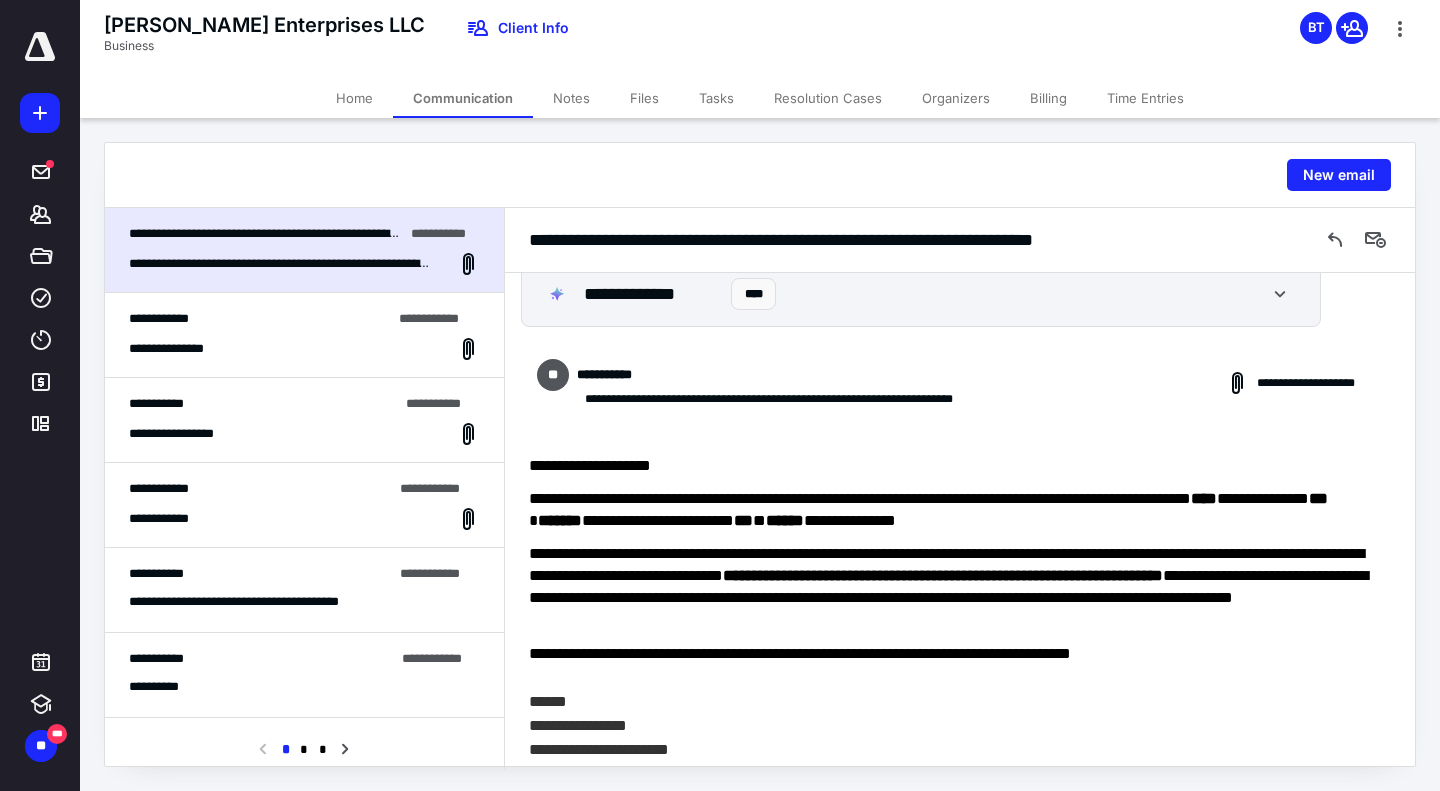 click on "**********" at bounding box center [304, 335] 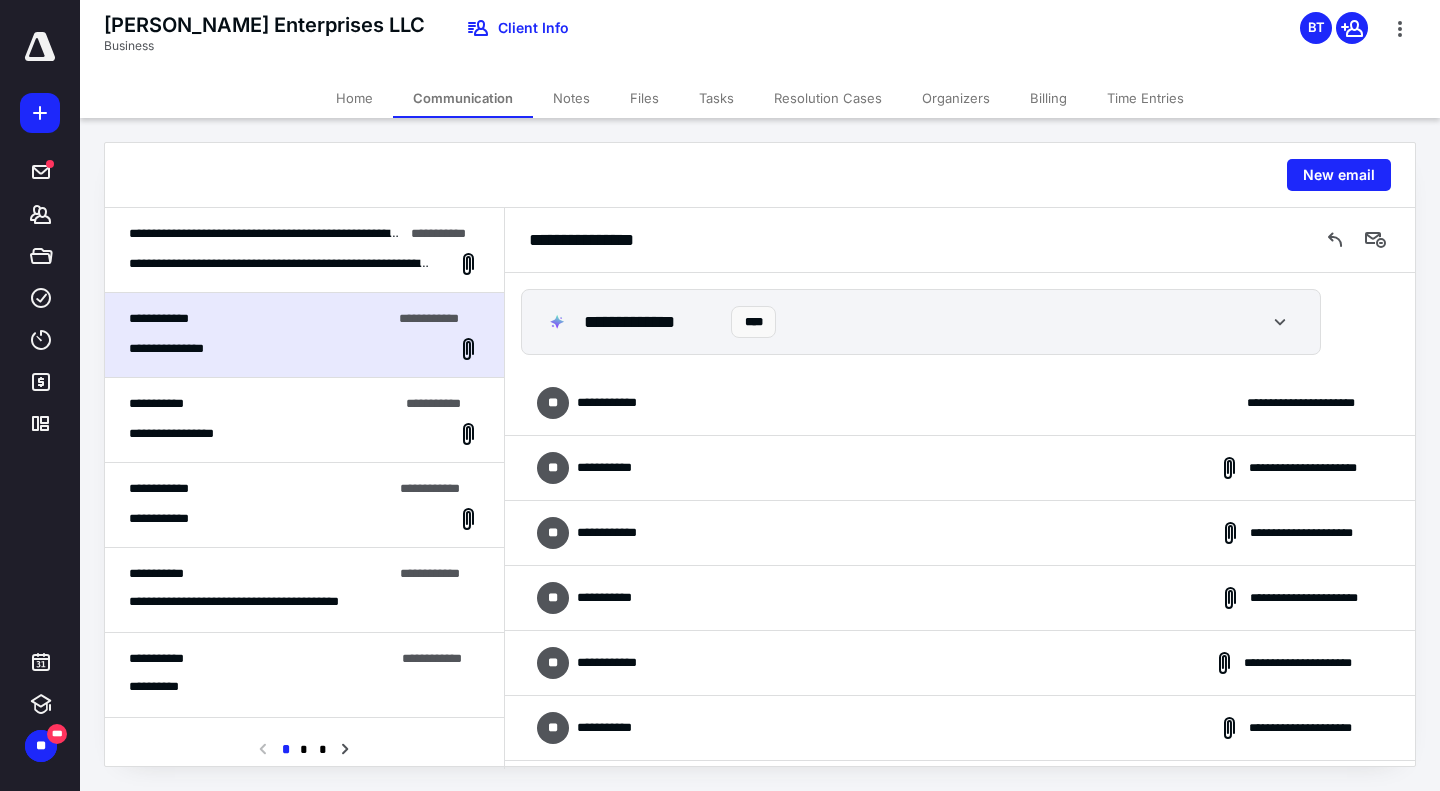 scroll, scrollTop: 1168, scrollLeft: 0, axis: vertical 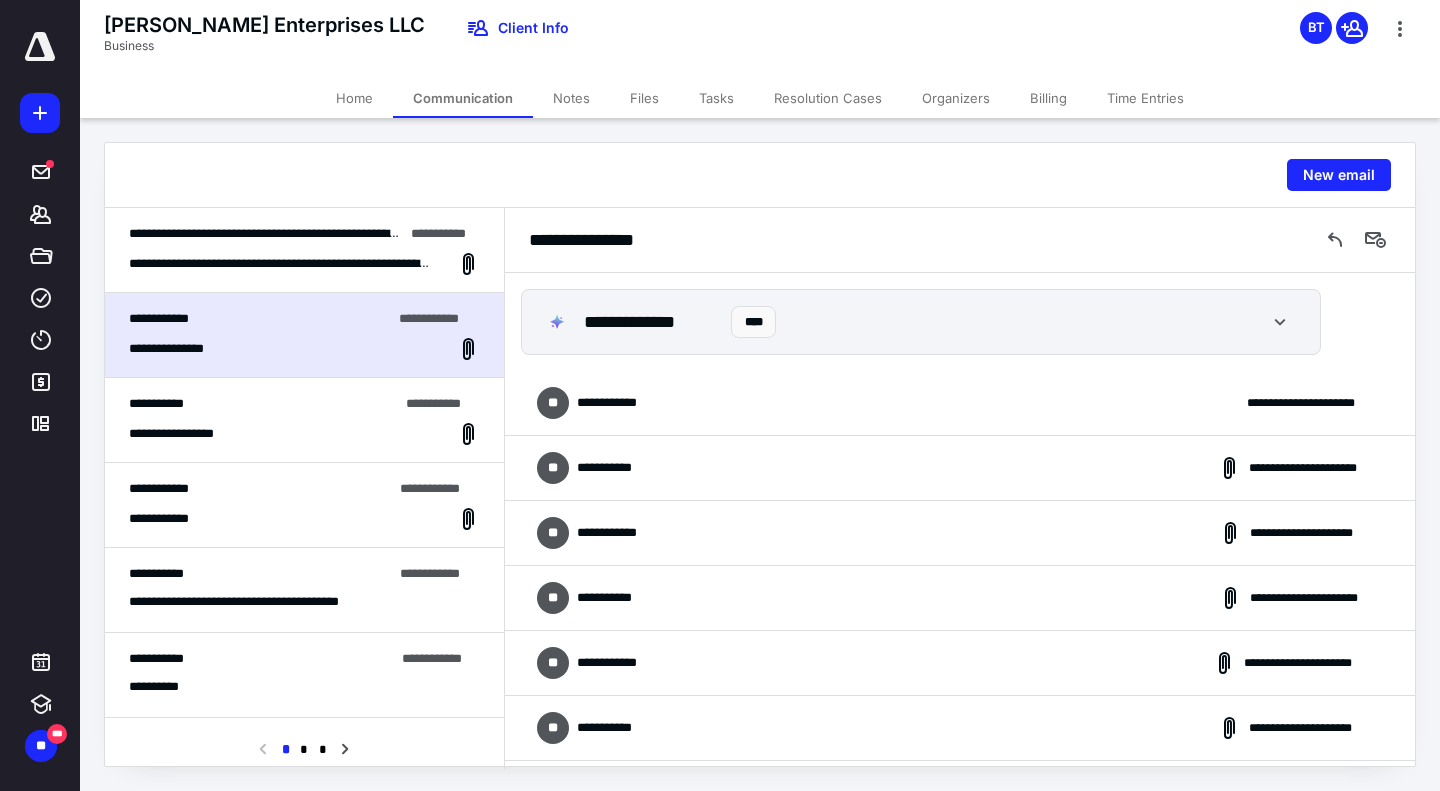 click on "**********" at bounding box center [960, 403] 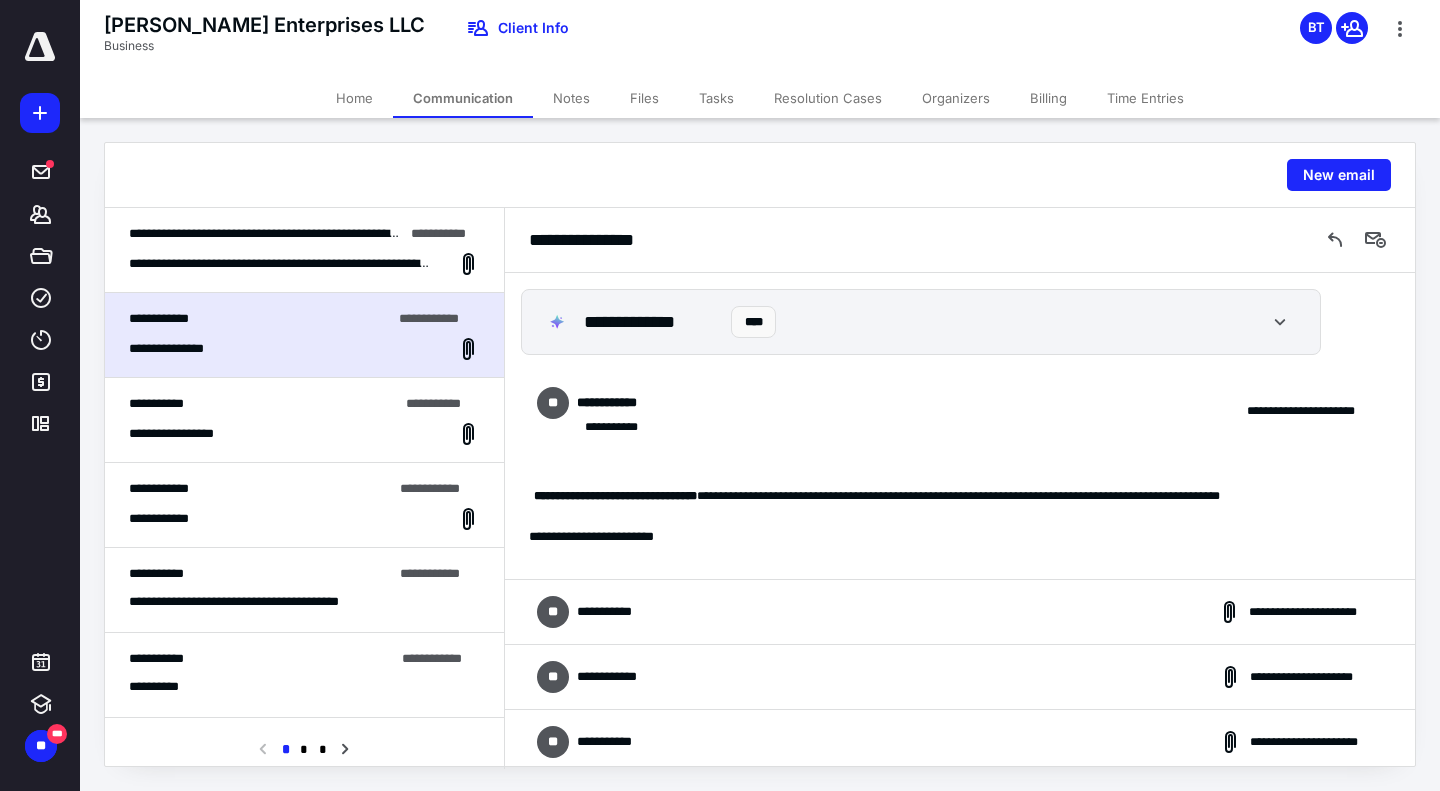 click on "**********" at bounding box center [960, 612] 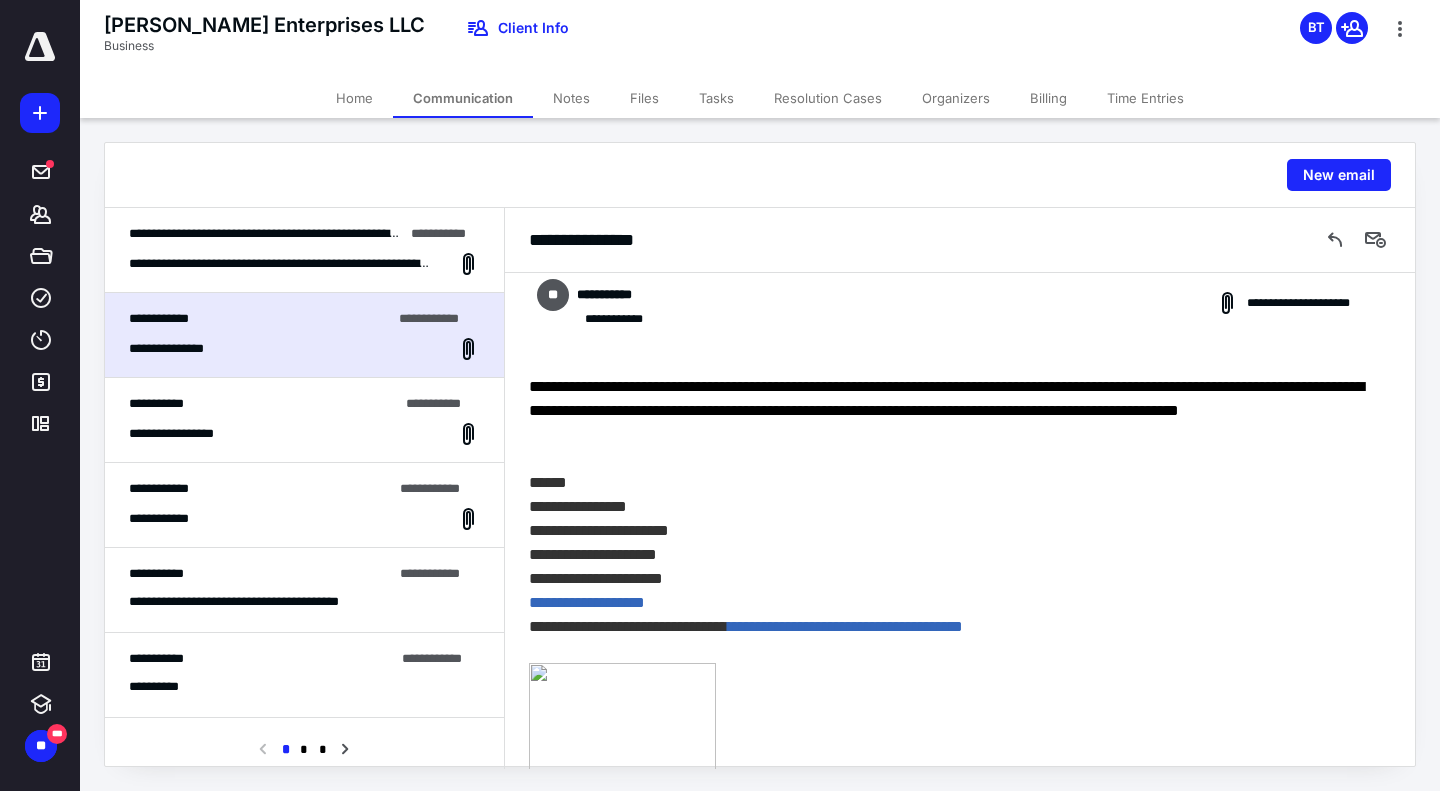scroll, scrollTop: 1875, scrollLeft: 0, axis: vertical 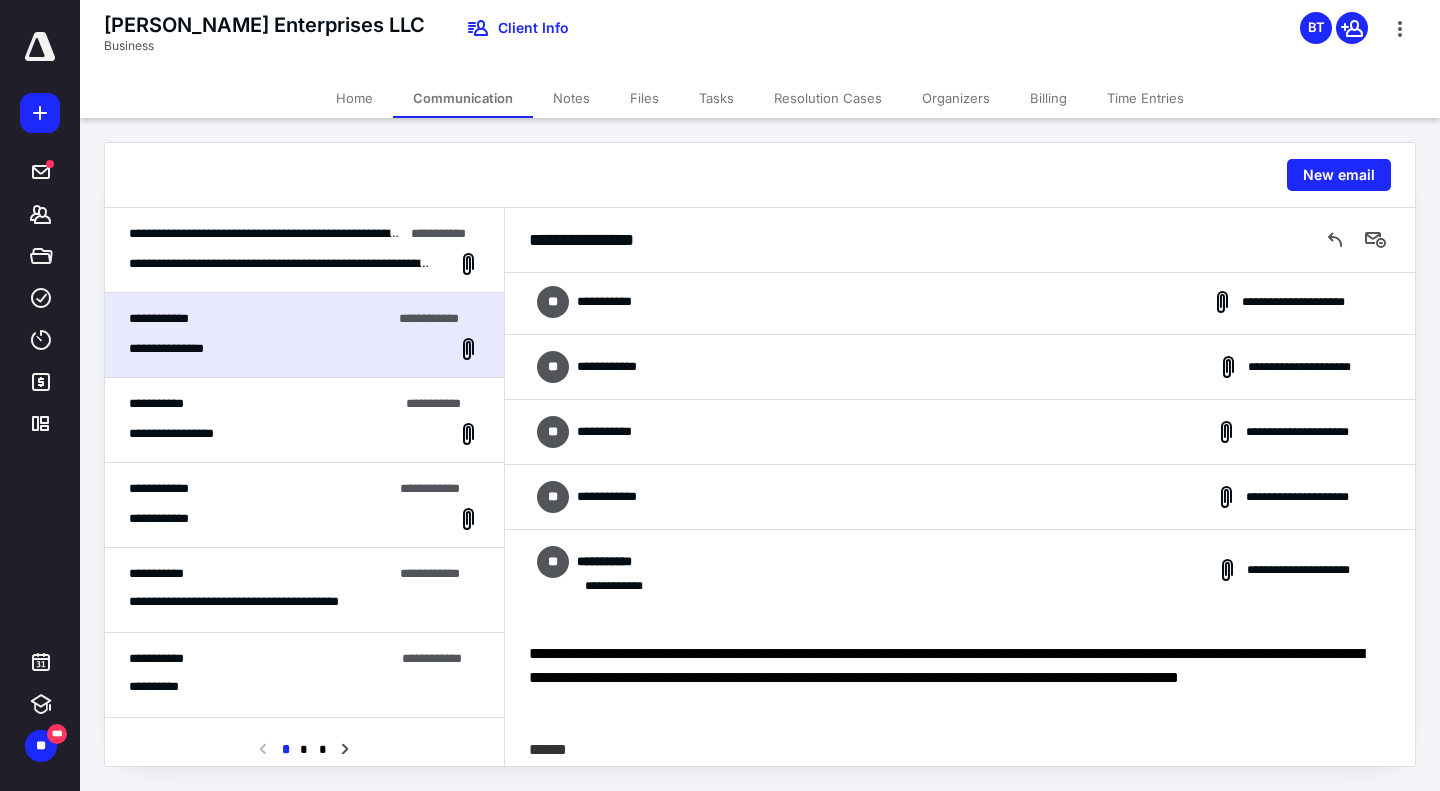 click on "**********" at bounding box center [960, 497] 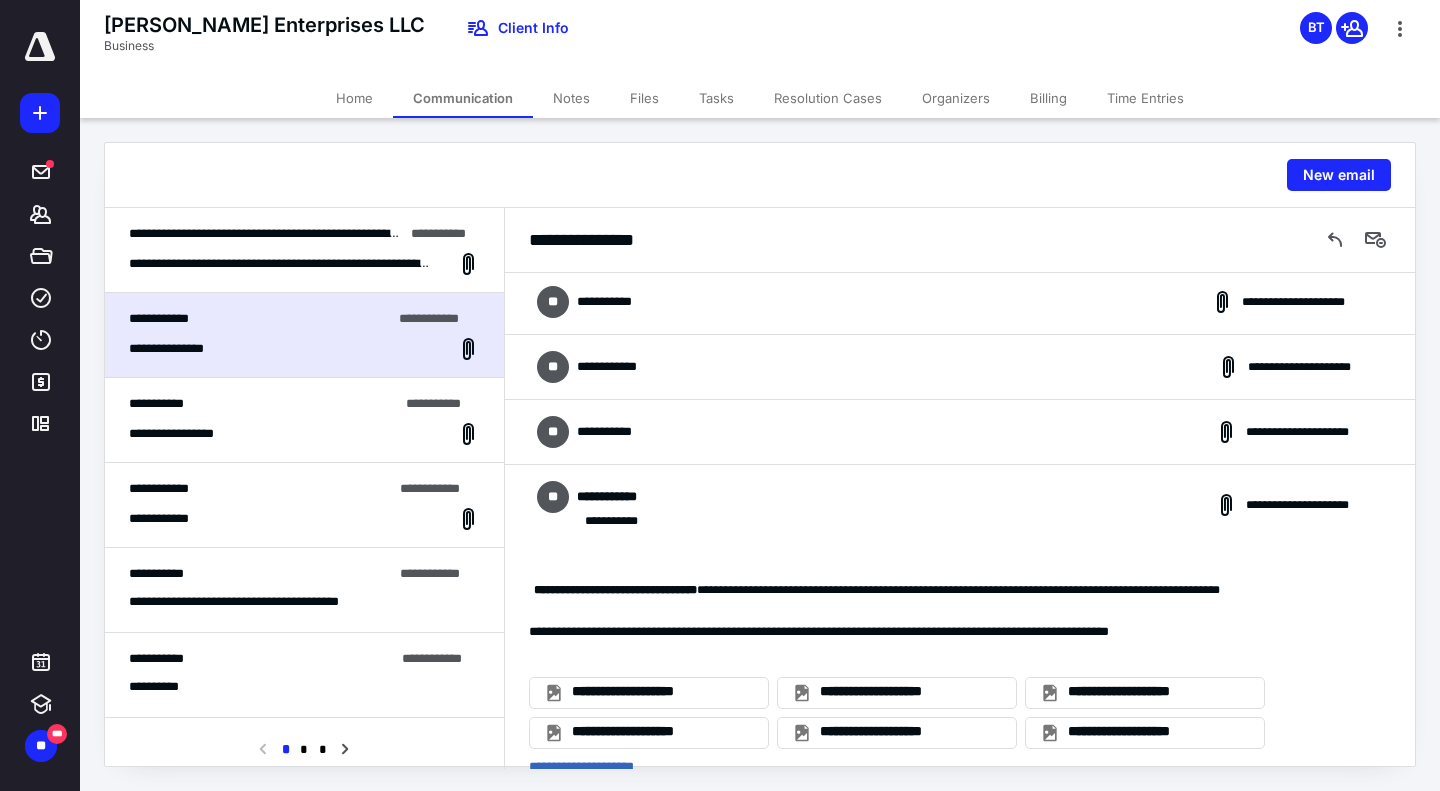 click on "**********" at bounding box center (960, 432) 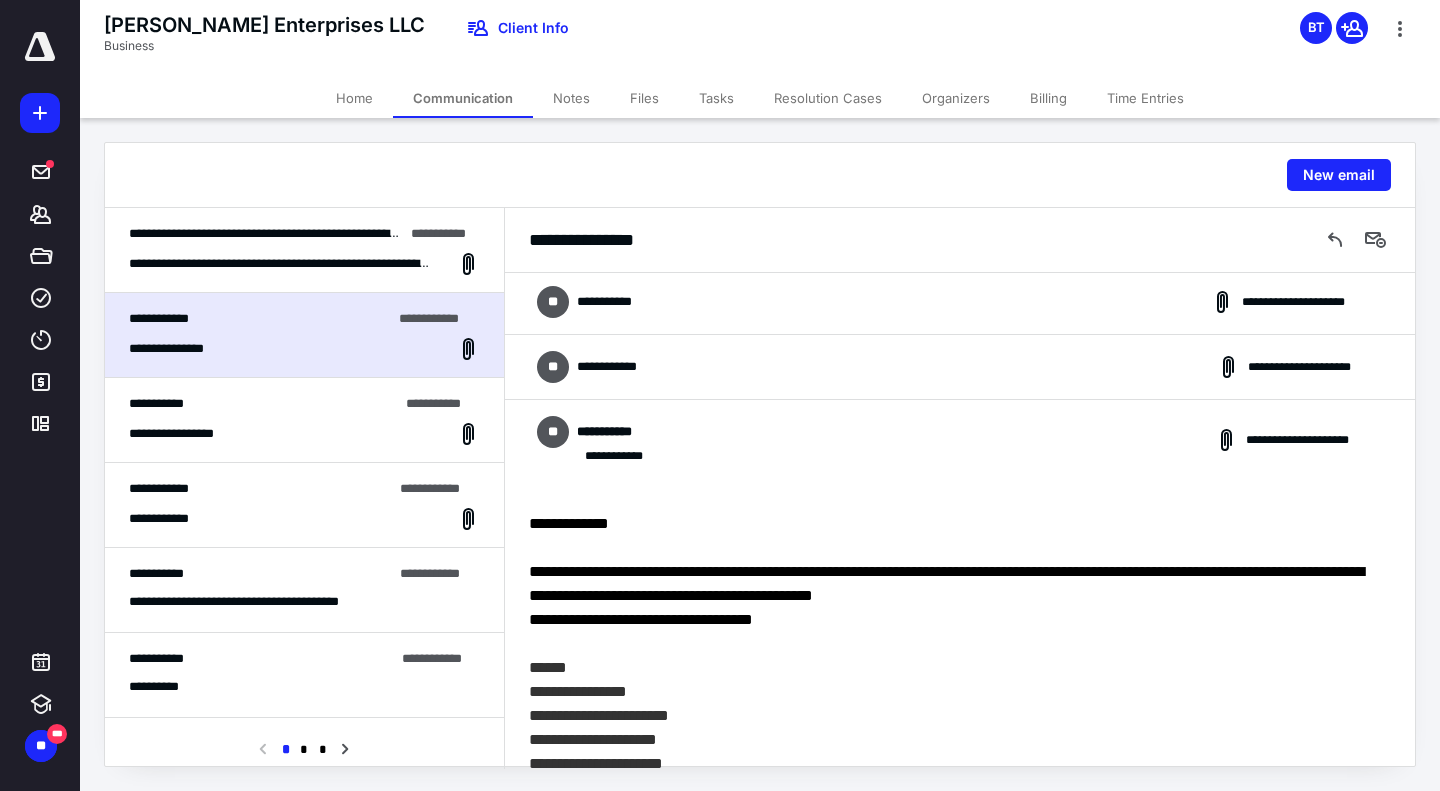 click on "**********" at bounding box center (960, 367) 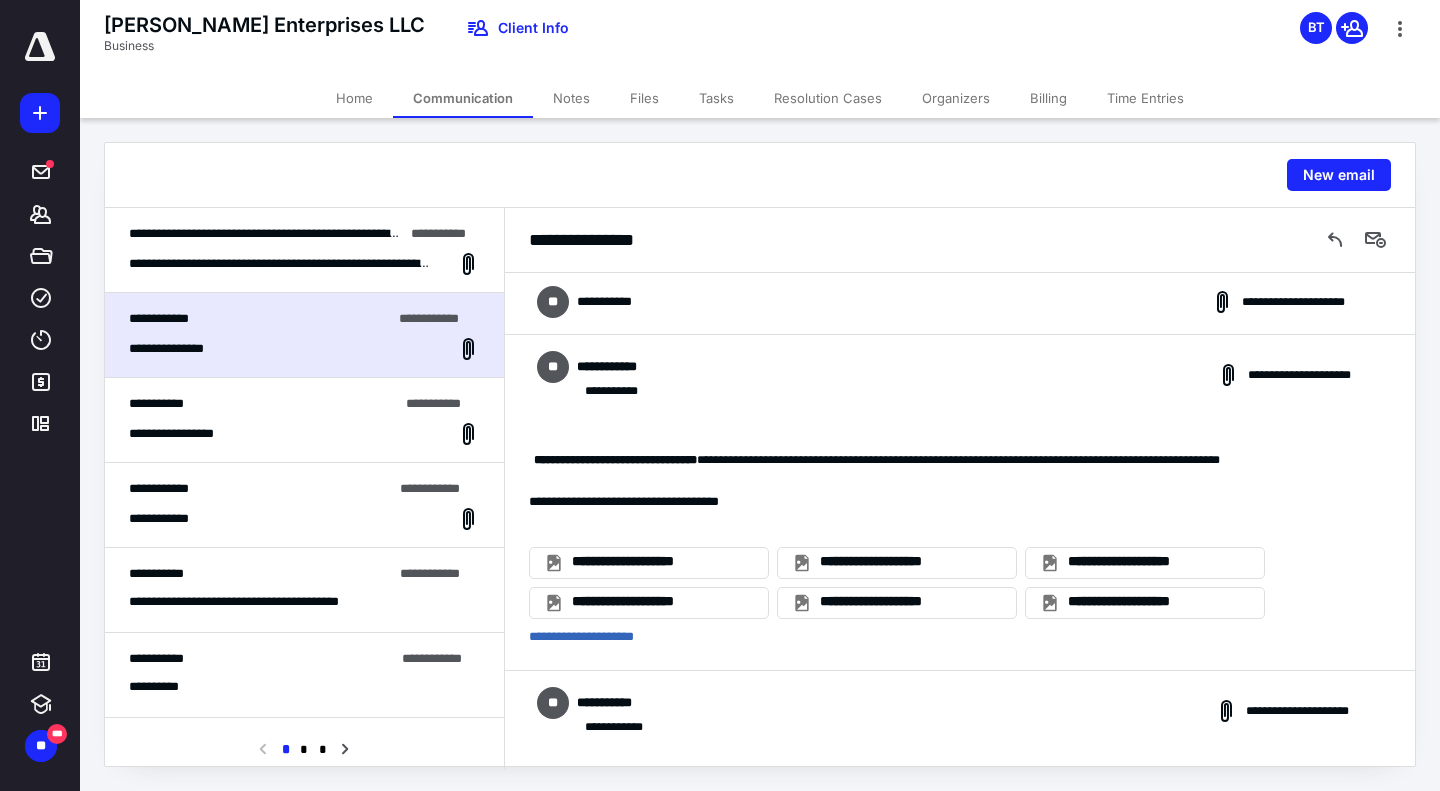 click on "**********" at bounding box center [960, 302] 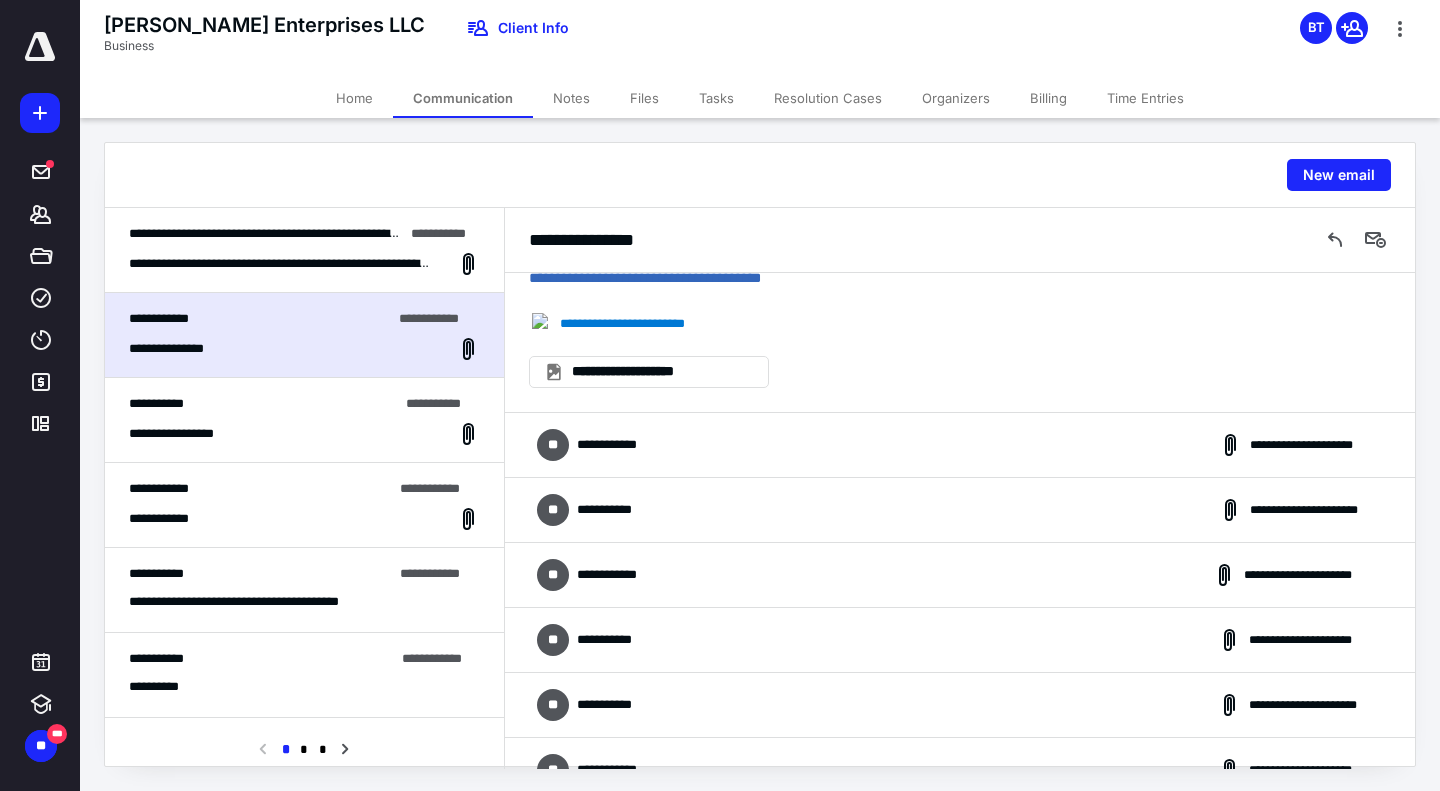 scroll, scrollTop: 762, scrollLeft: 0, axis: vertical 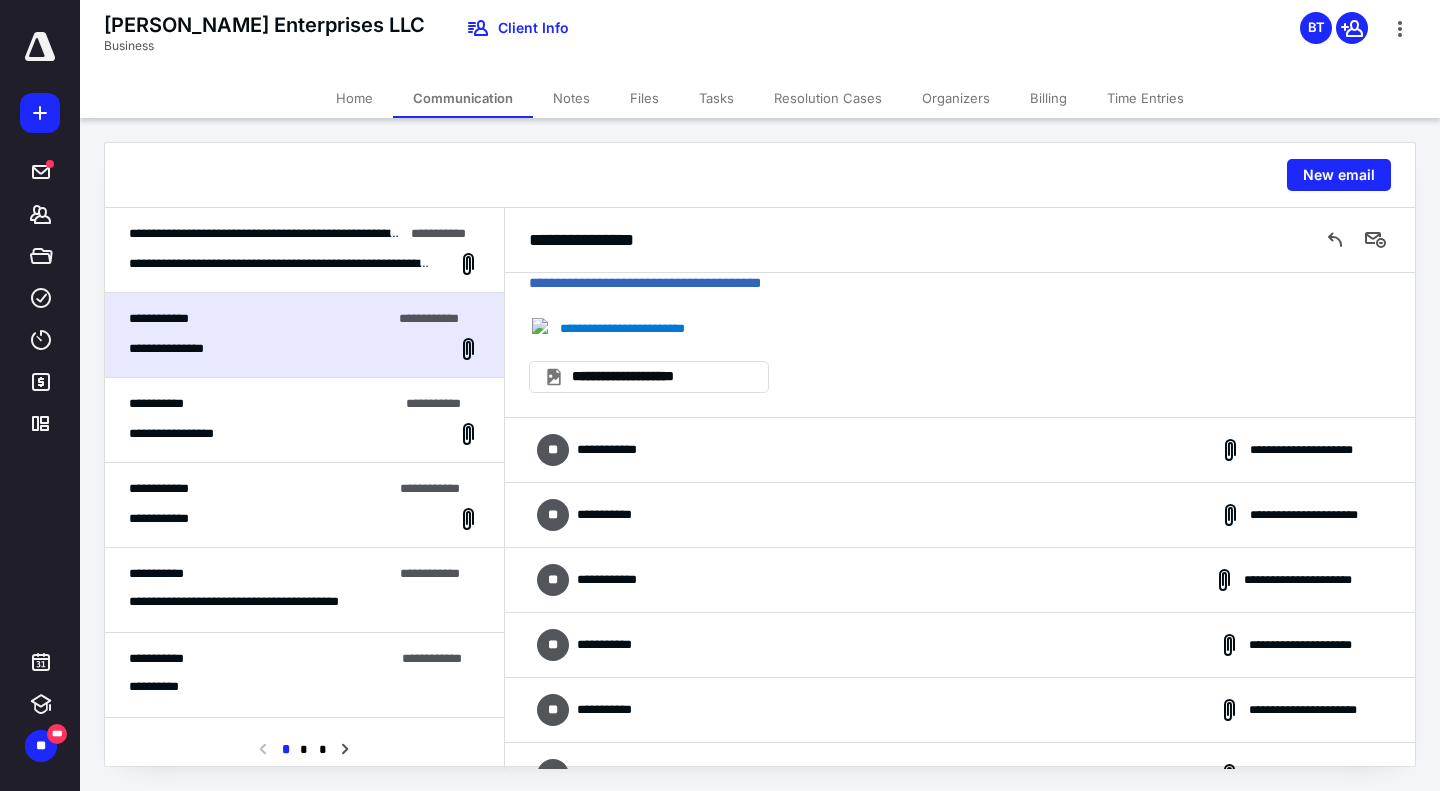 click on "**********" at bounding box center [960, 515] 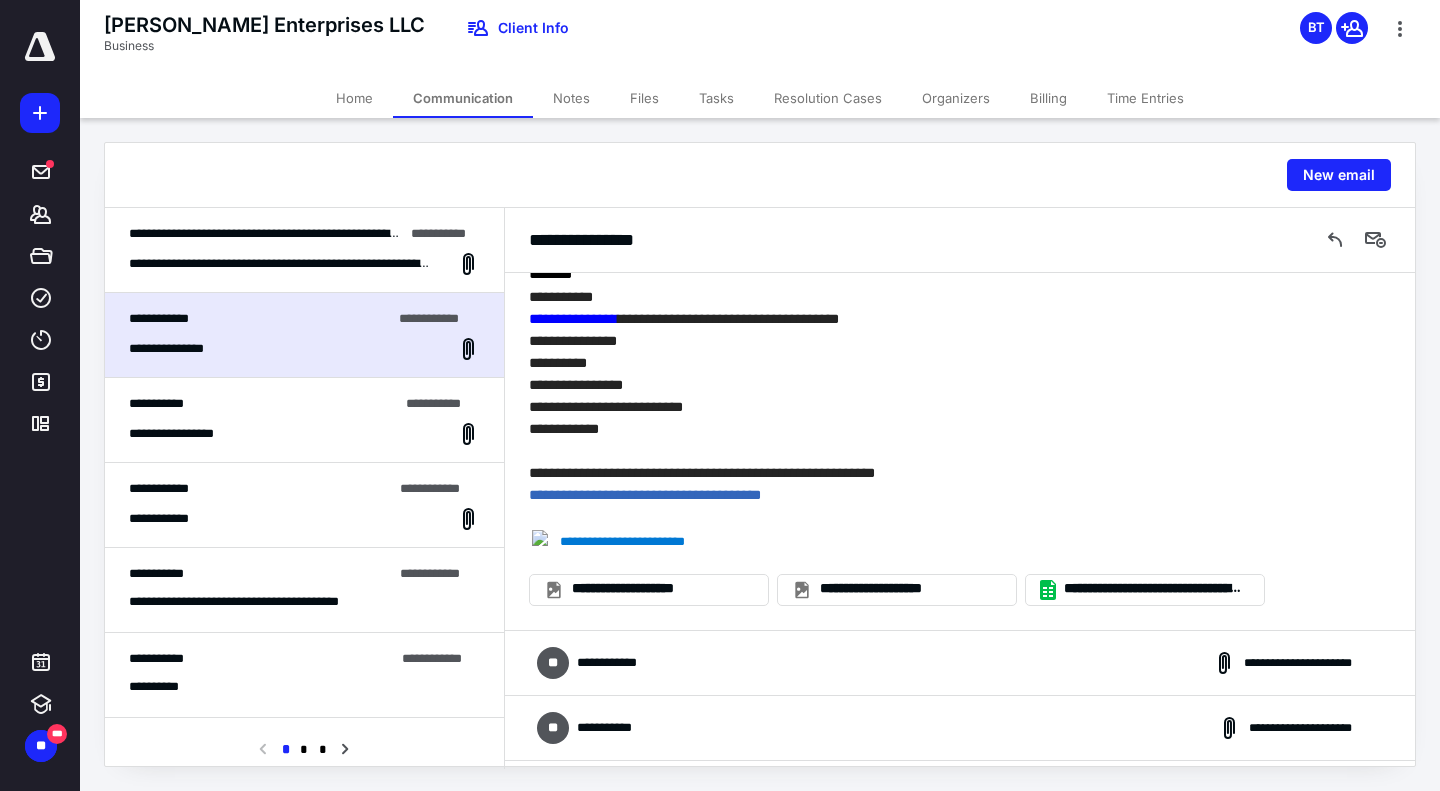 scroll, scrollTop: 1427, scrollLeft: 0, axis: vertical 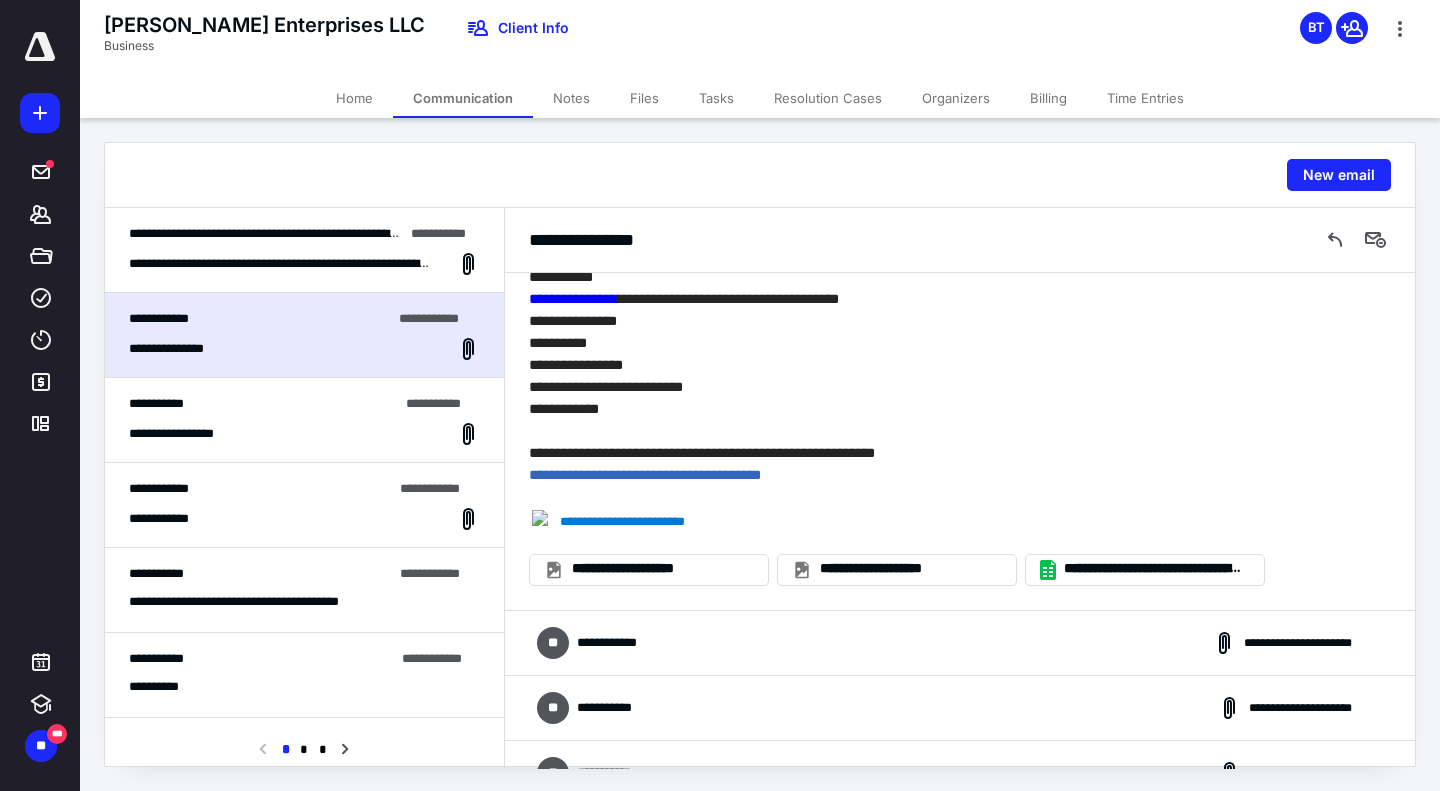 click on "**********" at bounding box center [960, 643] 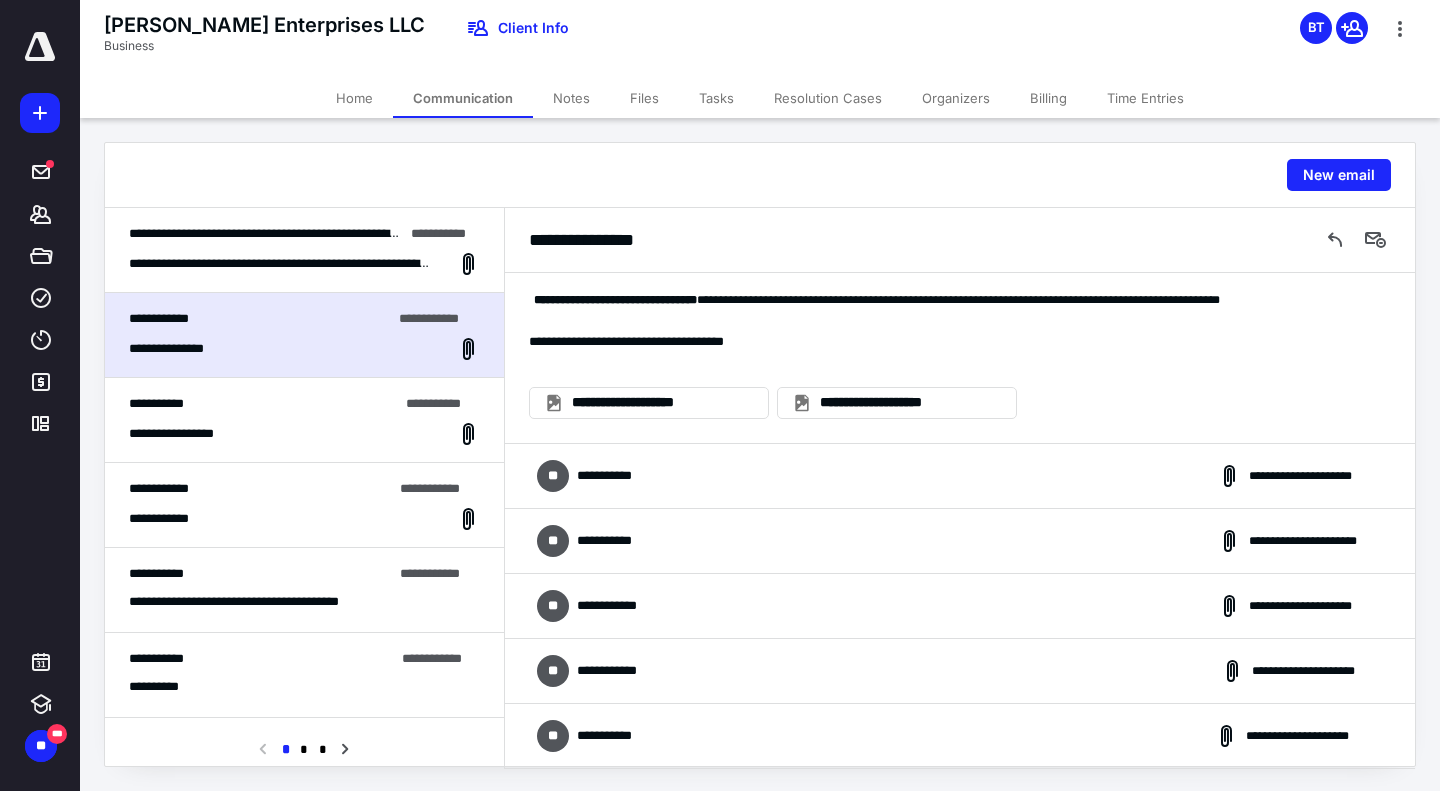 scroll, scrollTop: 1866, scrollLeft: 0, axis: vertical 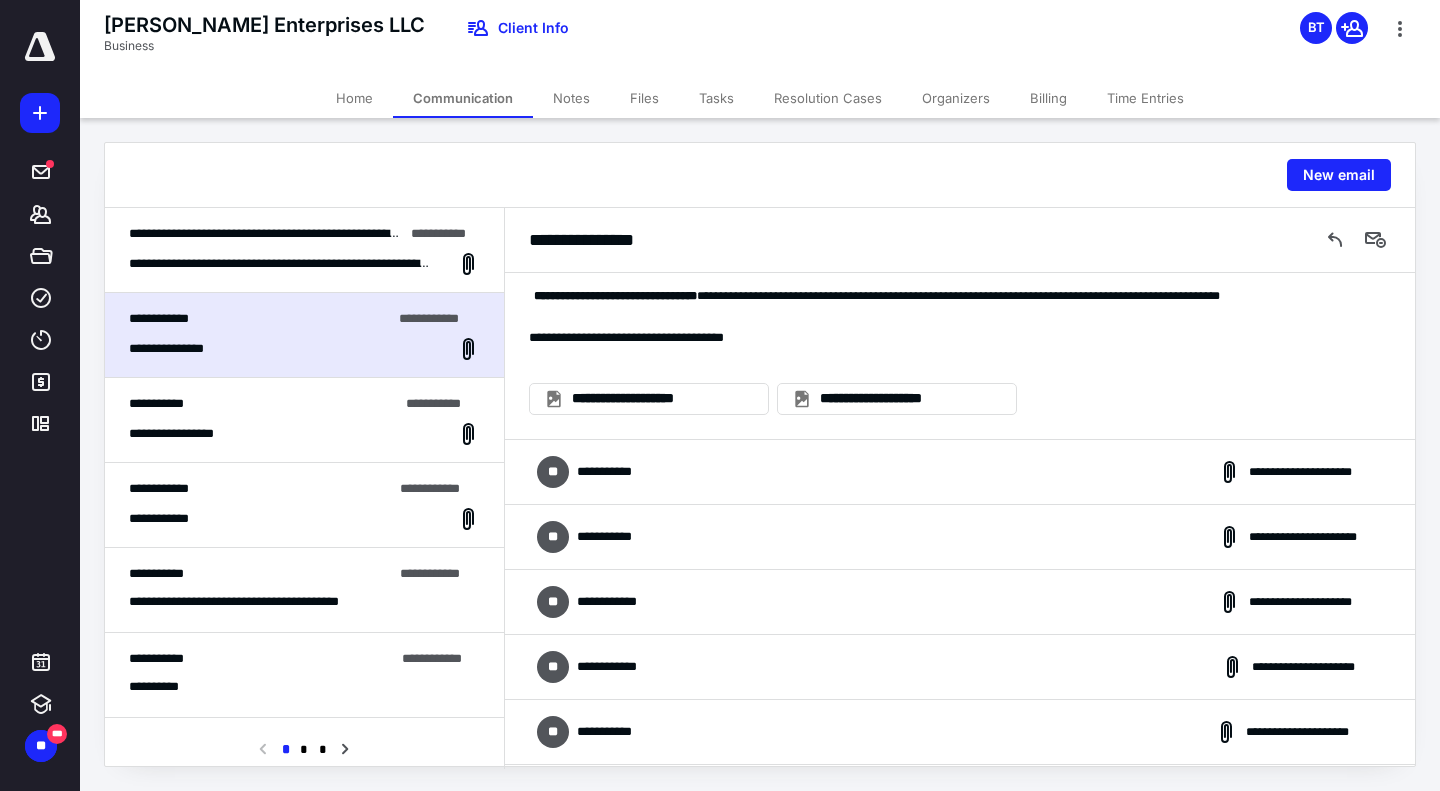 click on "**********" at bounding box center [960, 602] 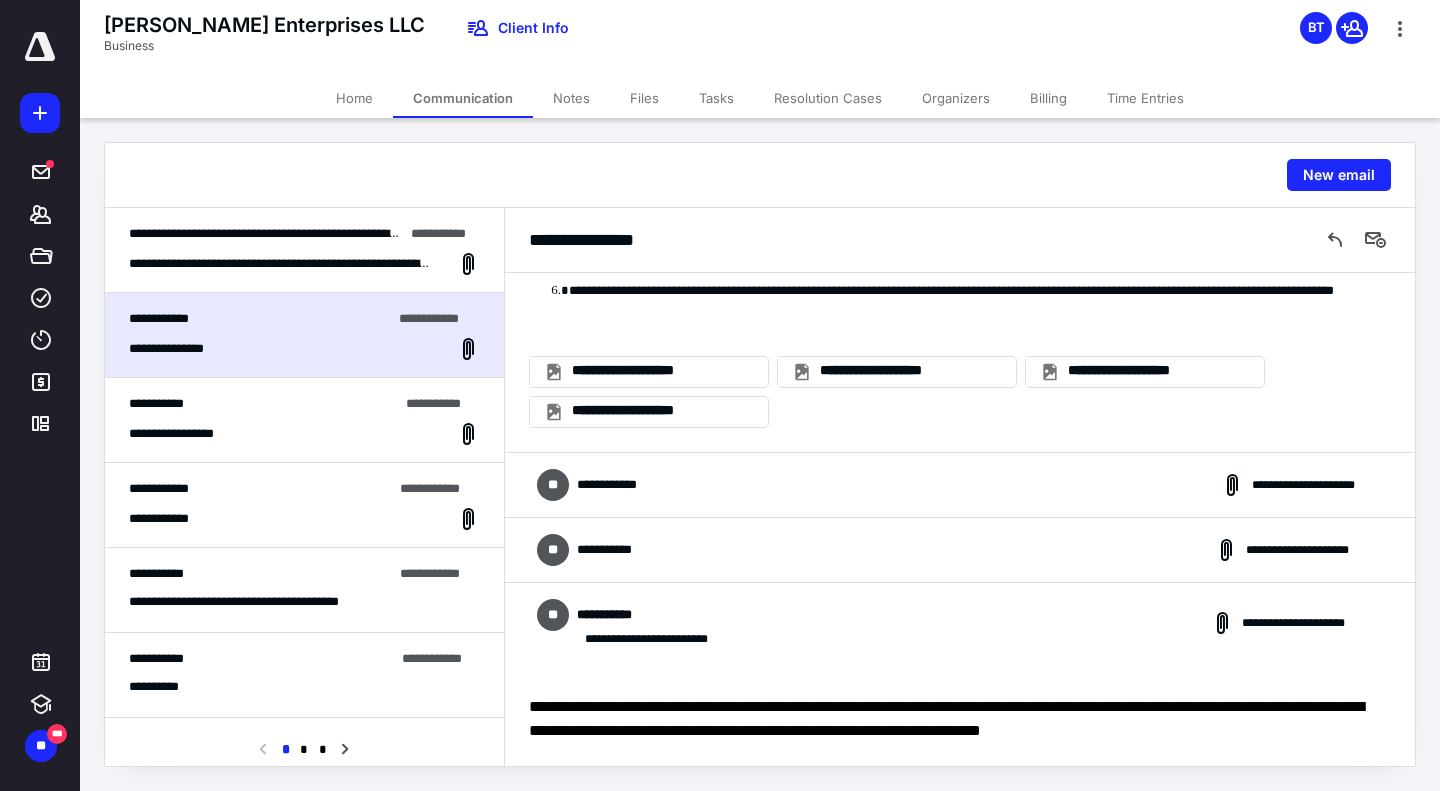 scroll, scrollTop: 2592, scrollLeft: 0, axis: vertical 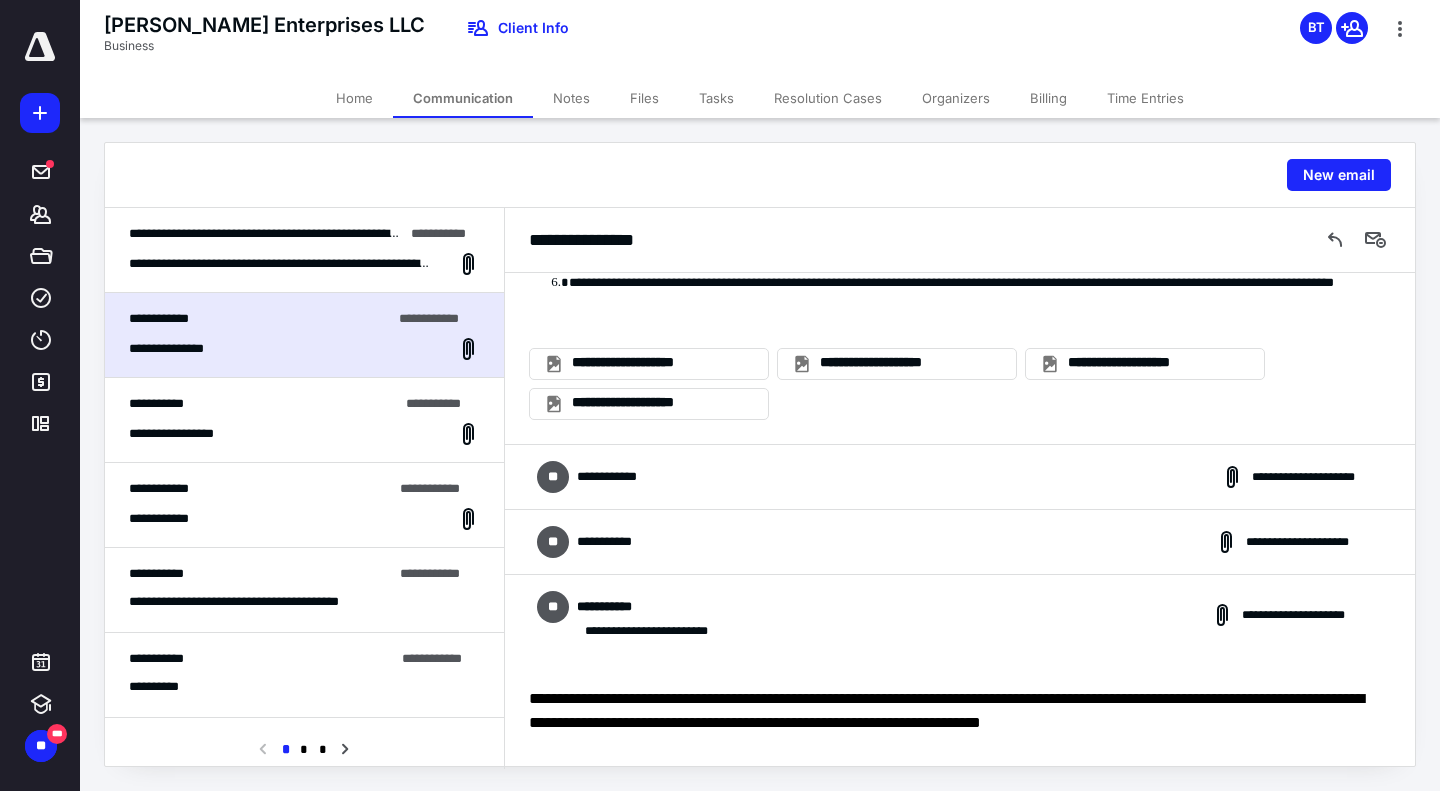 click on "**********" at bounding box center [960, 477] 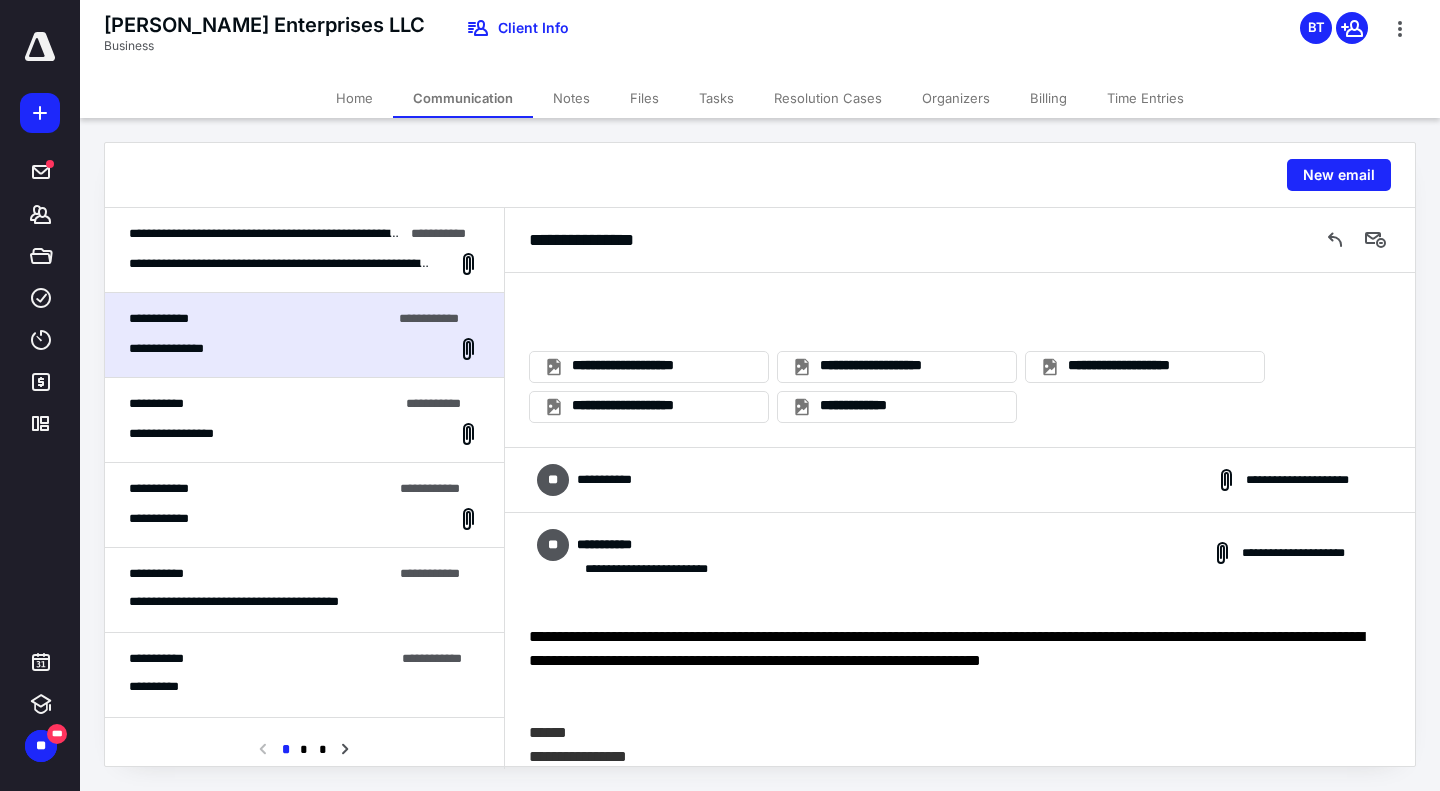 scroll, scrollTop: 3976, scrollLeft: 0, axis: vertical 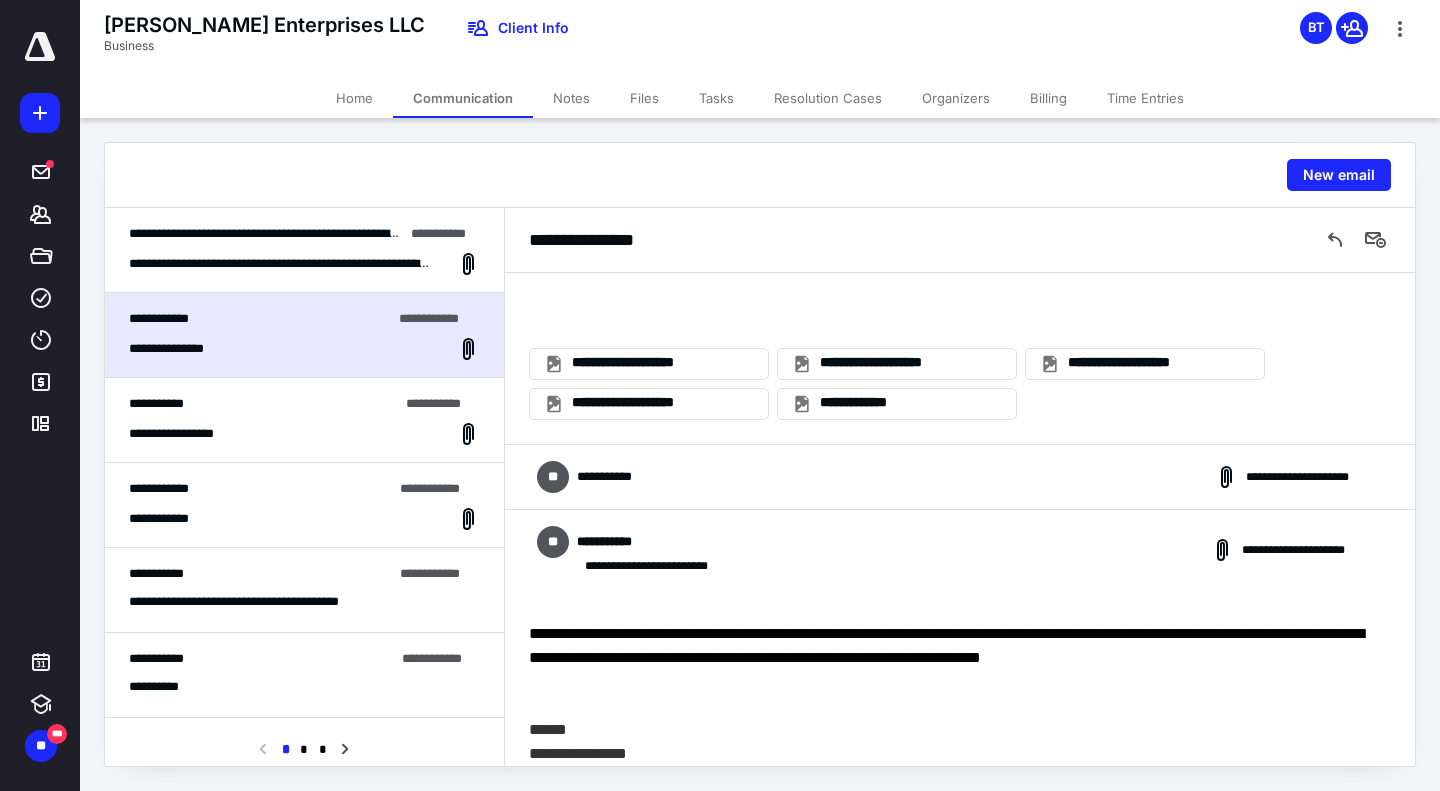 click on "**********" at bounding box center (960, 477) 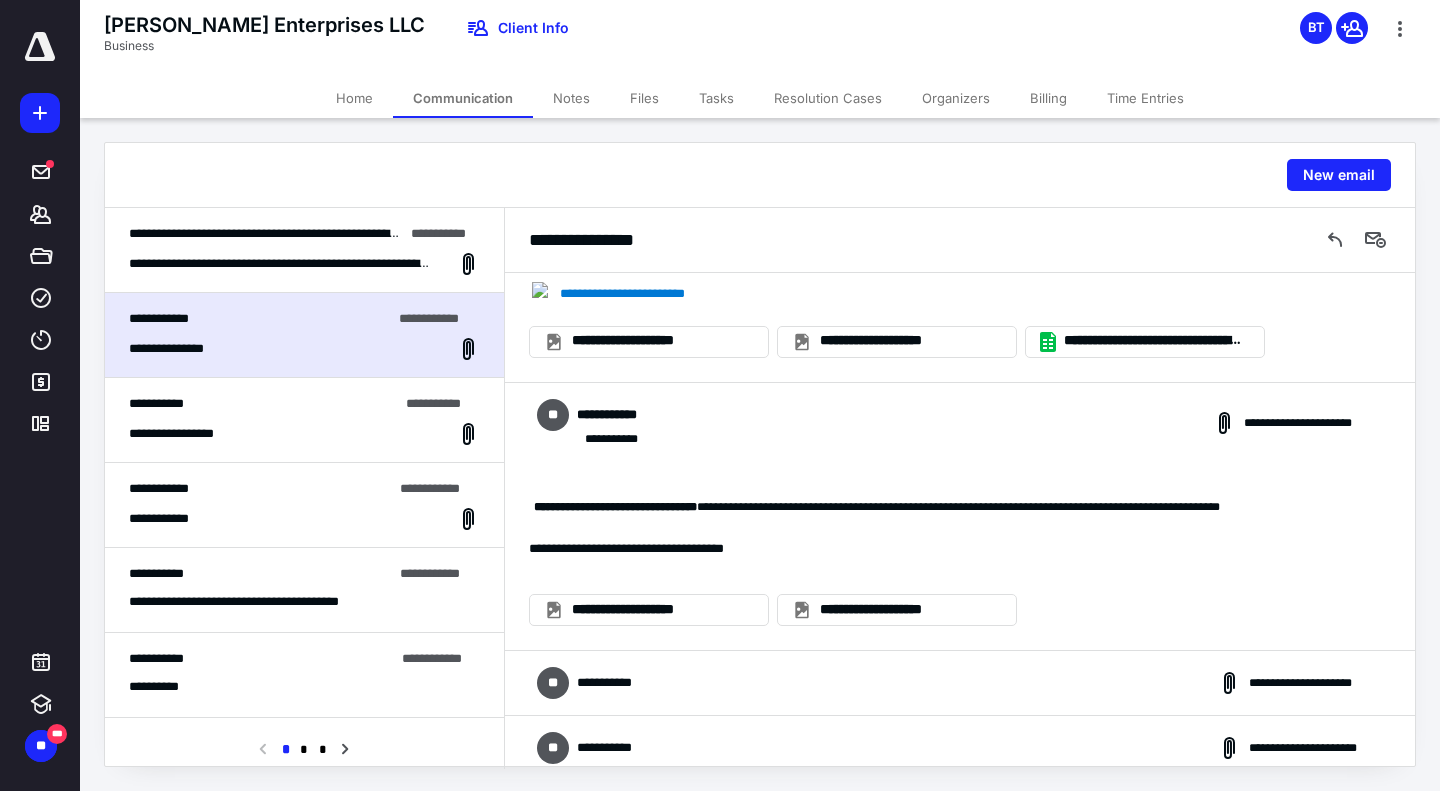 scroll, scrollTop: 1650, scrollLeft: 0, axis: vertical 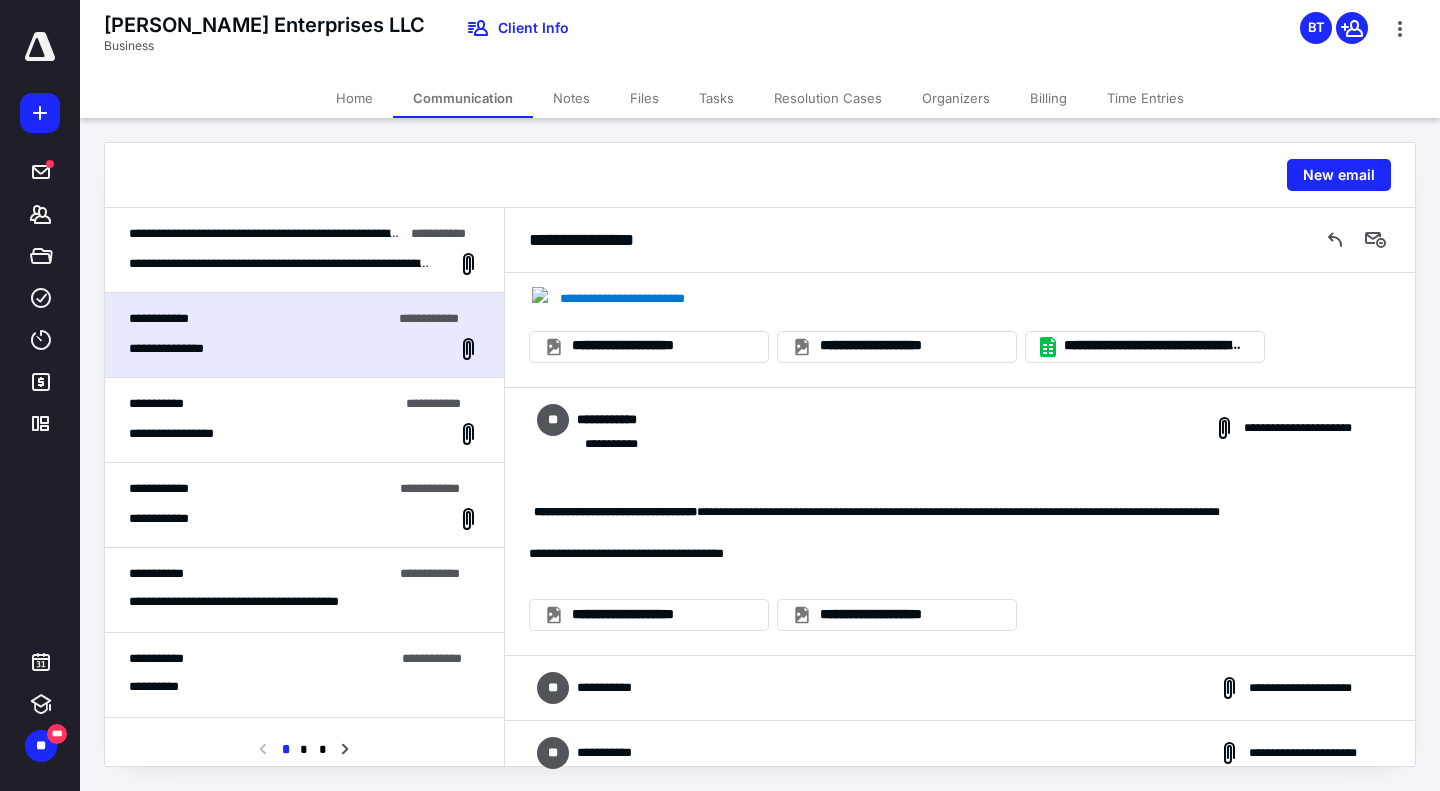 click on "**********" at bounding box center (960, 428) 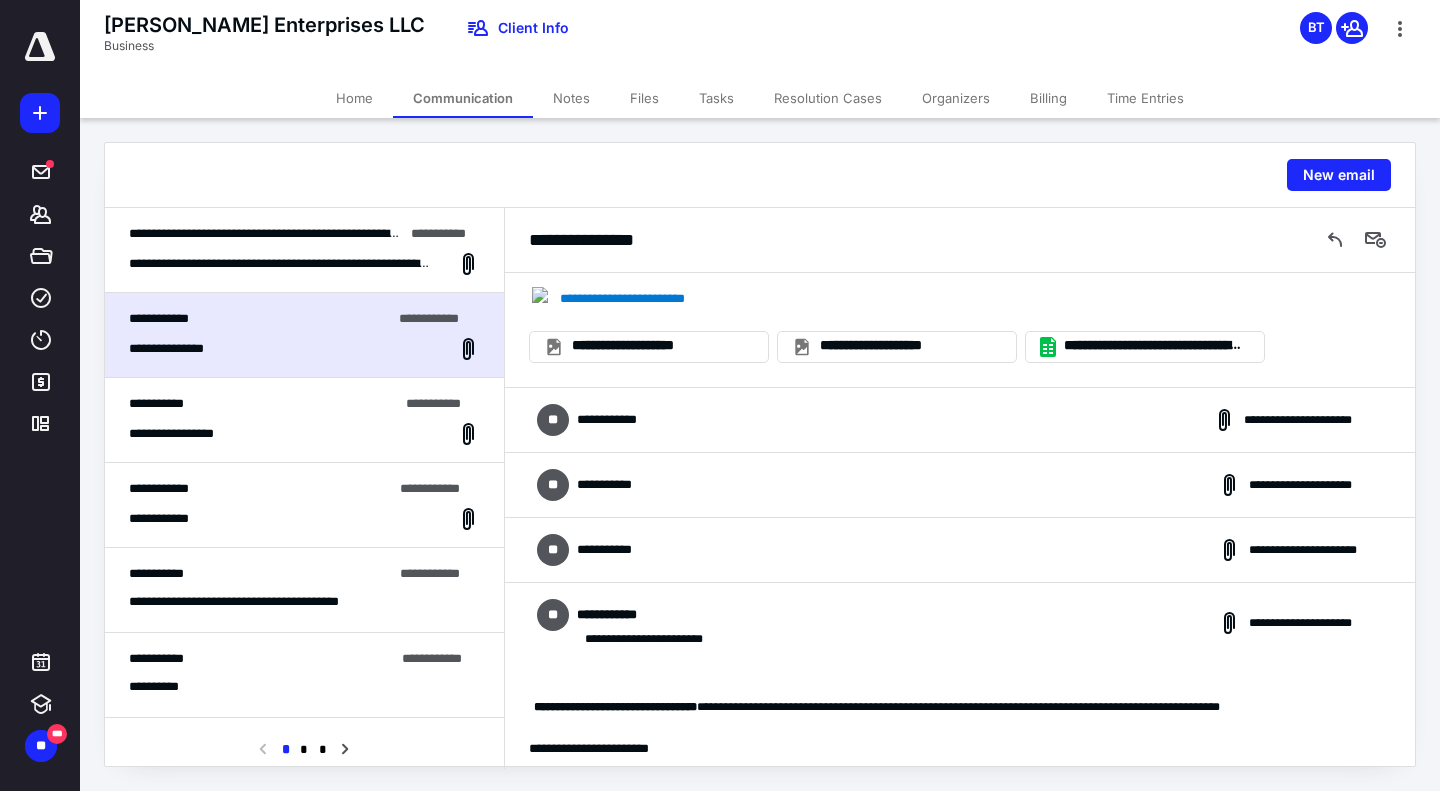 click on "**********" at bounding box center [960, 420] 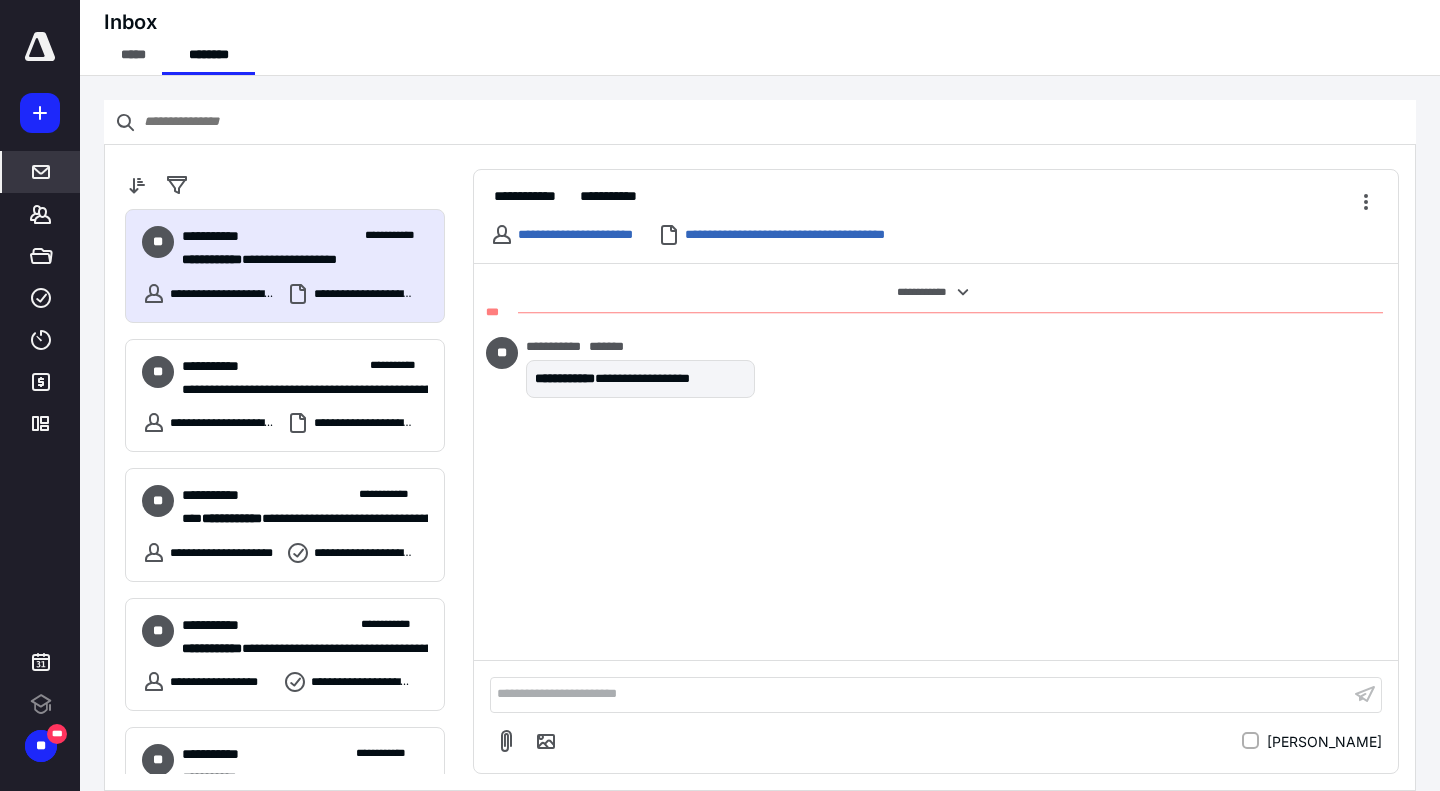 scroll, scrollTop: 0, scrollLeft: 0, axis: both 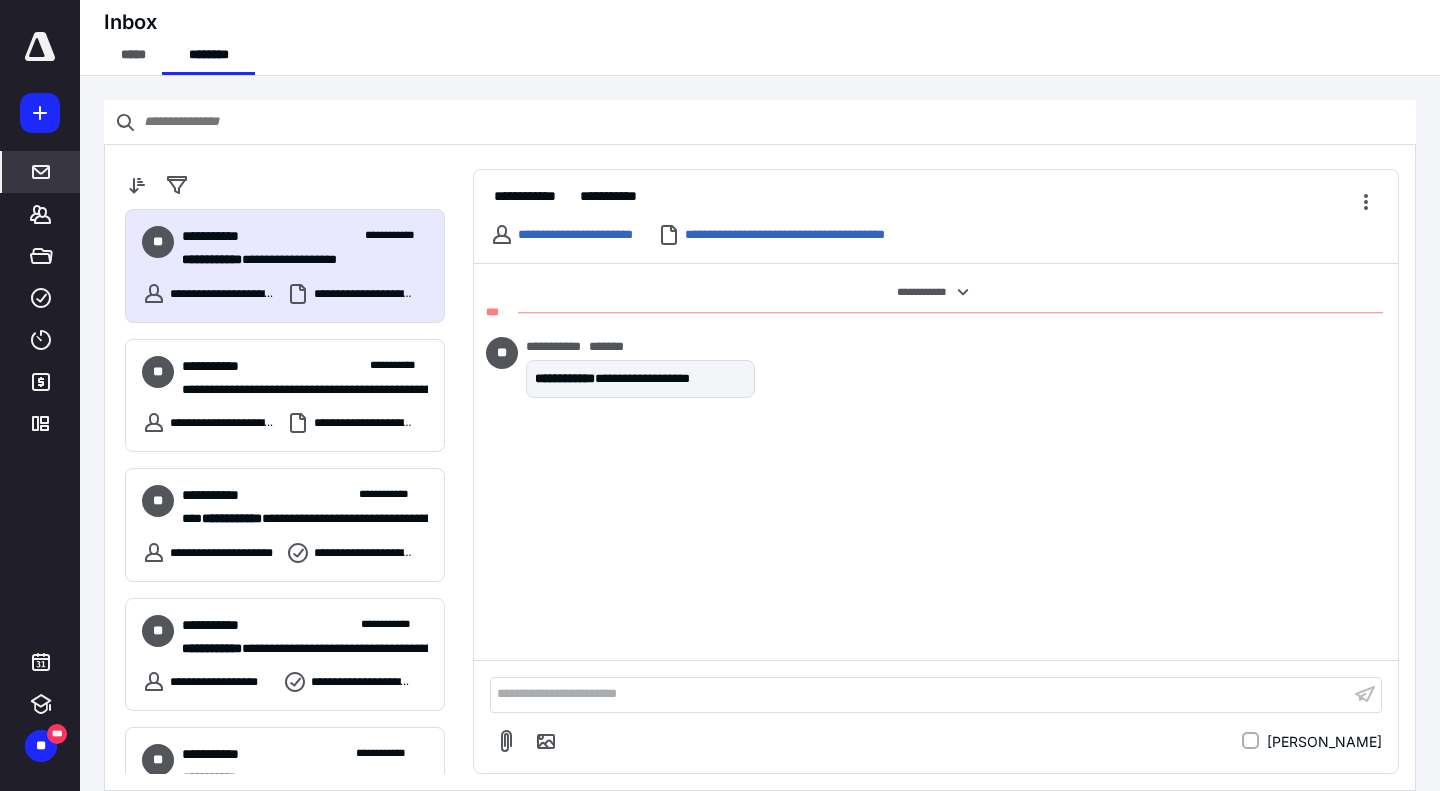 click on "**********" at bounding box center [819, 235] 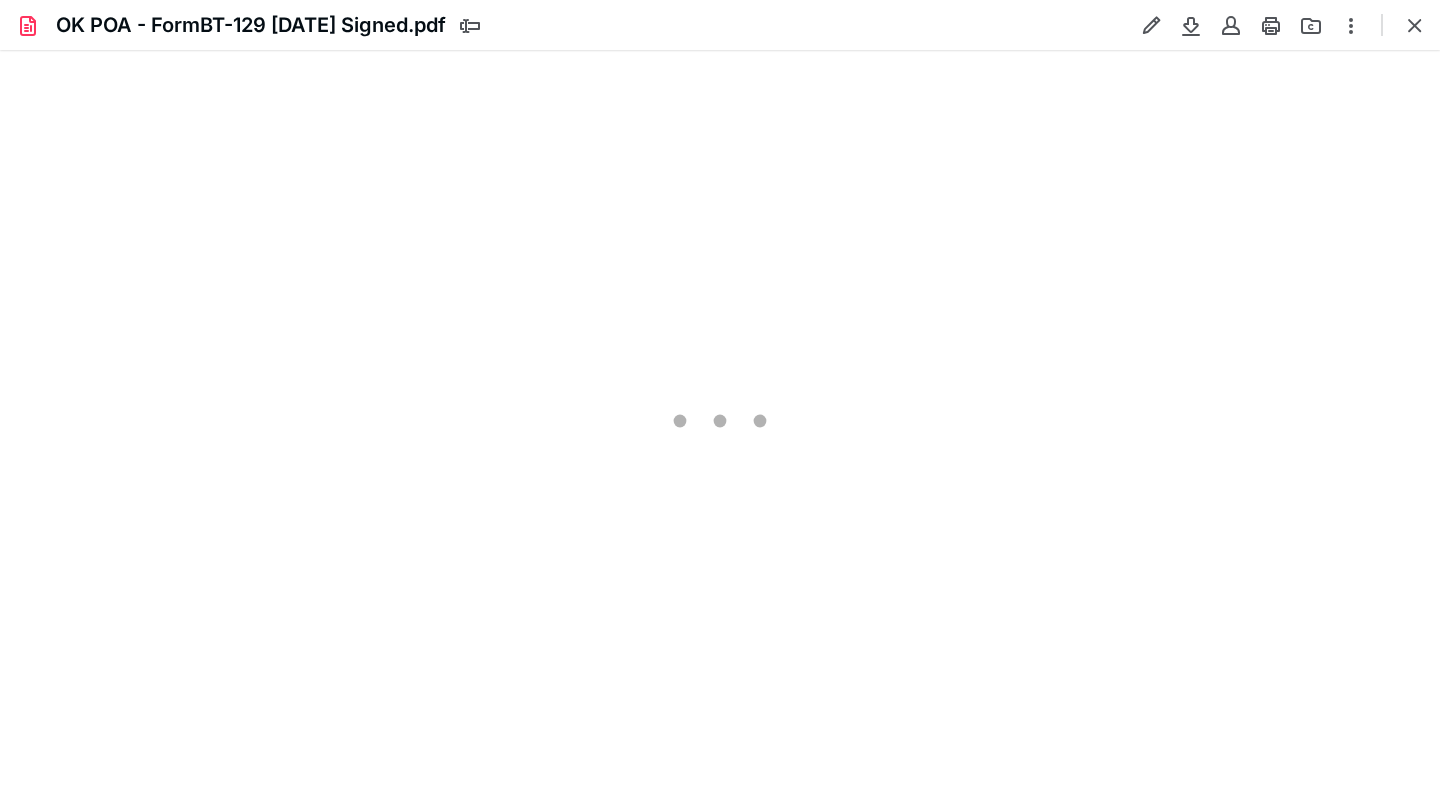scroll, scrollTop: 0, scrollLeft: 0, axis: both 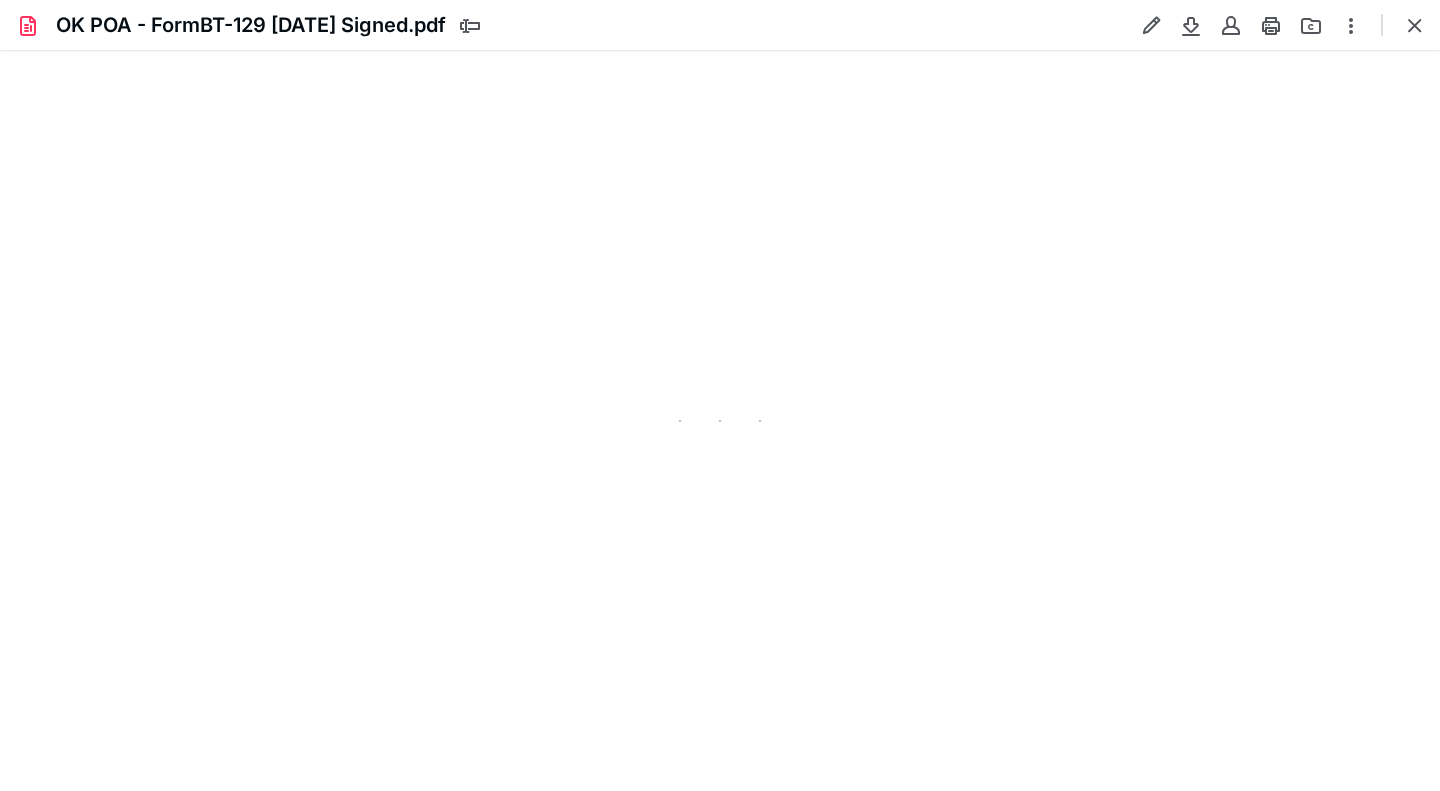 type on "86" 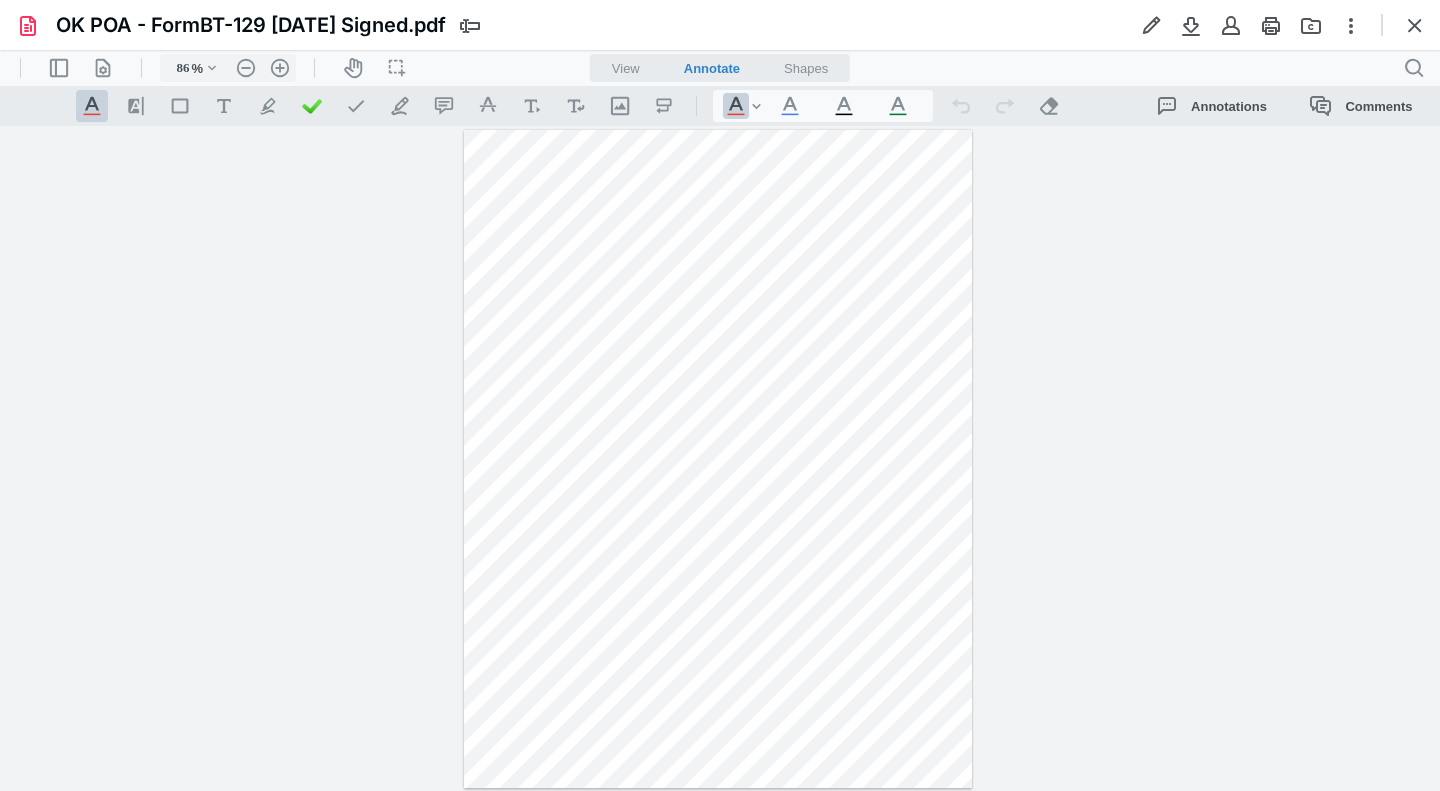 click at bounding box center [1191, 25] 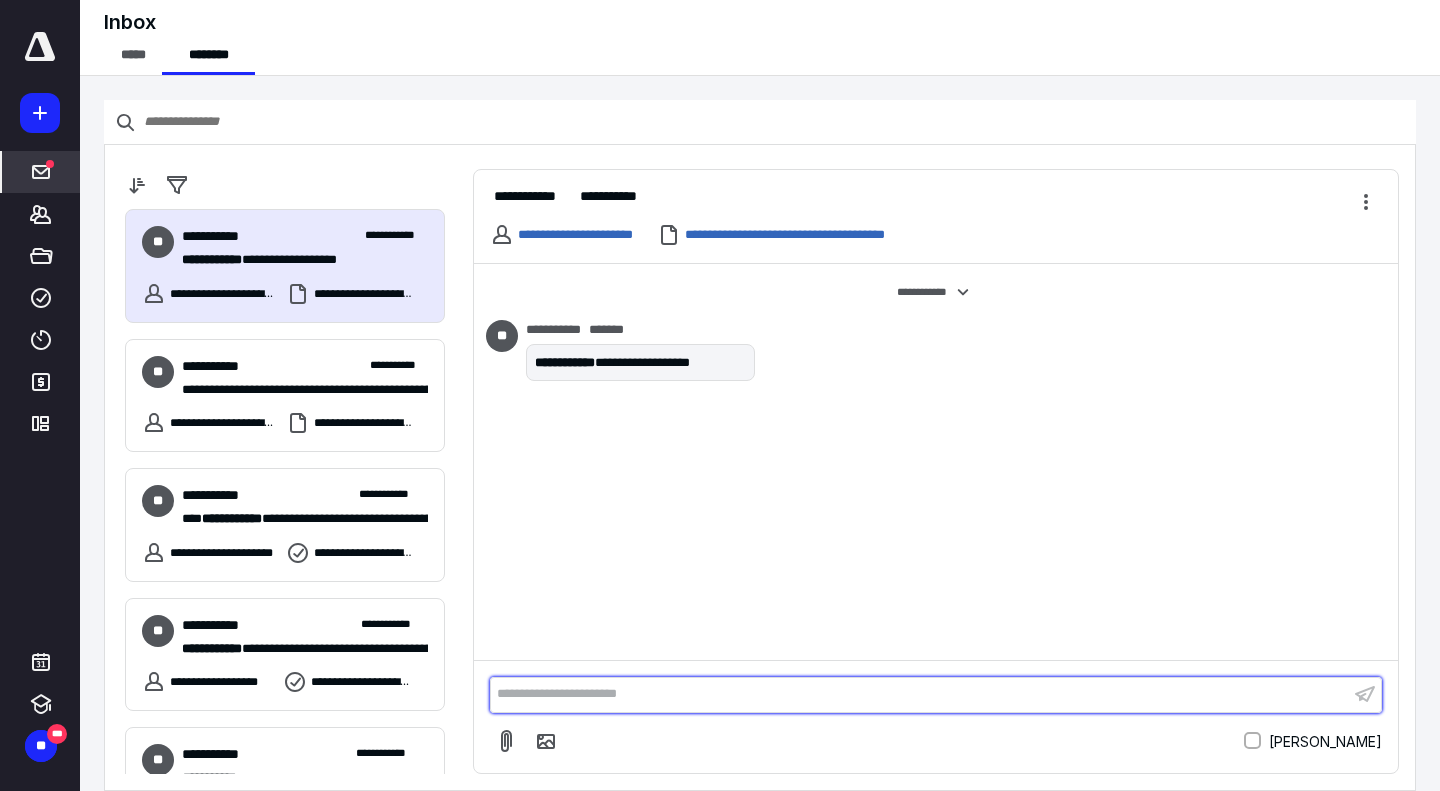 scroll, scrollTop: 0, scrollLeft: 0, axis: both 